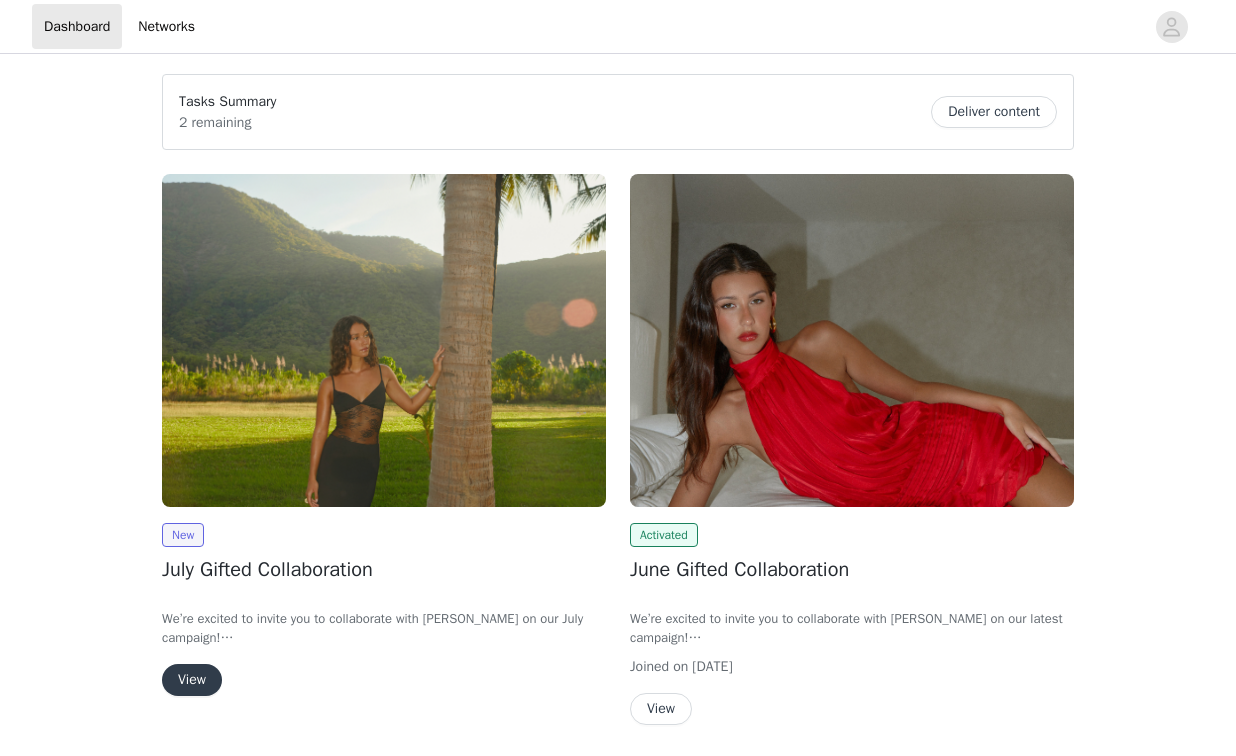 scroll, scrollTop: 0, scrollLeft: 0, axis: both 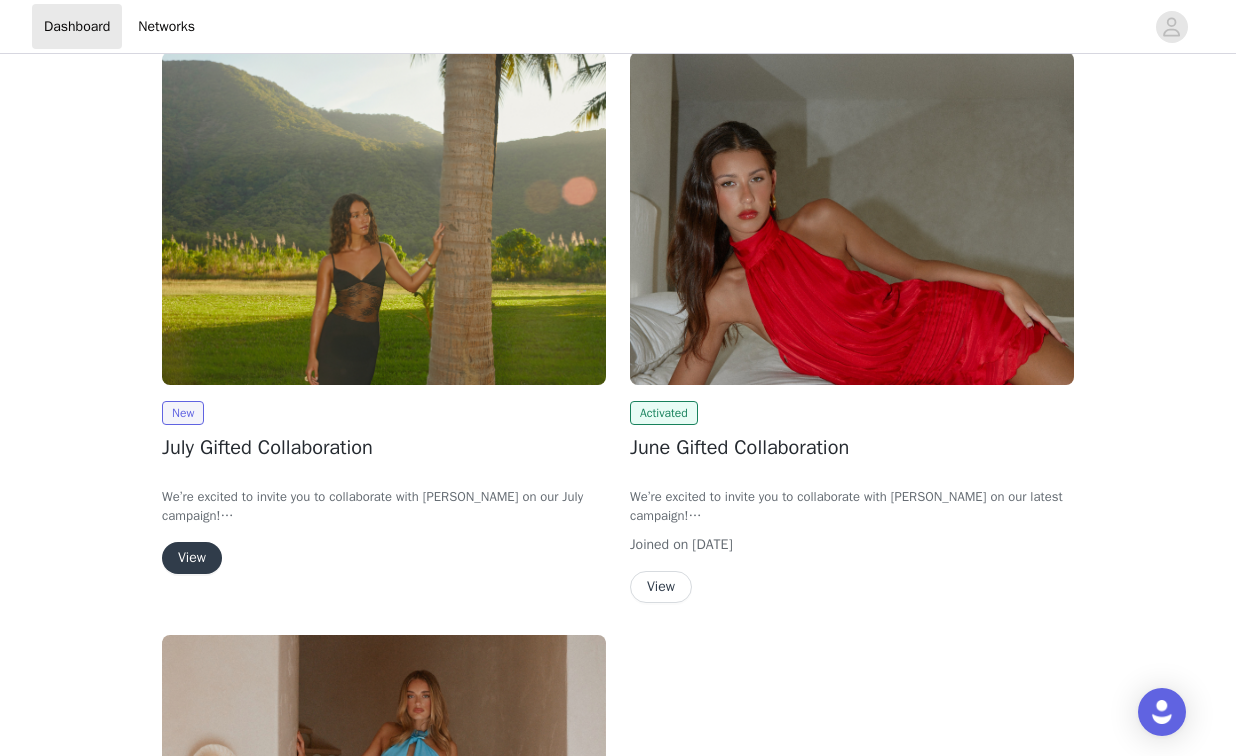 click on "View" at bounding box center [192, 558] 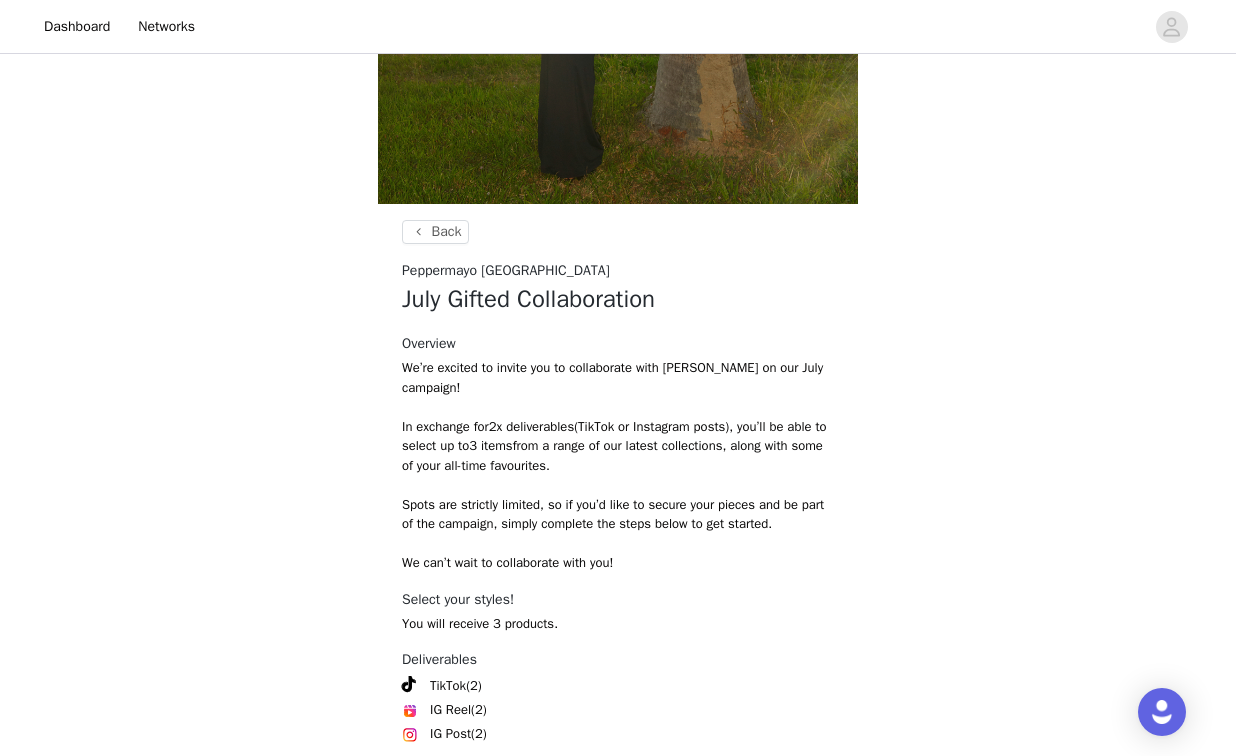 scroll, scrollTop: 760, scrollLeft: 0, axis: vertical 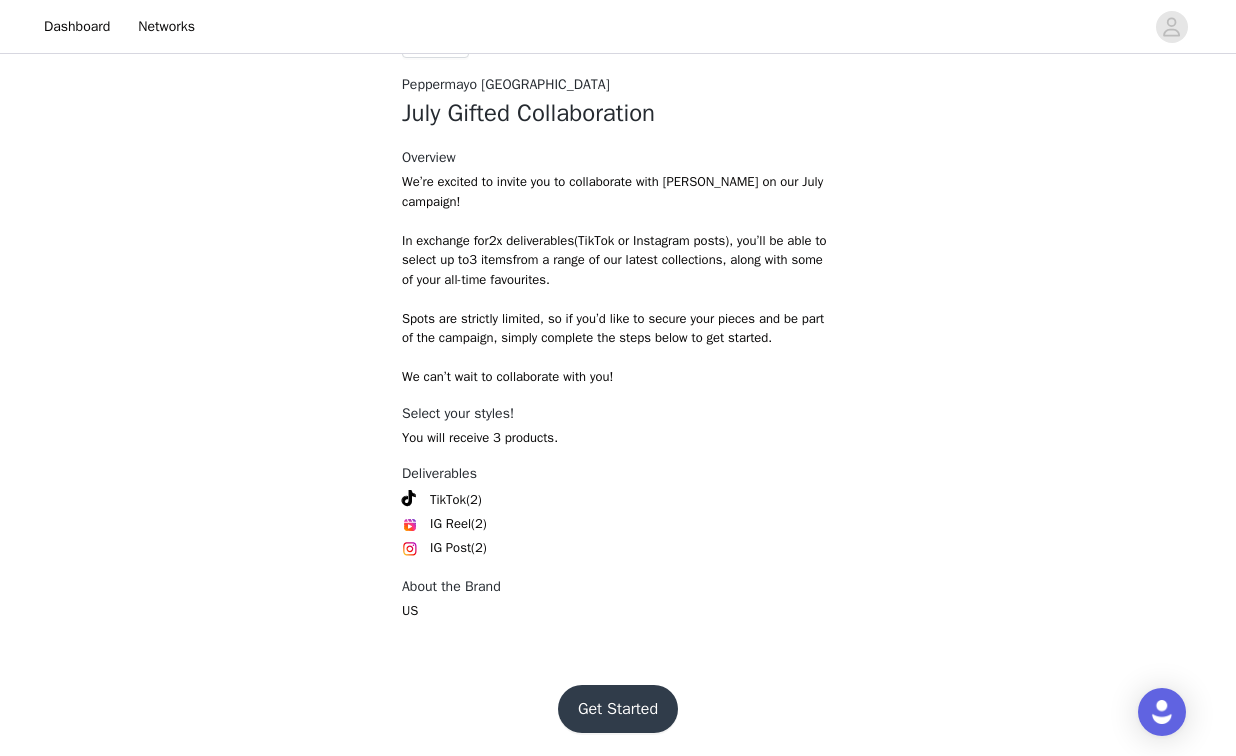 click on "Get Started" at bounding box center (618, 709) 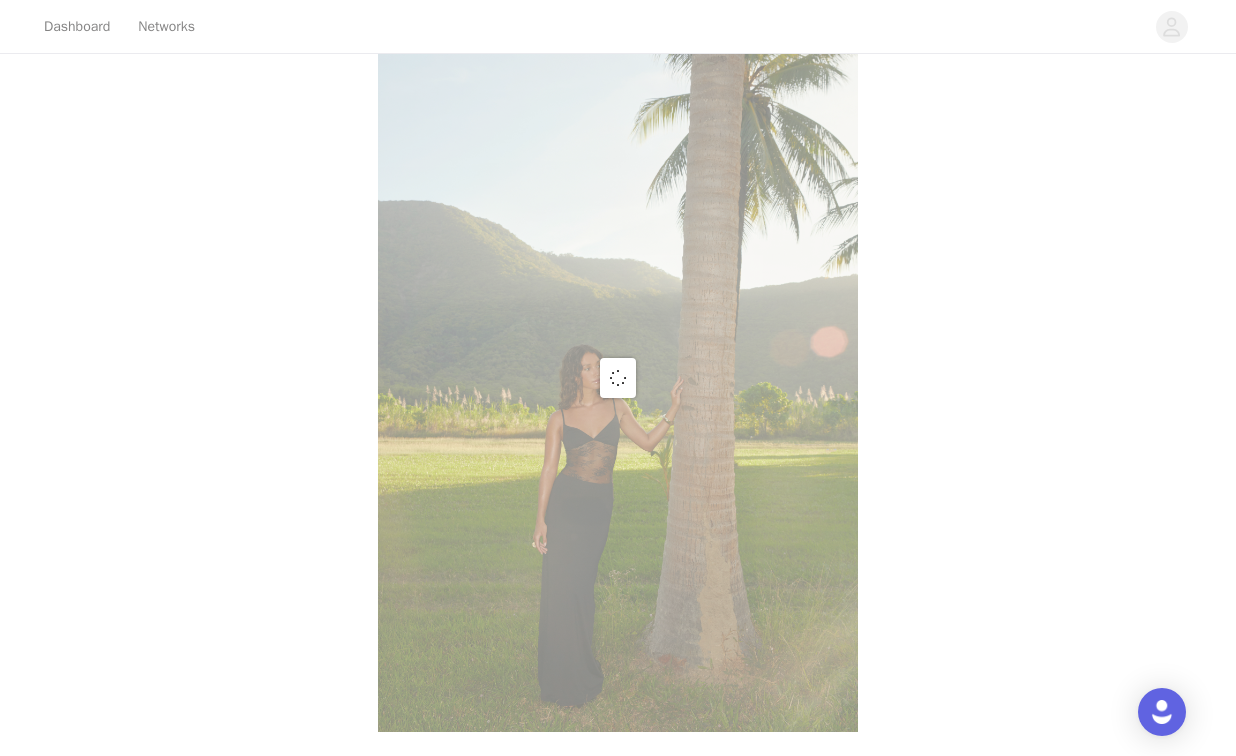 scroll, scrollTop: 760, scrollLeft: 0, axis: vertical 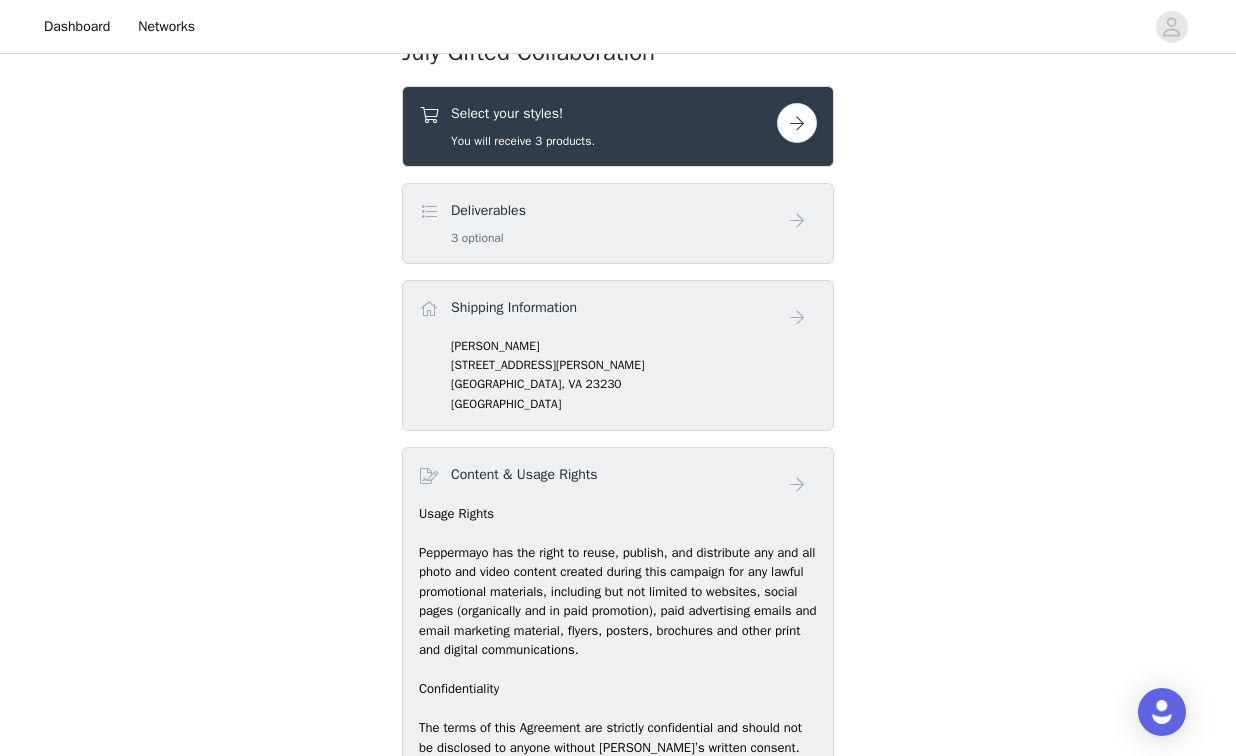 click on "Select your styles!   You will receive 3 products." at bounding box center (598, 126) 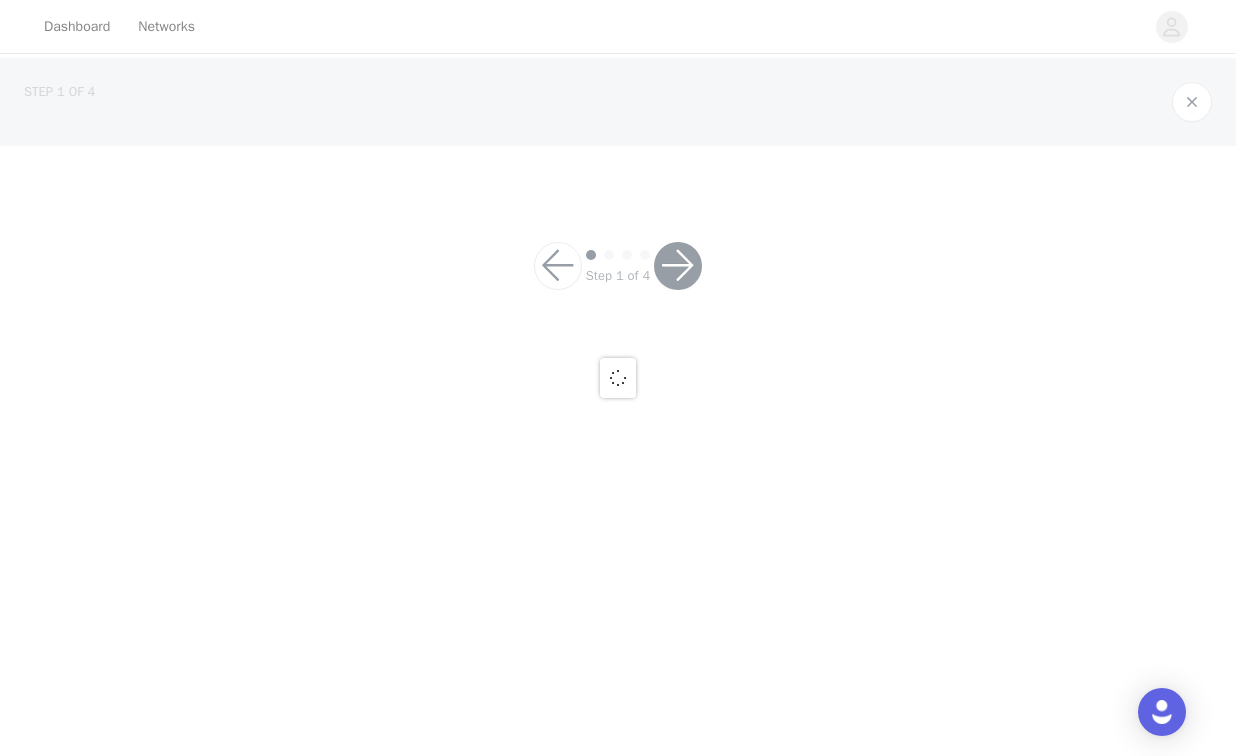 scroll, scrollTop: 0, scrollLeft: 0, axis: both 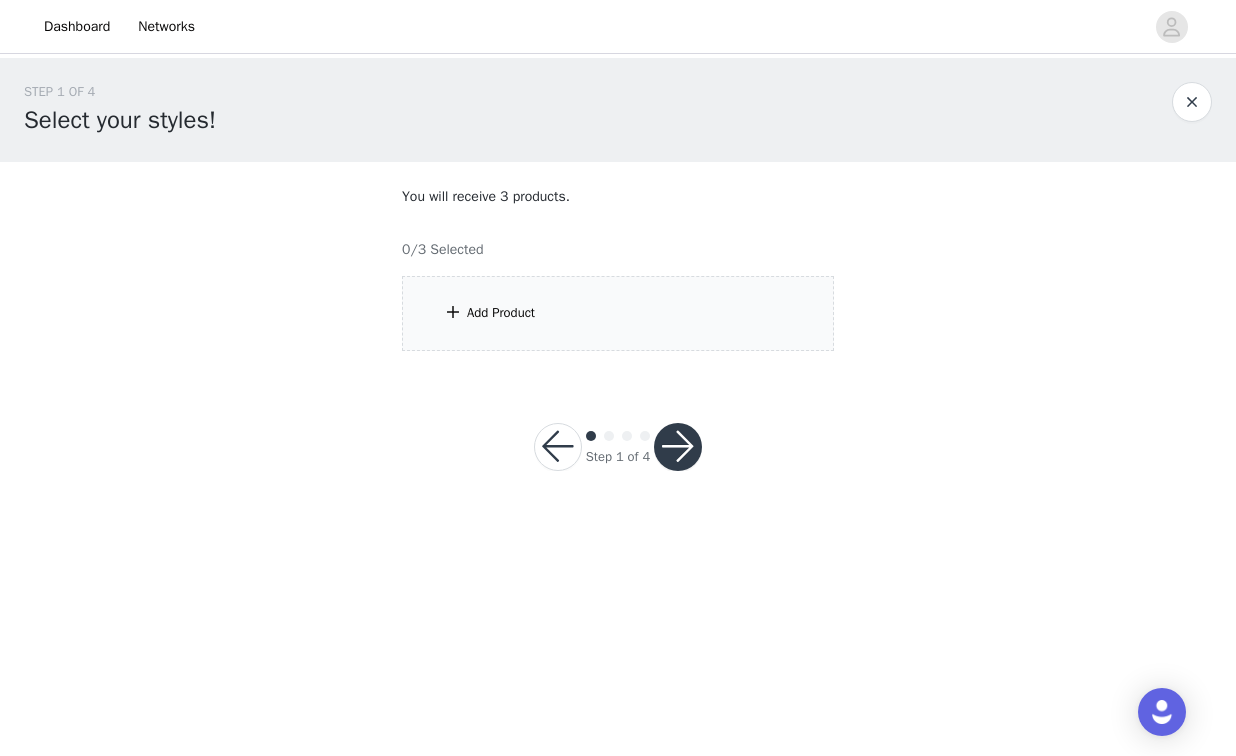 click on "Add Product" at bounding box center [618, 313] 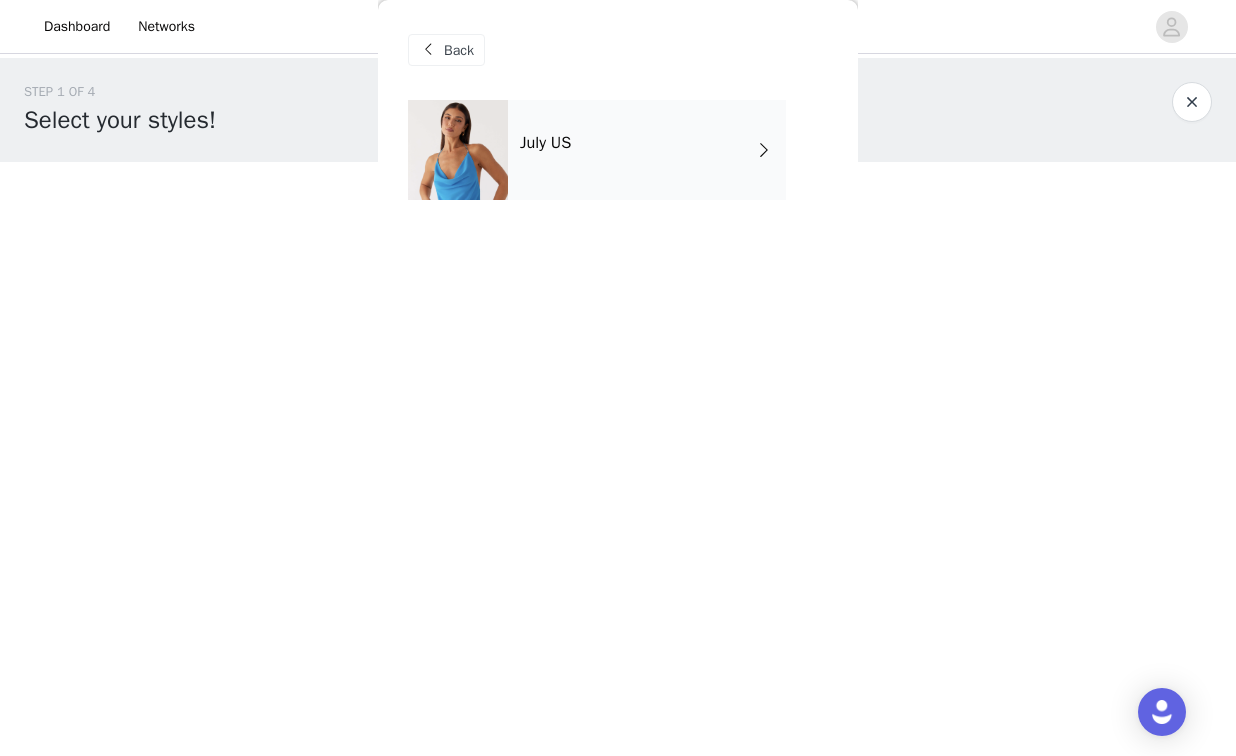 click on "July US" at bounding box center (647, 150) 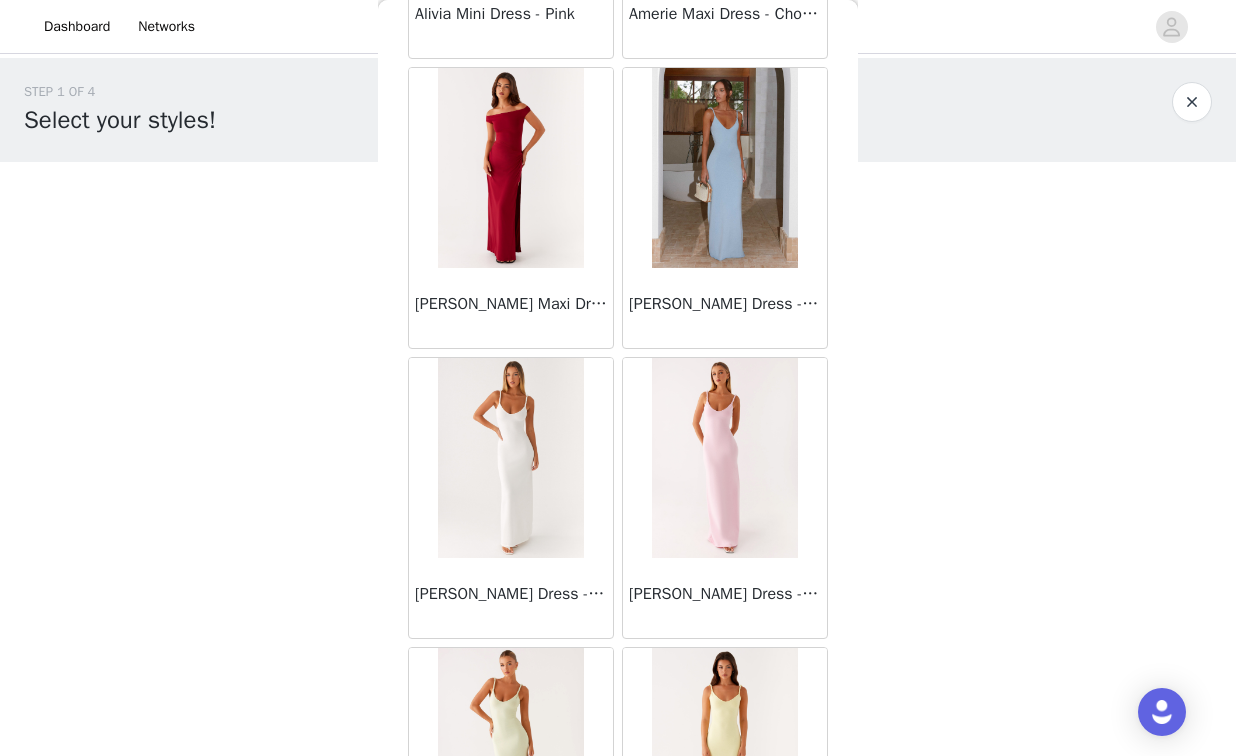 scroll, scrollTop: 2304, scrollLeft: 0, axis: vertical 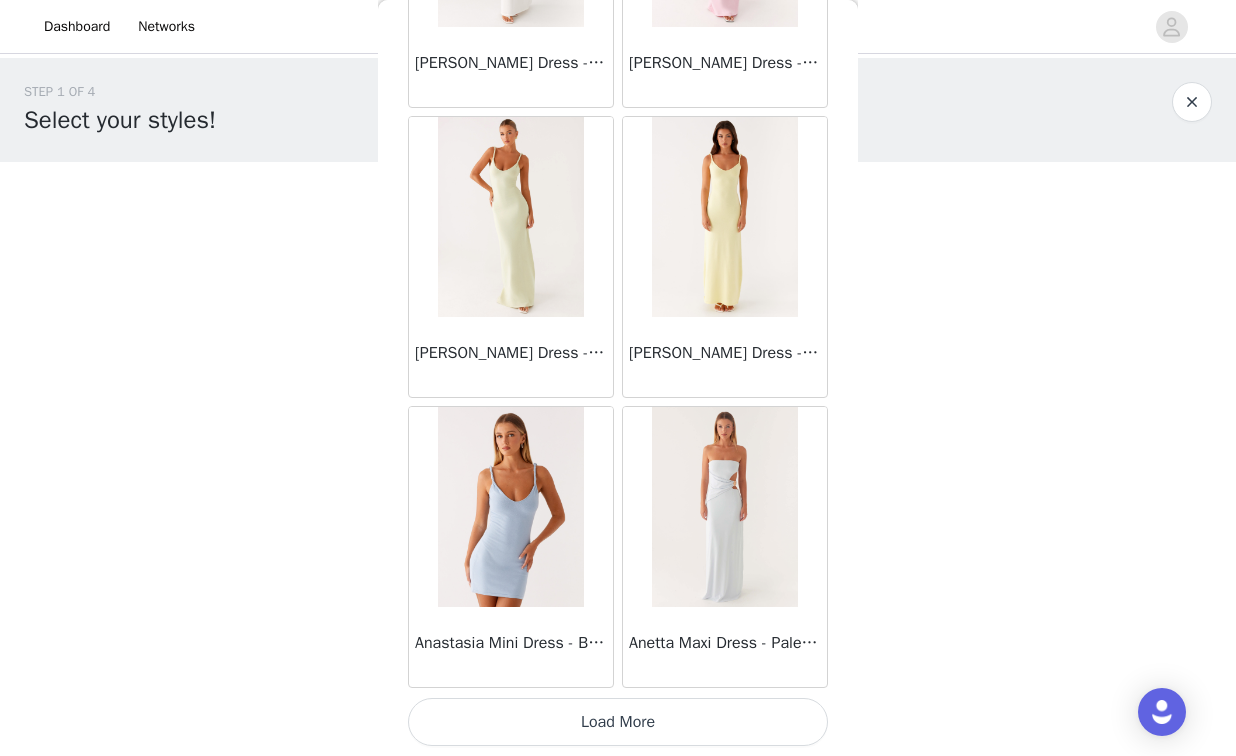 click on "Load More" at bounding box center (618, 722) 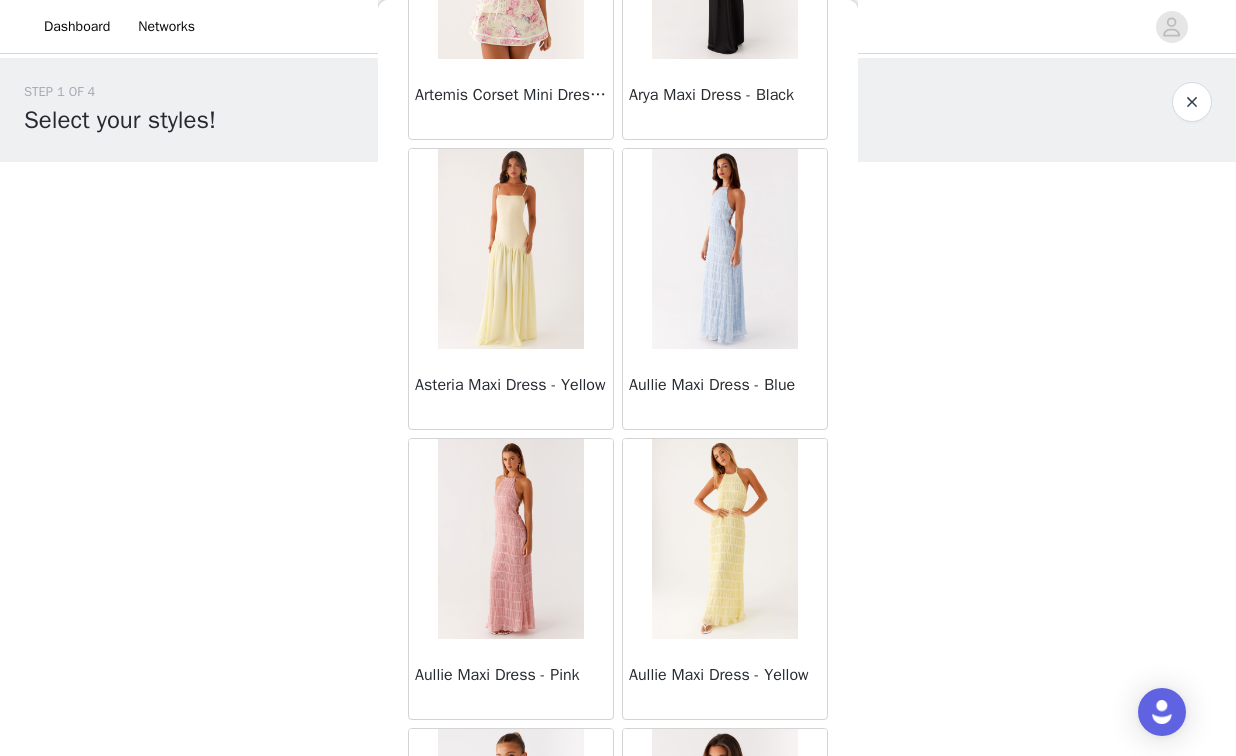 scroll, scrollTop: 4025, scrollLeft: 0, axis: vertical 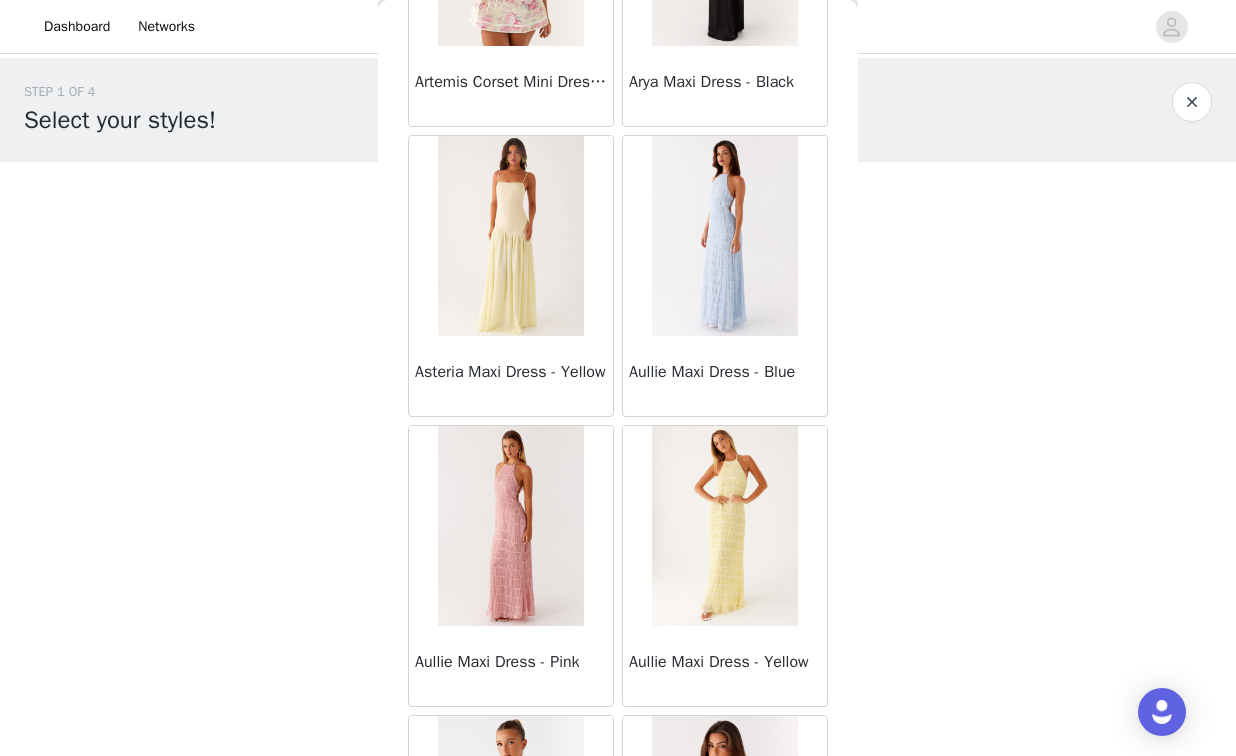 click at bounding box center (724, 236) 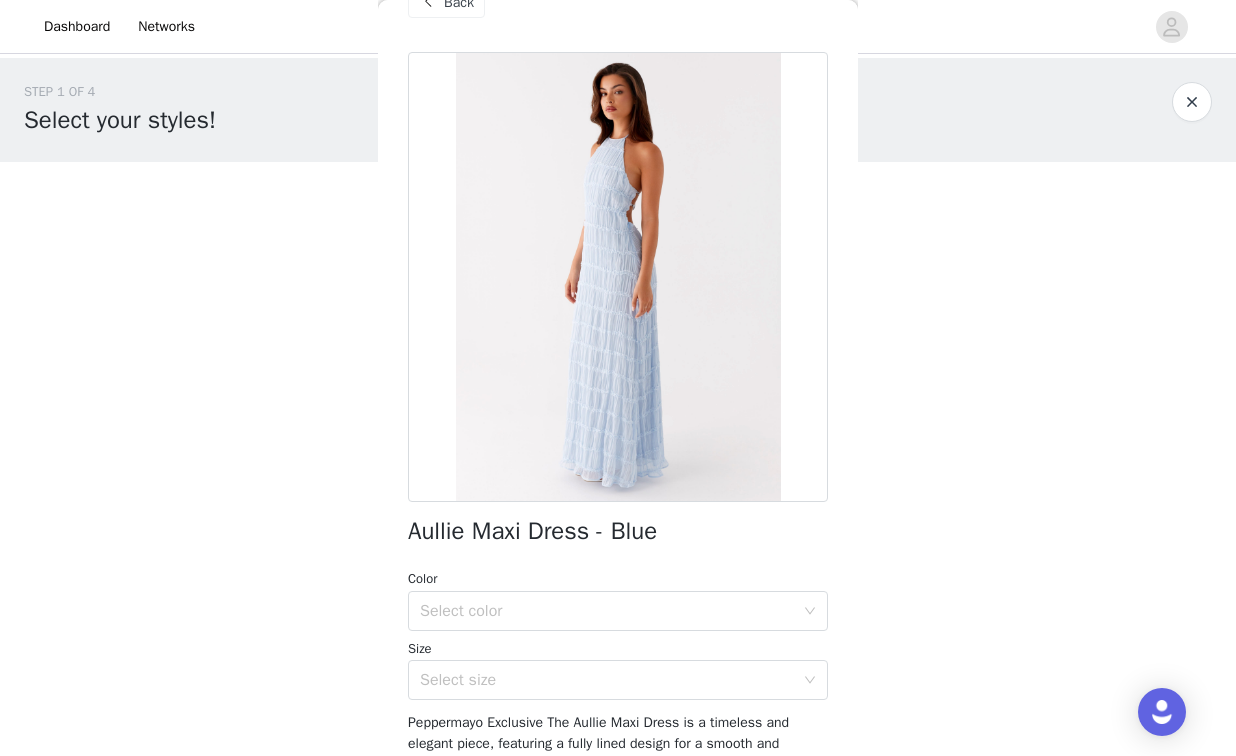 scroll, scrollTop: 0, scrollLeft: 0, axis: both 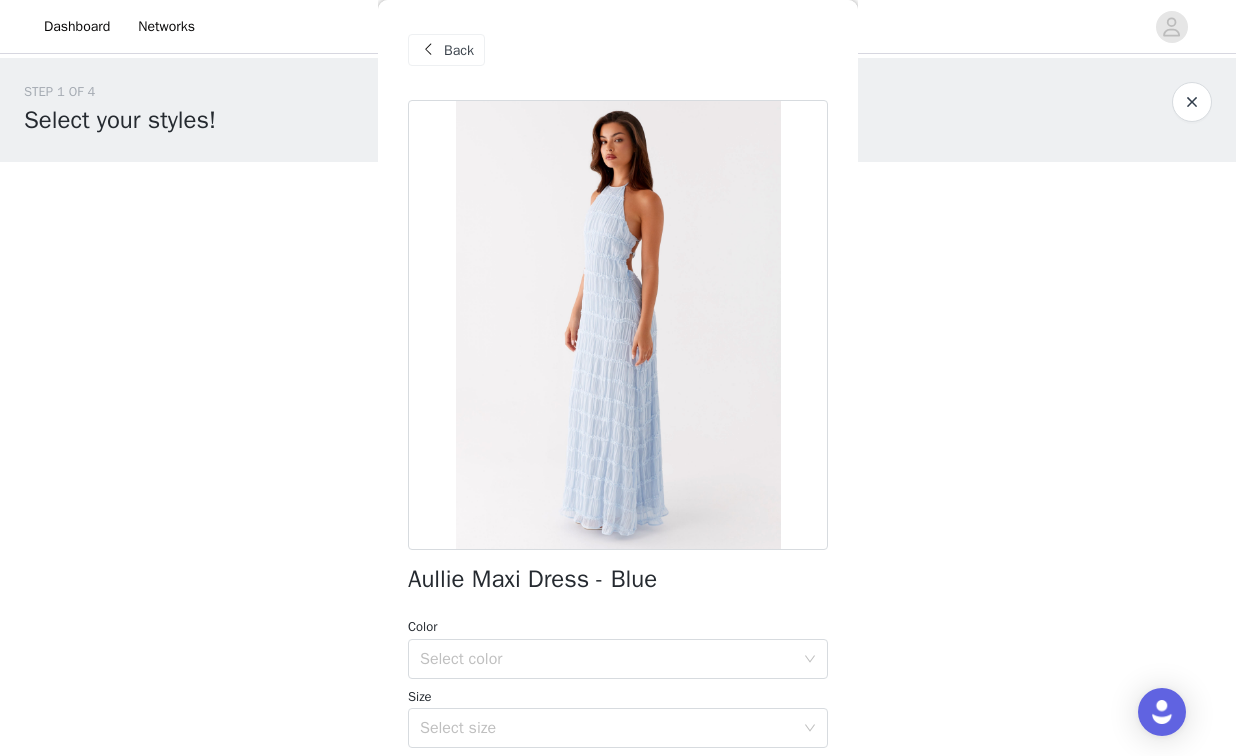 click on "Back" at bounding box center [459, 50] 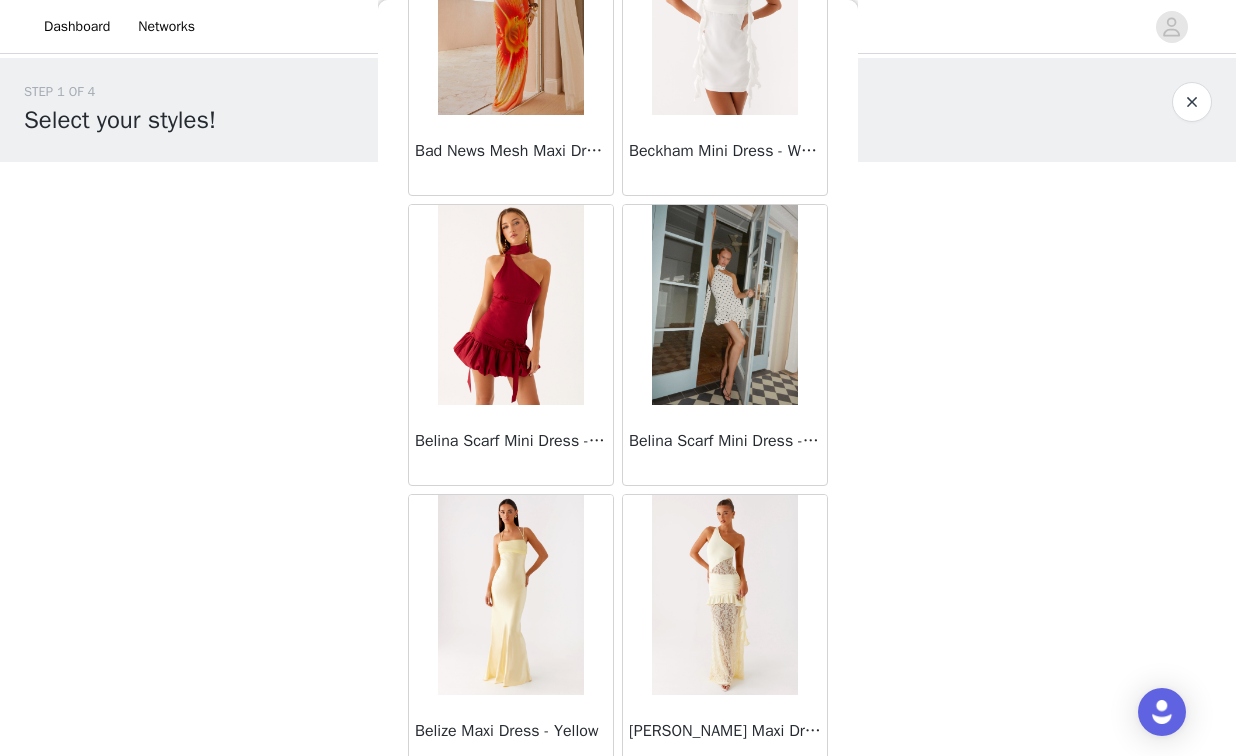 scroll, scrollTop: 5204, scrollLeft: 0, axis: vertical 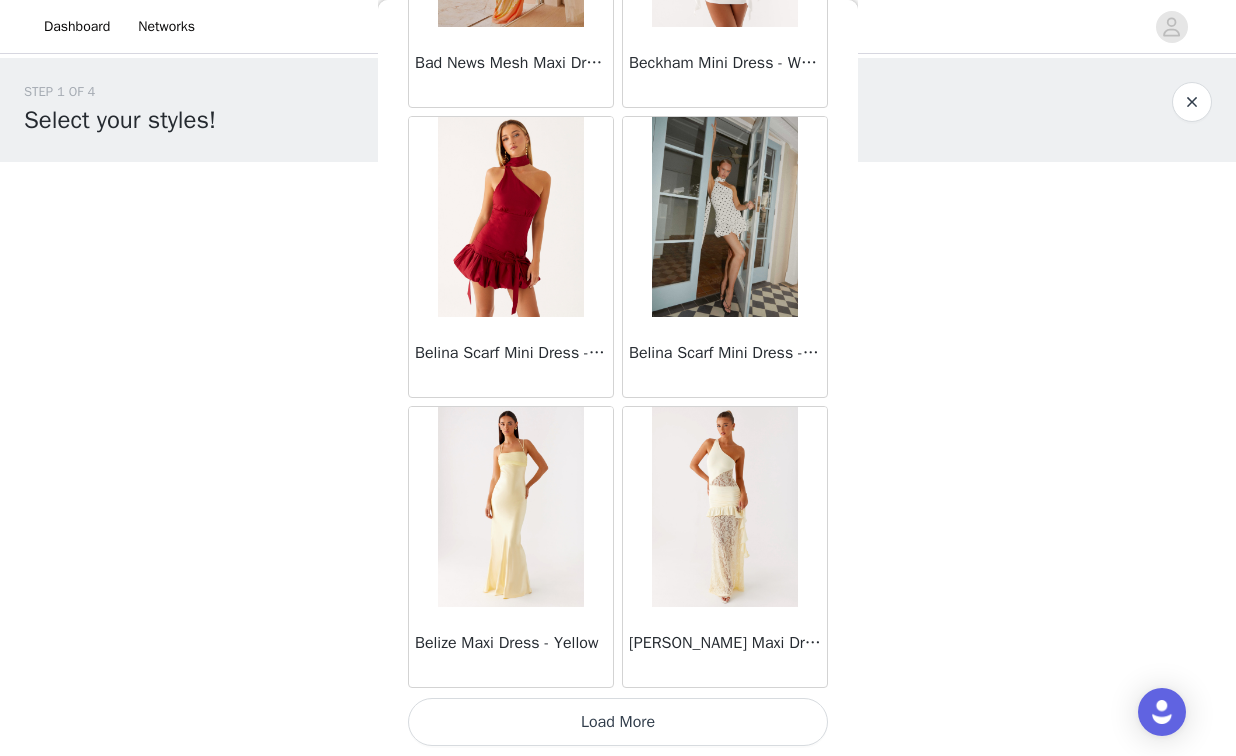 click on "Load More" at bounding box center [618, 722] 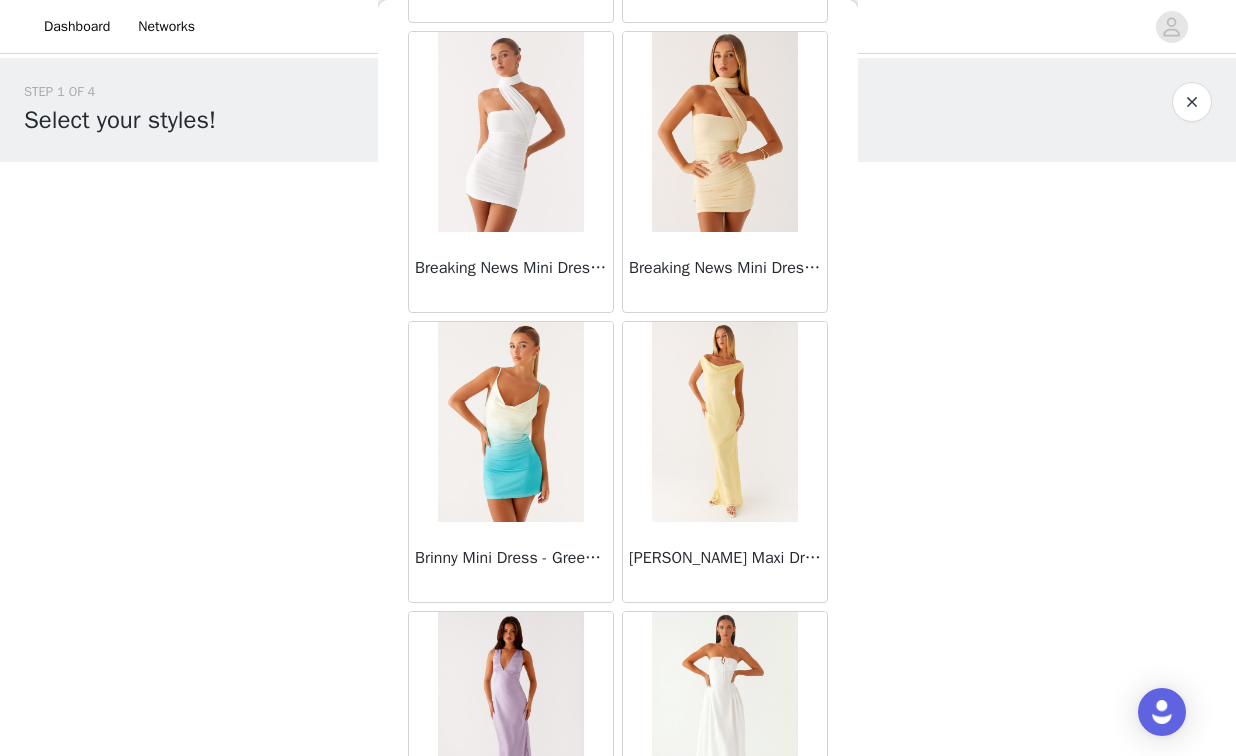 scroll, scrollTop: 8104, scrollLeft: 0, axis: vertical 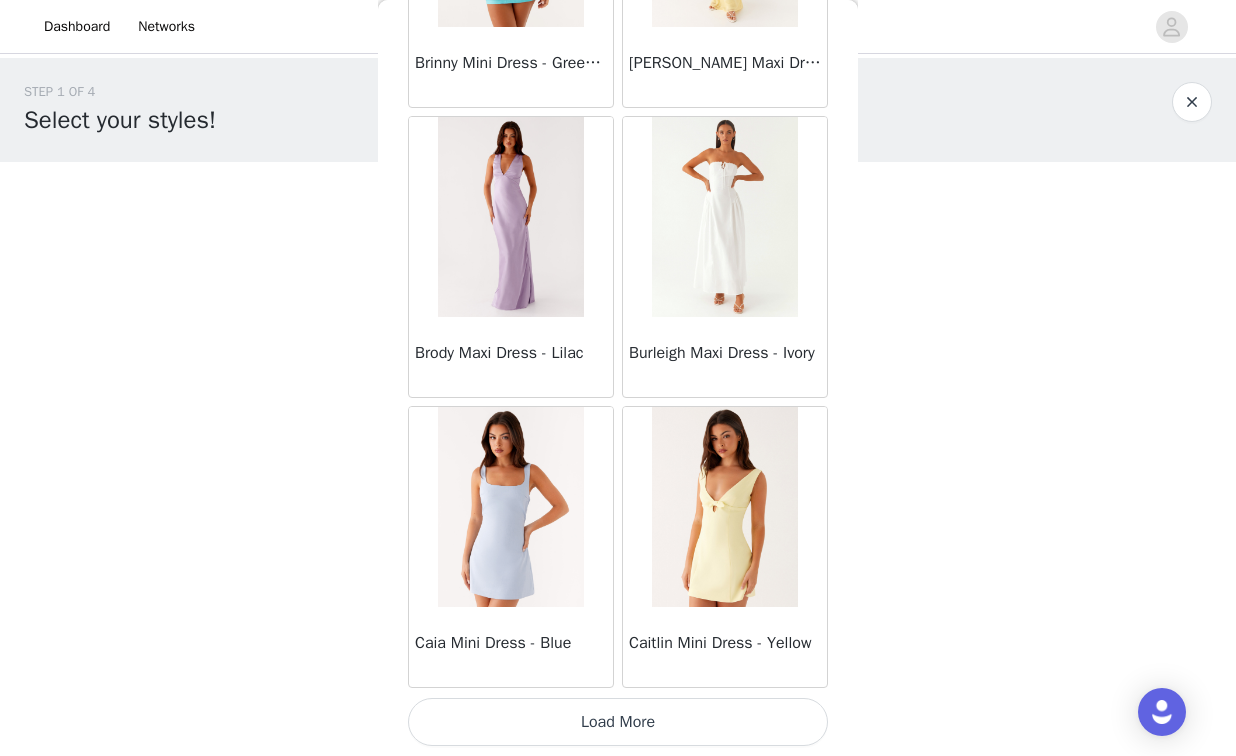 click on "Load More" at bounding box center [618, 722] 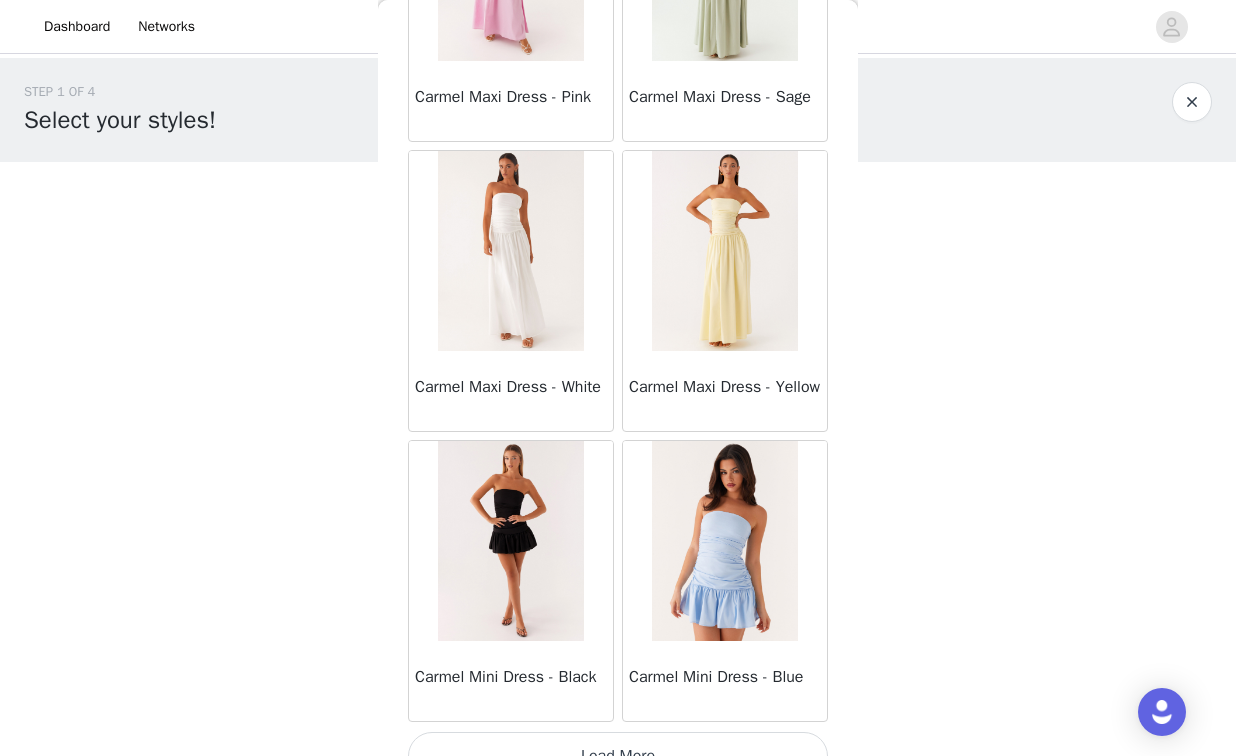scroll, scrollTop: 11004, scrollLeft: 0, axis: vertical 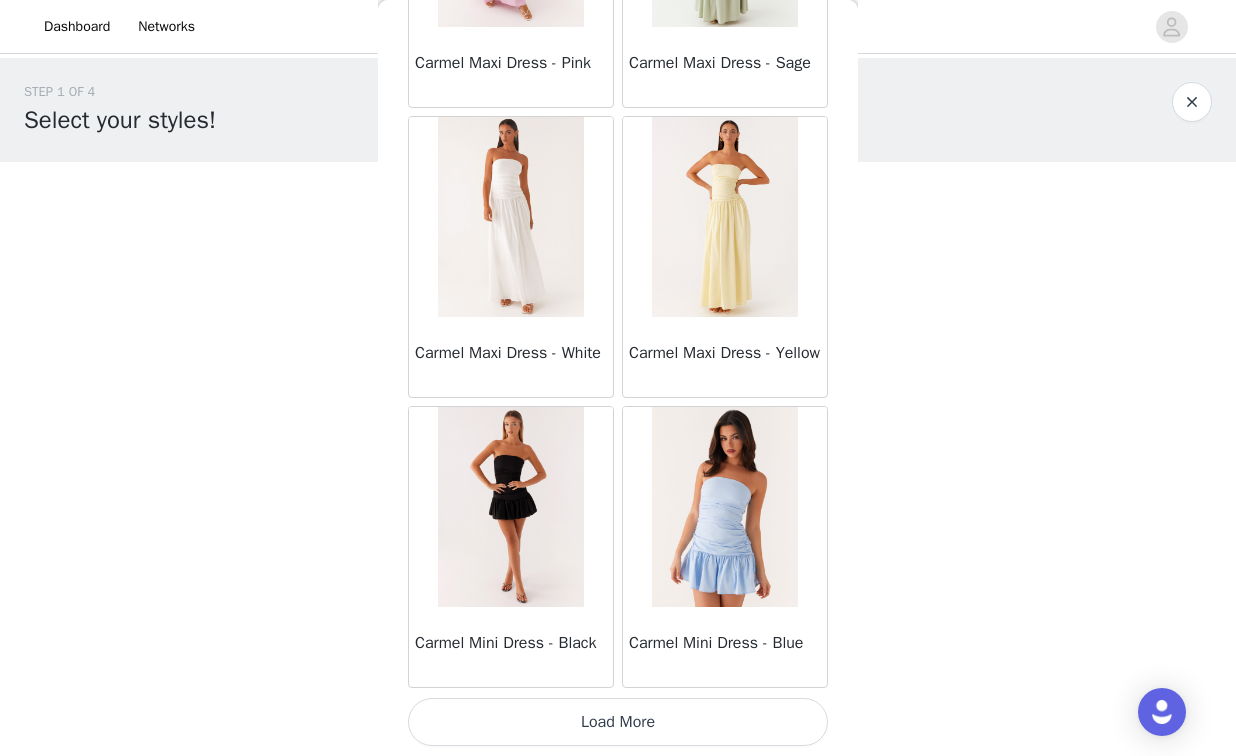 click on "Load More" at bounding box center [618, 722] 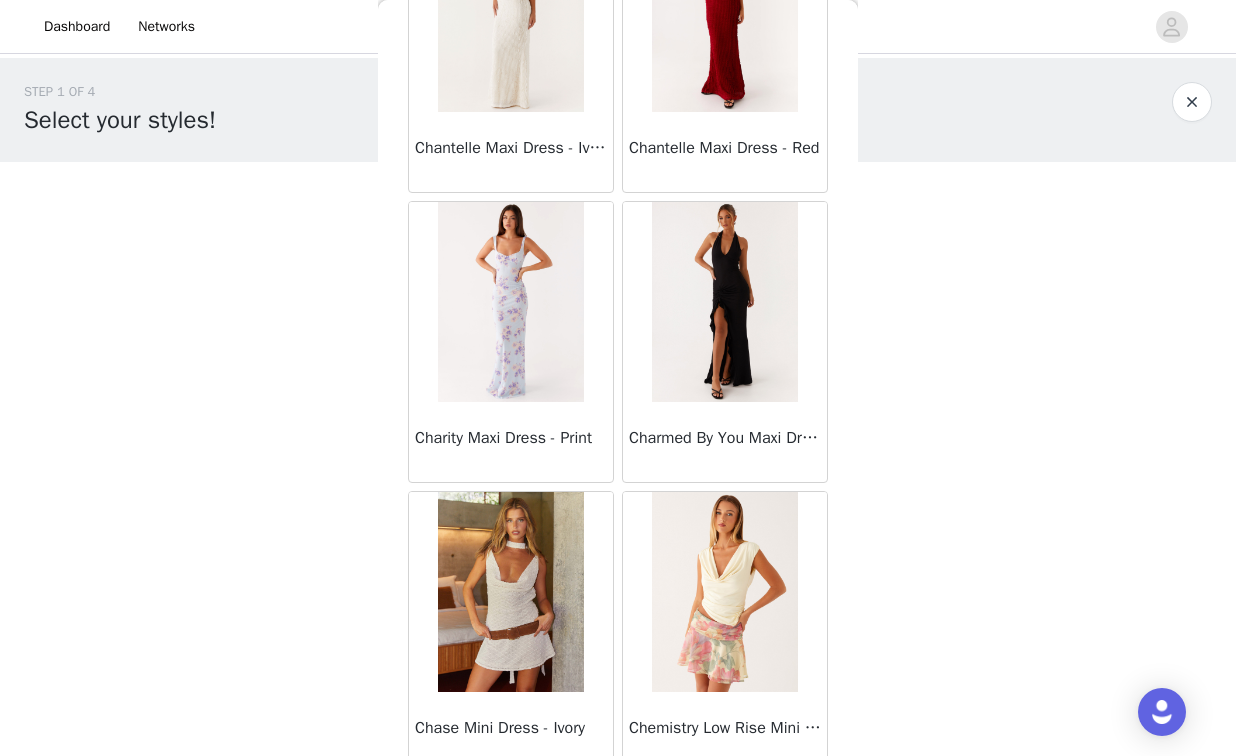 scroll, scrollTop: 13904, scrollLeft: 0, axis: vertical 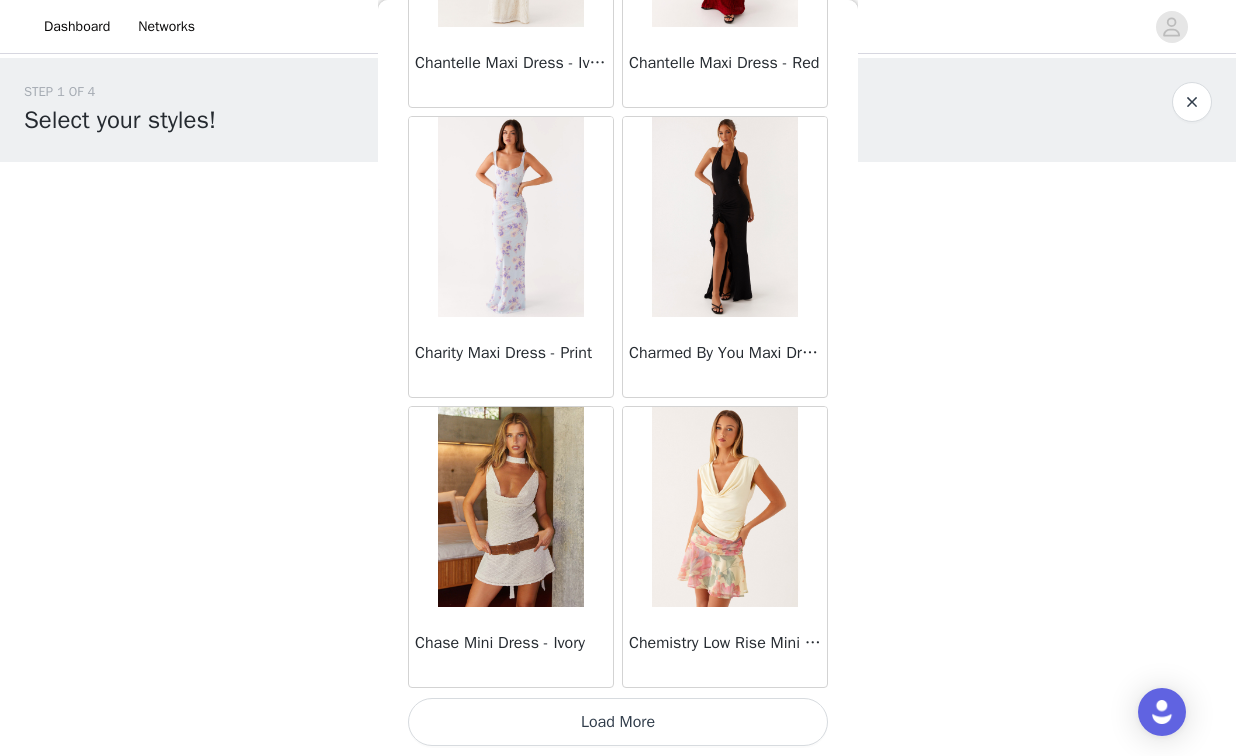 click on "Load More" at bounding box center [618, 722] 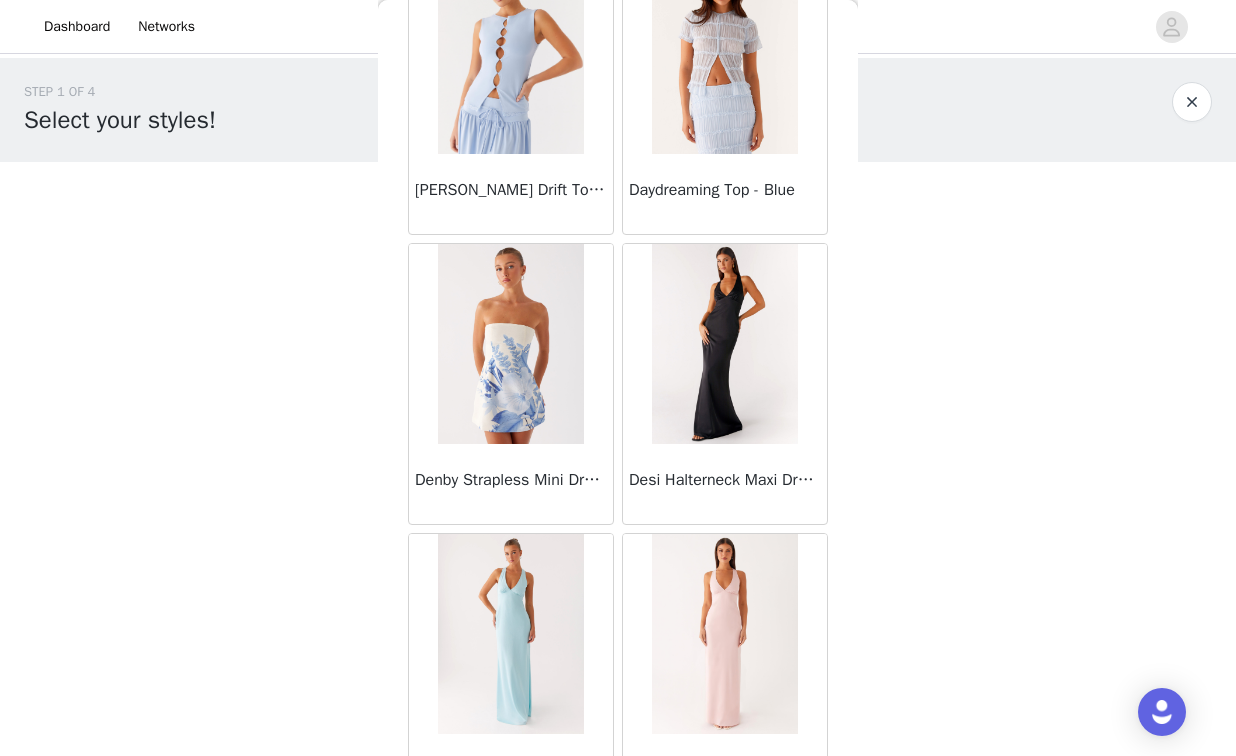 scroll, scrollTop: 16804, scrollLeft: 0, axis: vertical 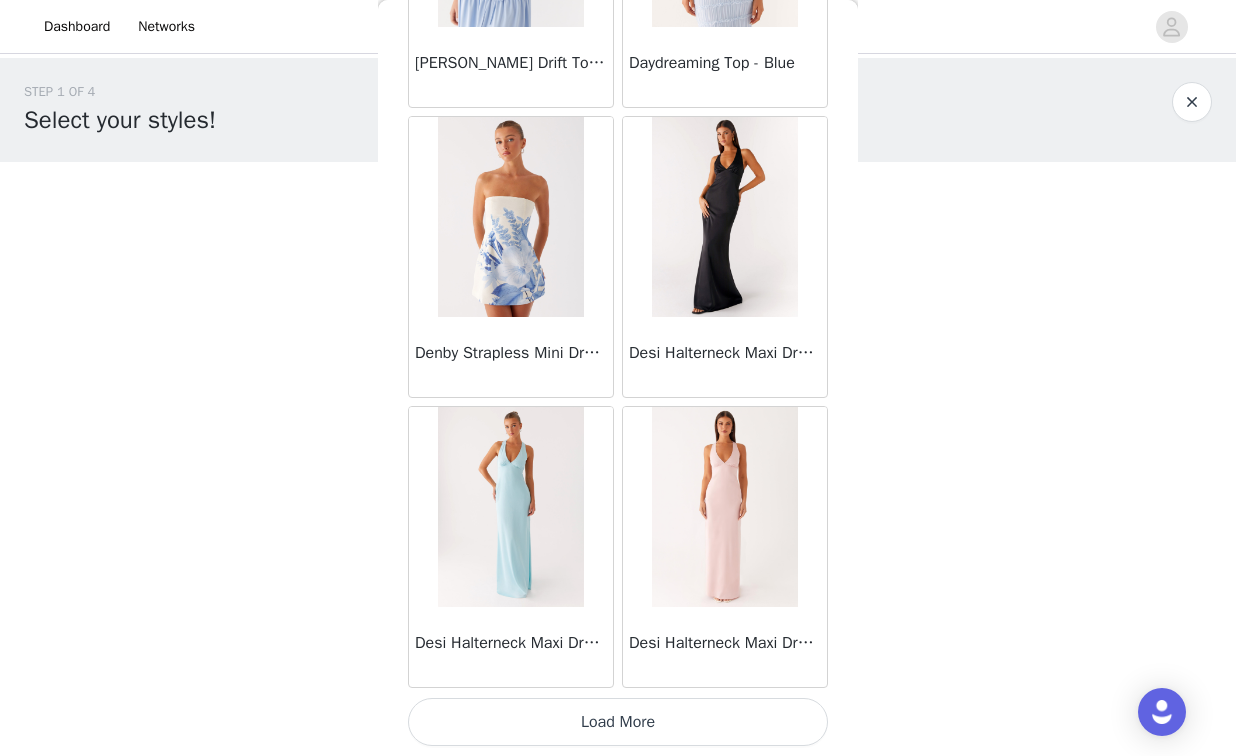 click on "Load More" at bounding box center (618, 722) 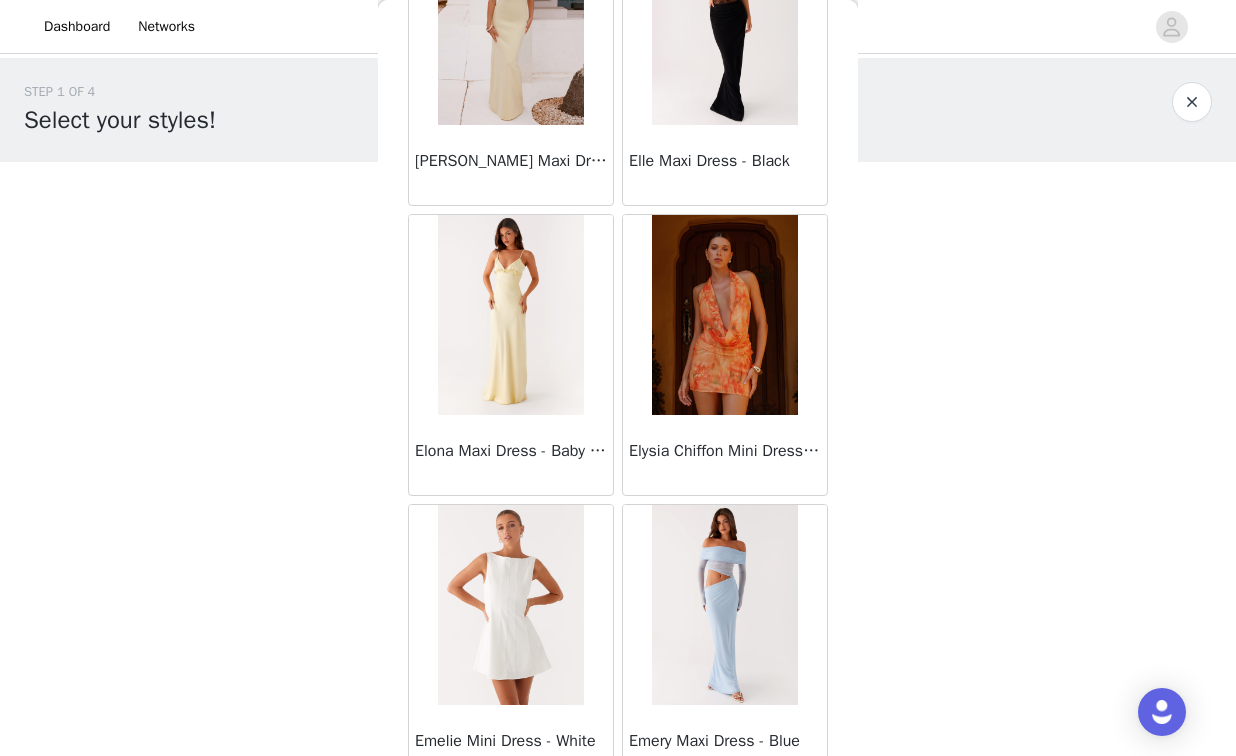 scroll, scrollTop: 19704, scrollLeft: 0, axis: vertical 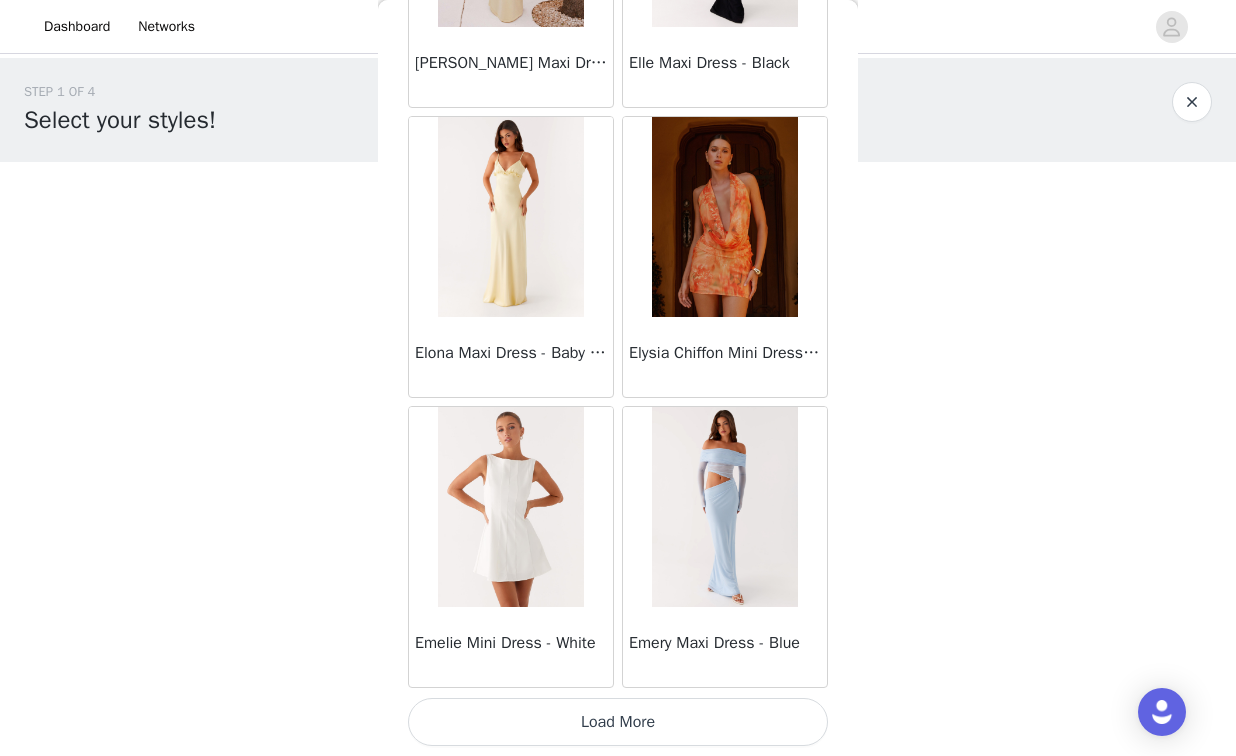click on "Load More" at bounding box center [618, 722] 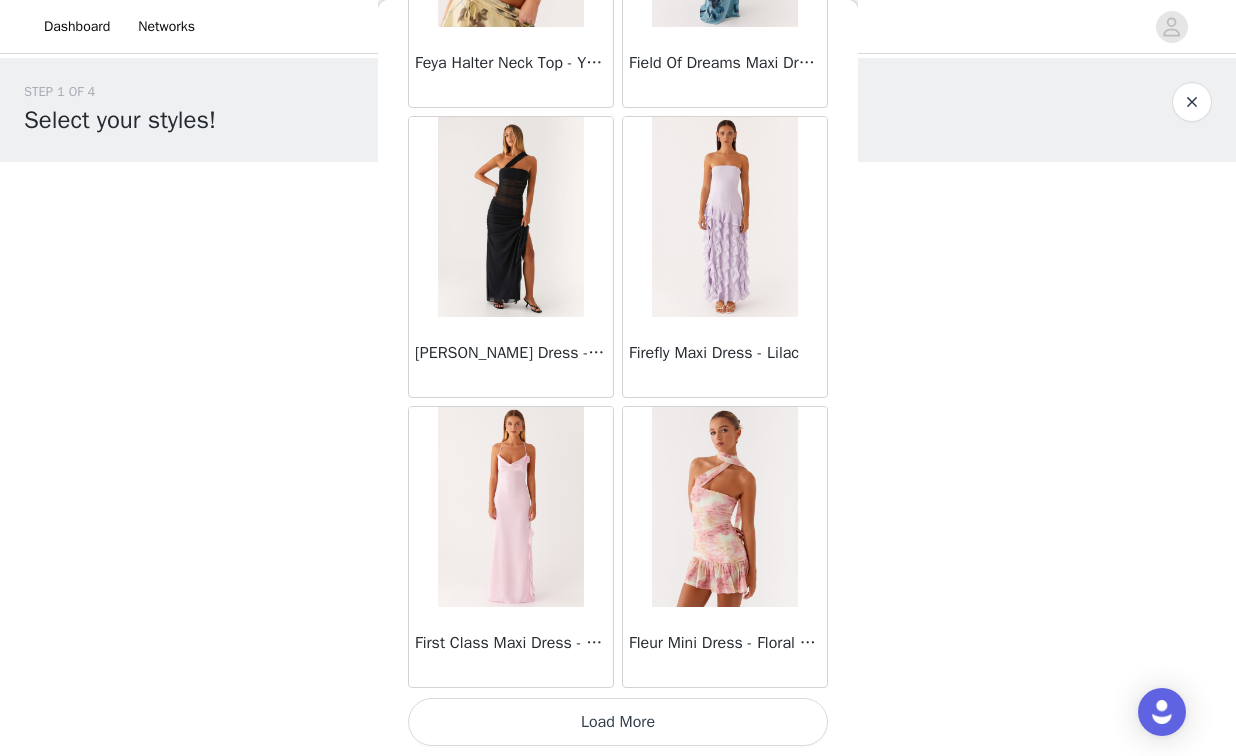 click at bounding box center [511, 507] 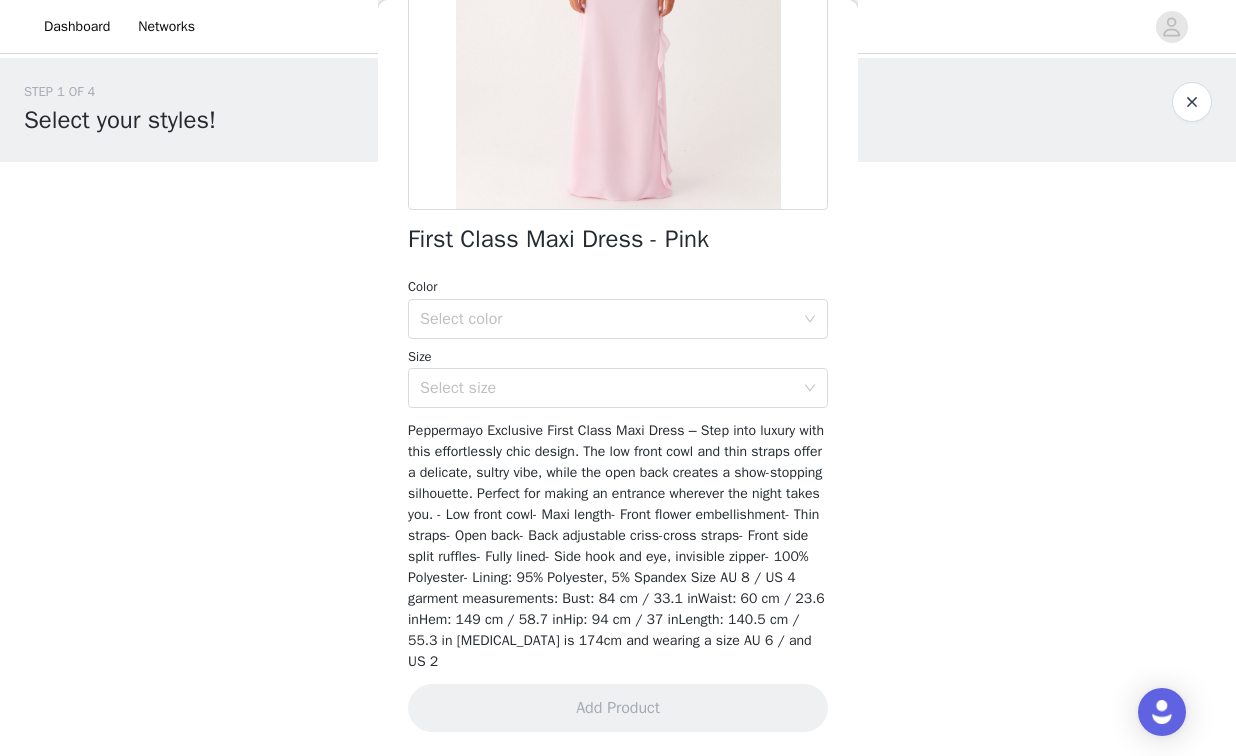 scroll, scrollTop: 0, scrollLeft: 0, axis: both 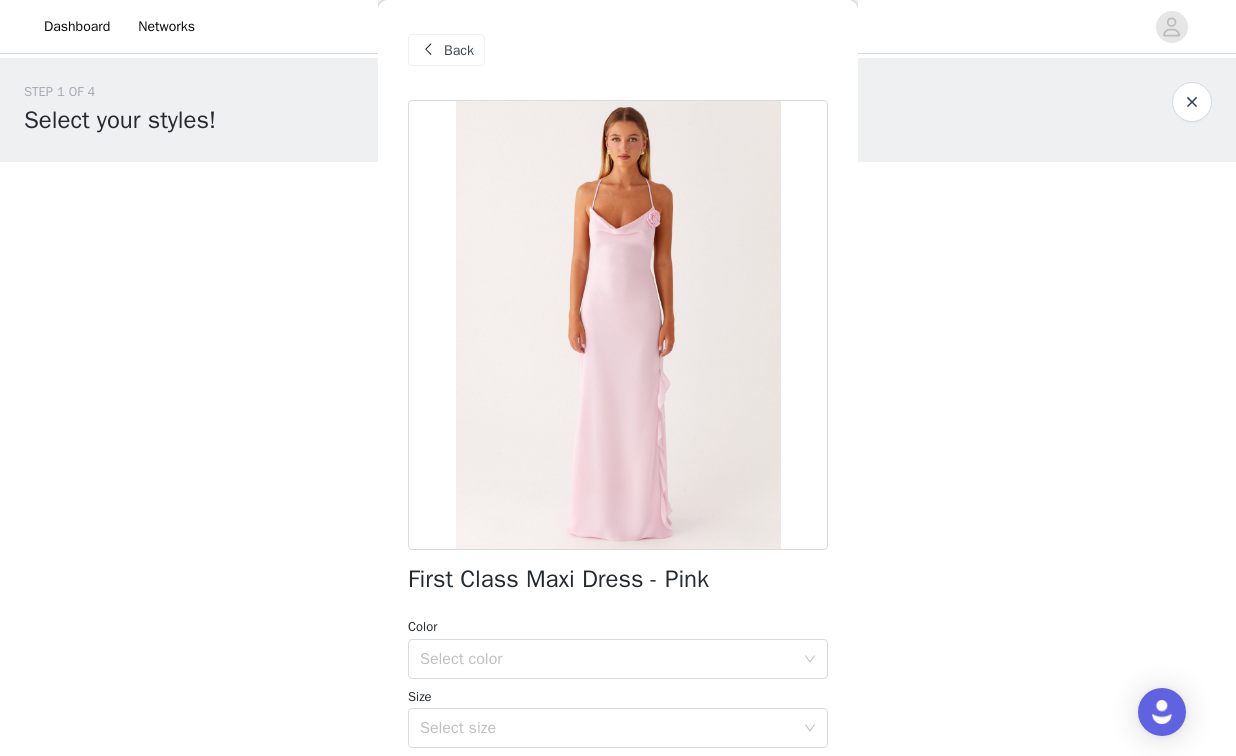 click at bounding box center [428, 50] 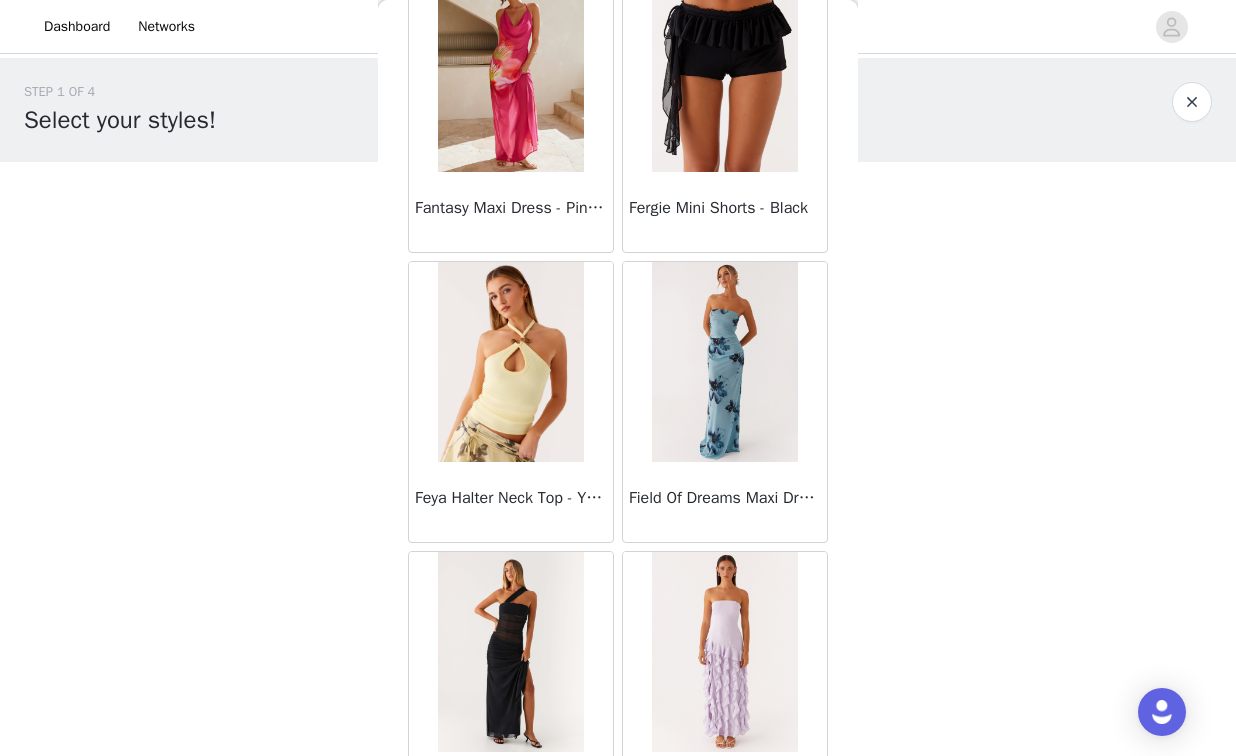 scroll, scrollTop: 22604, scrollLeft: 0, axis: vertical 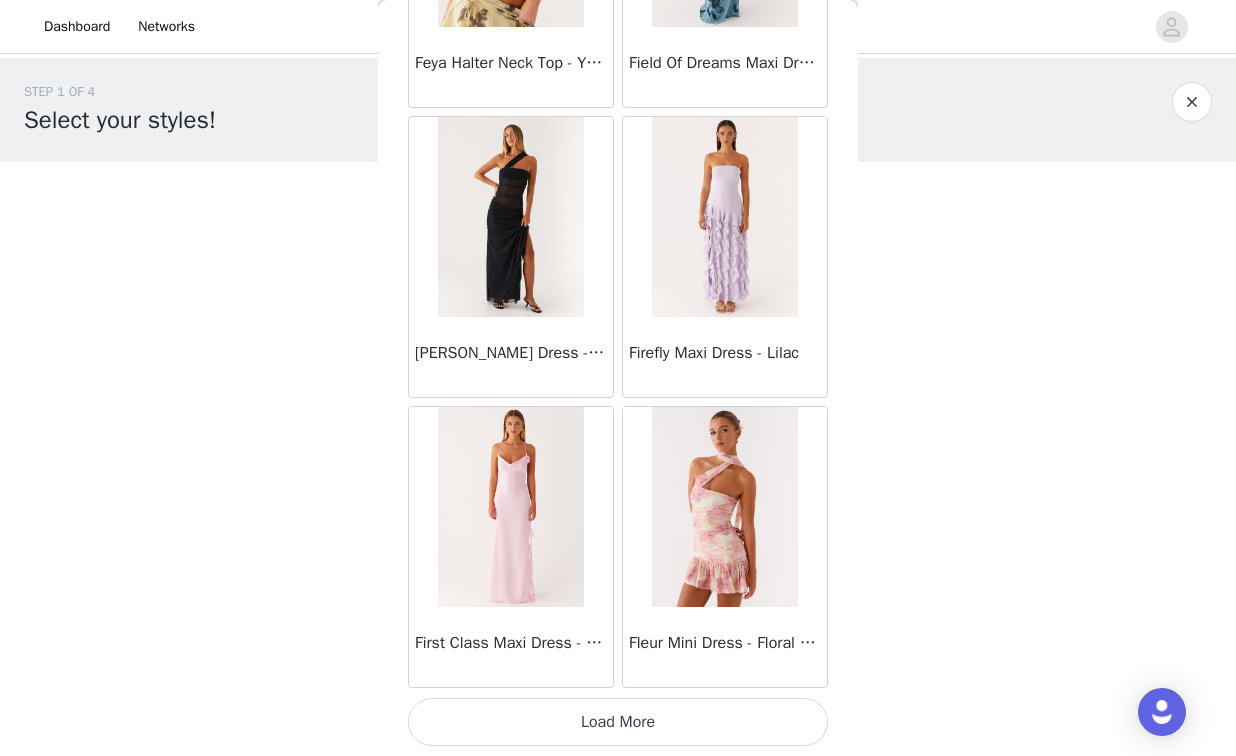 click on "Load More" at bounding box center (618, 722) 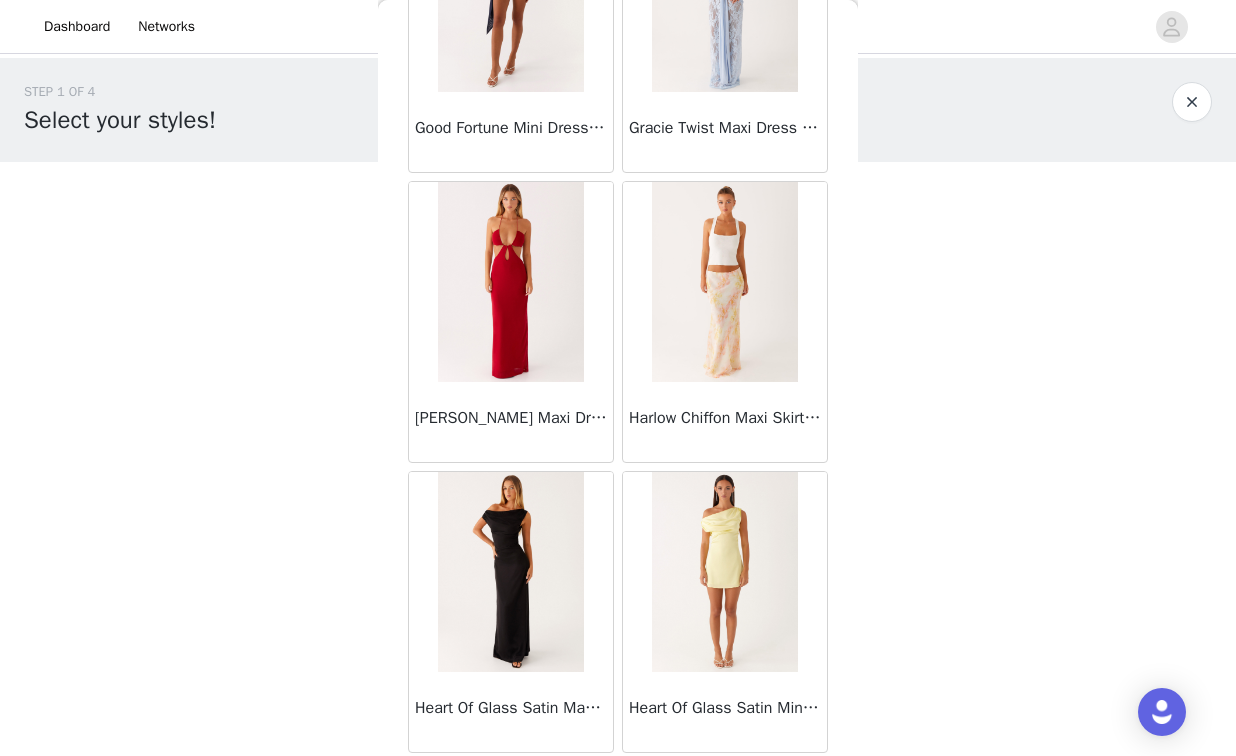 scroll, scrollTop: 25504, scrollLeft: 0, axis: vertical 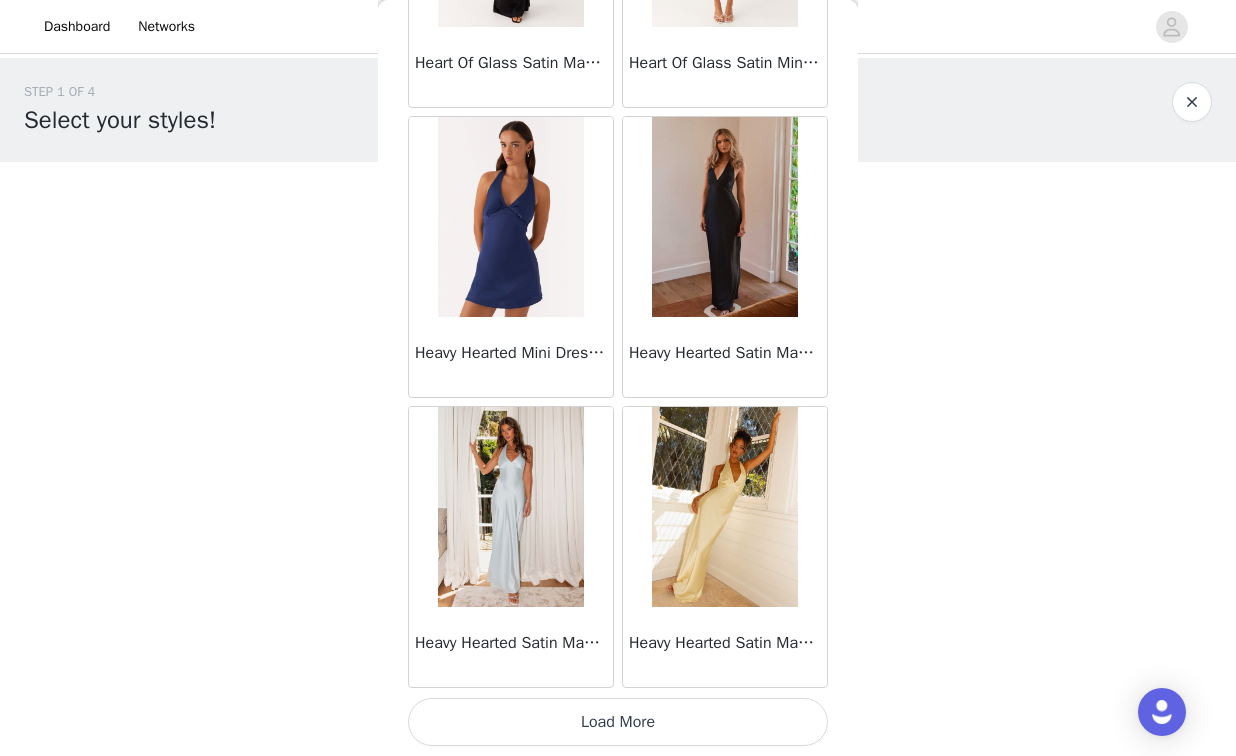 click on "Load More" at bounding box center [618, 722] 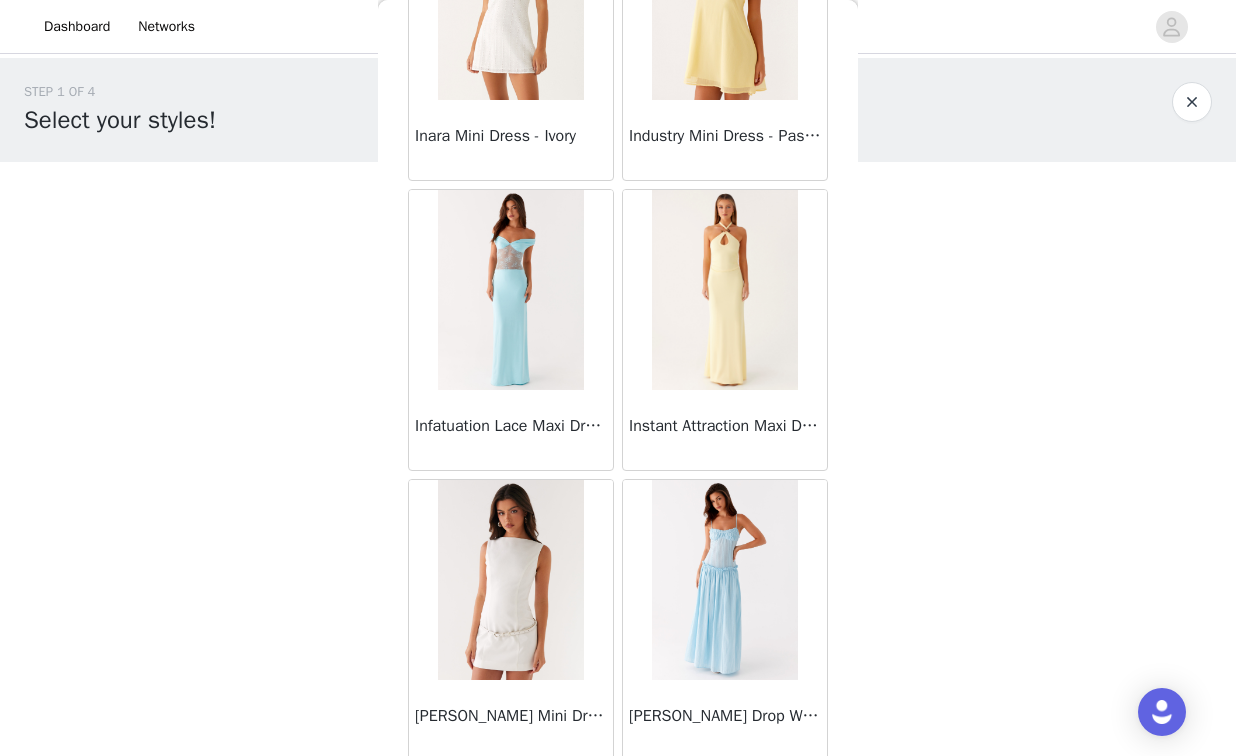 scroll, scrollTop: 28404, scrollLeft: 0, axis: vertical 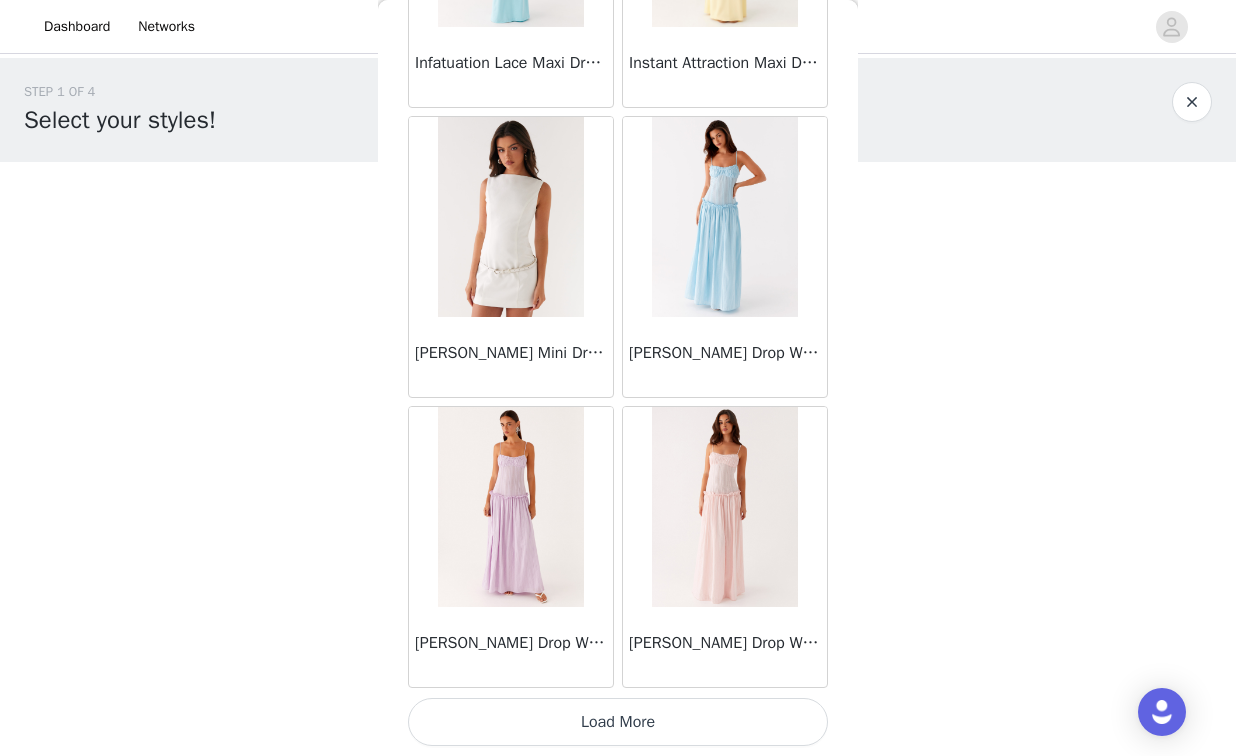 click on "Load More" at bounding box center [618, 722] 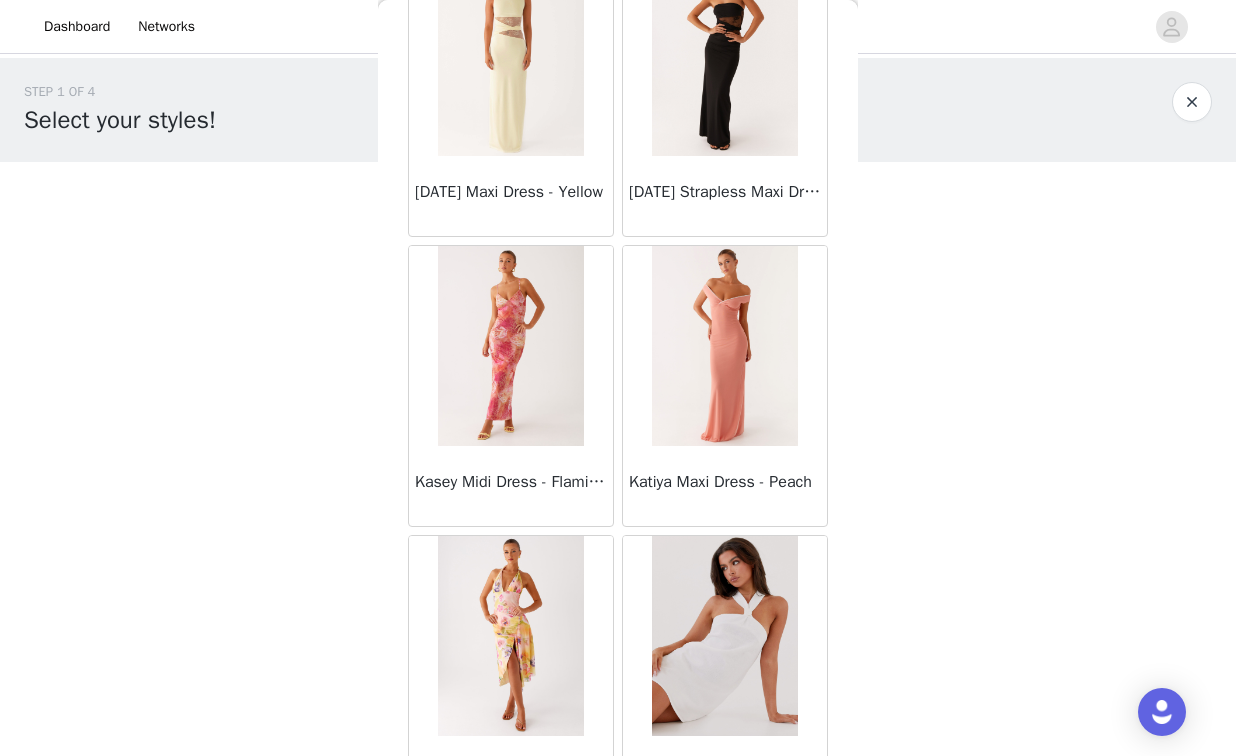 scroll, scrollTop: 31304, scrollLeft: 0, axis: vertical 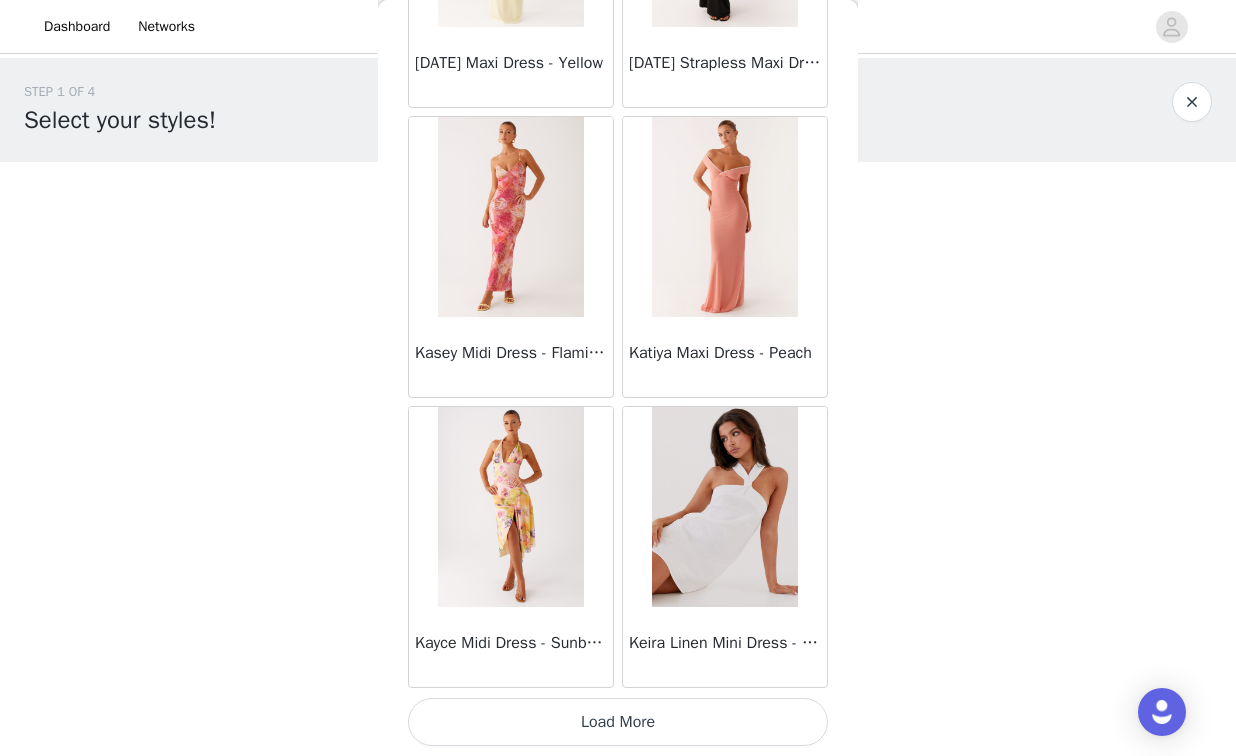 click on "Load More" at bounding box center [618, 722] 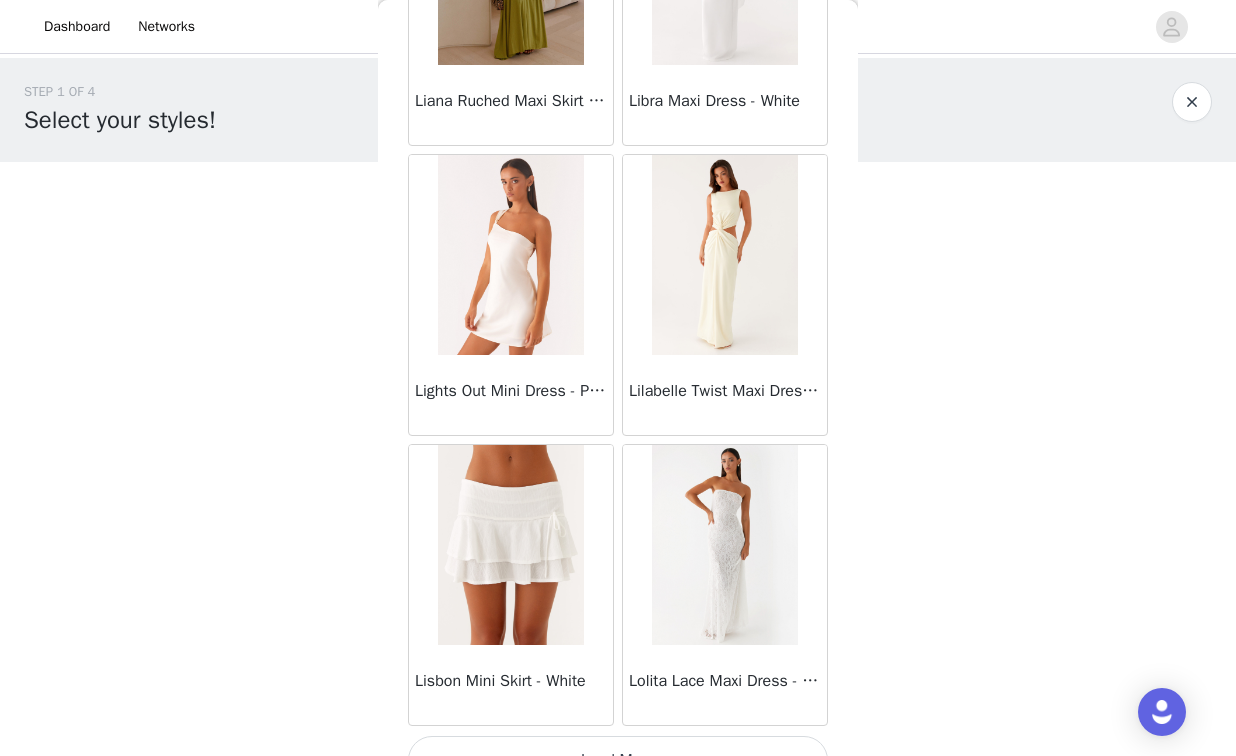 scroll, scrollTop: 34204, scrollLeft: 0, axis: vertical 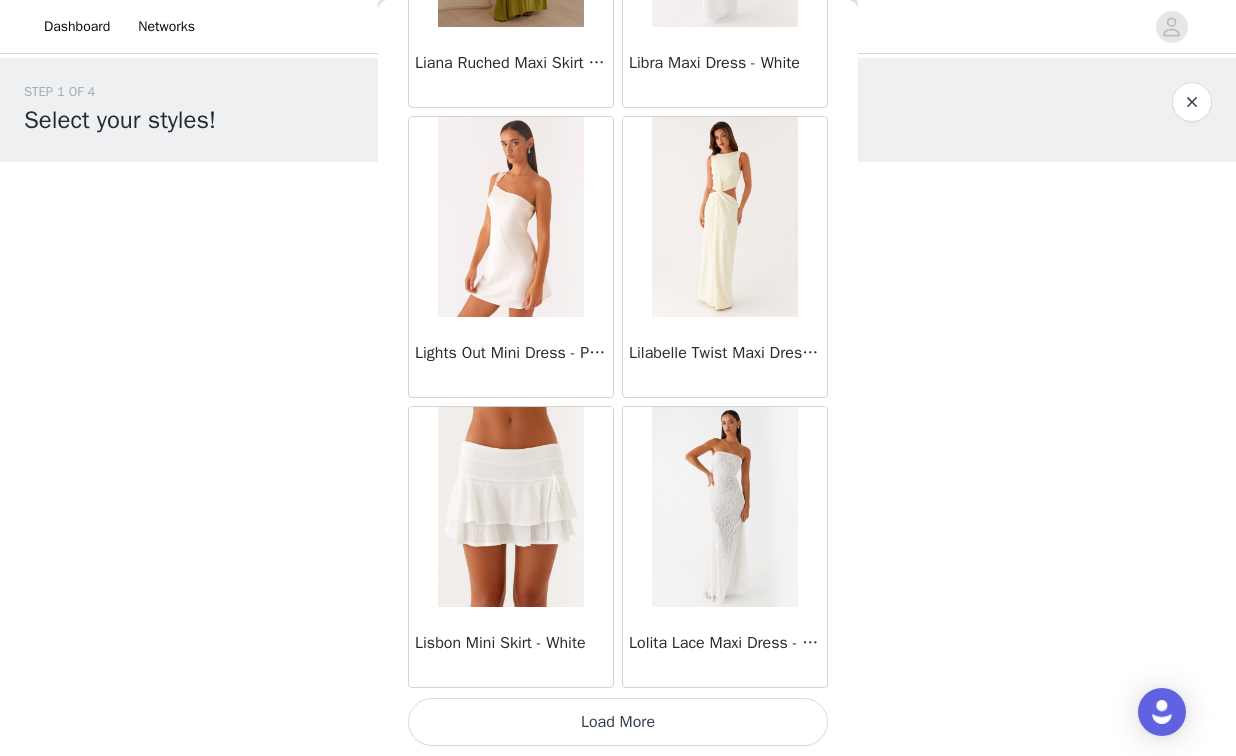 click on "Load More" at bounding box center [618, 722] 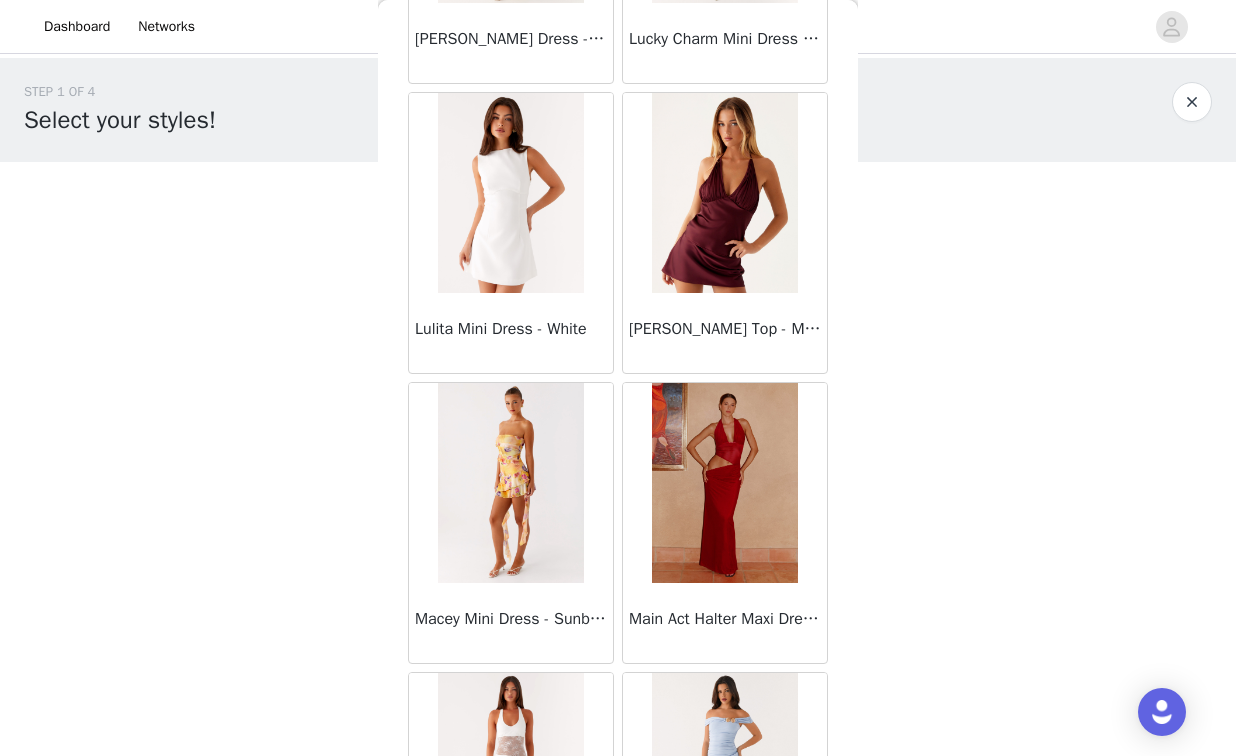 scroll, scrollTop: 37104, scrollLeft: 0, axis: vertical 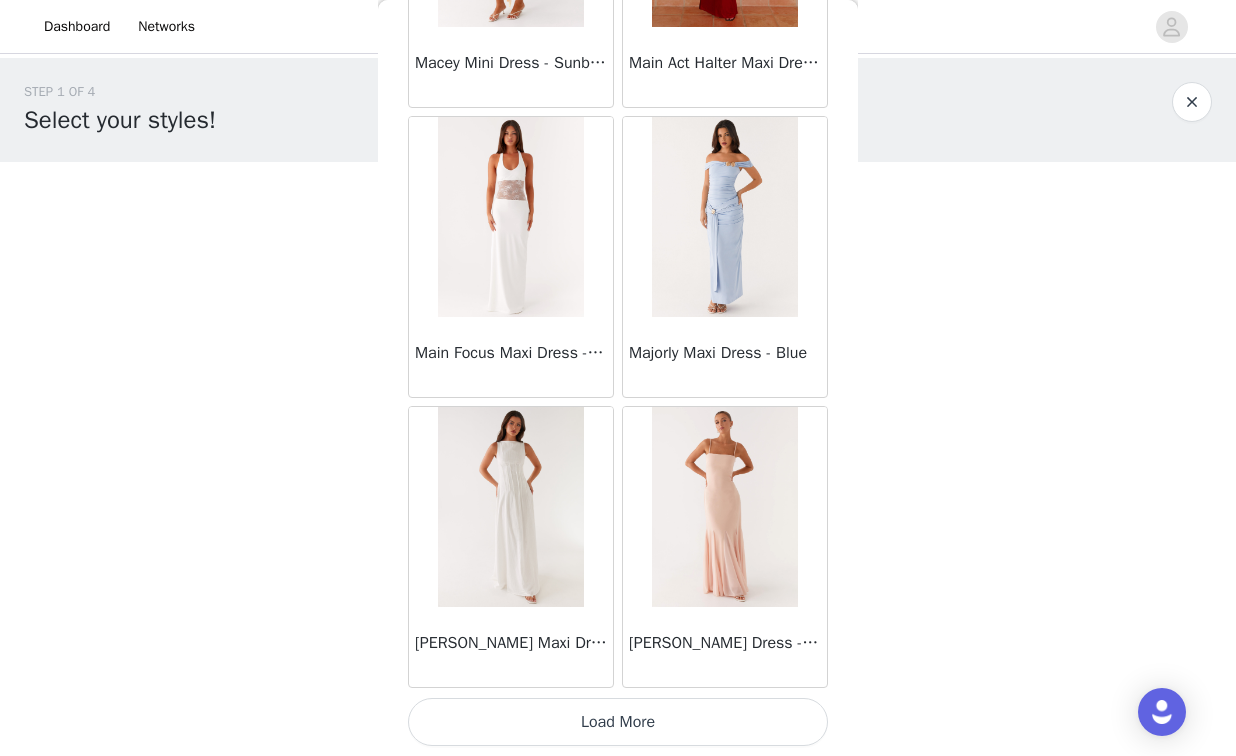 click on "Load More" at bounding box center (618, 722) 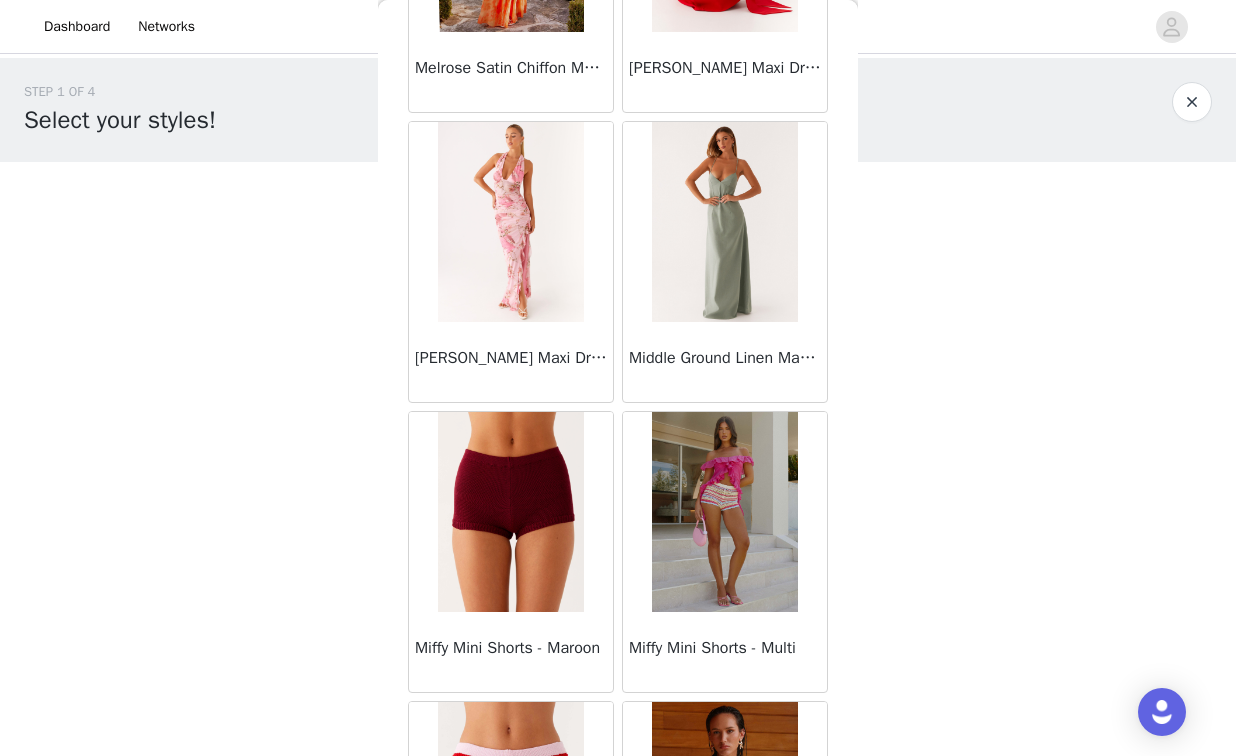 scroll, scrollTop: 40004, scrollLeft: 0, axis: vertical 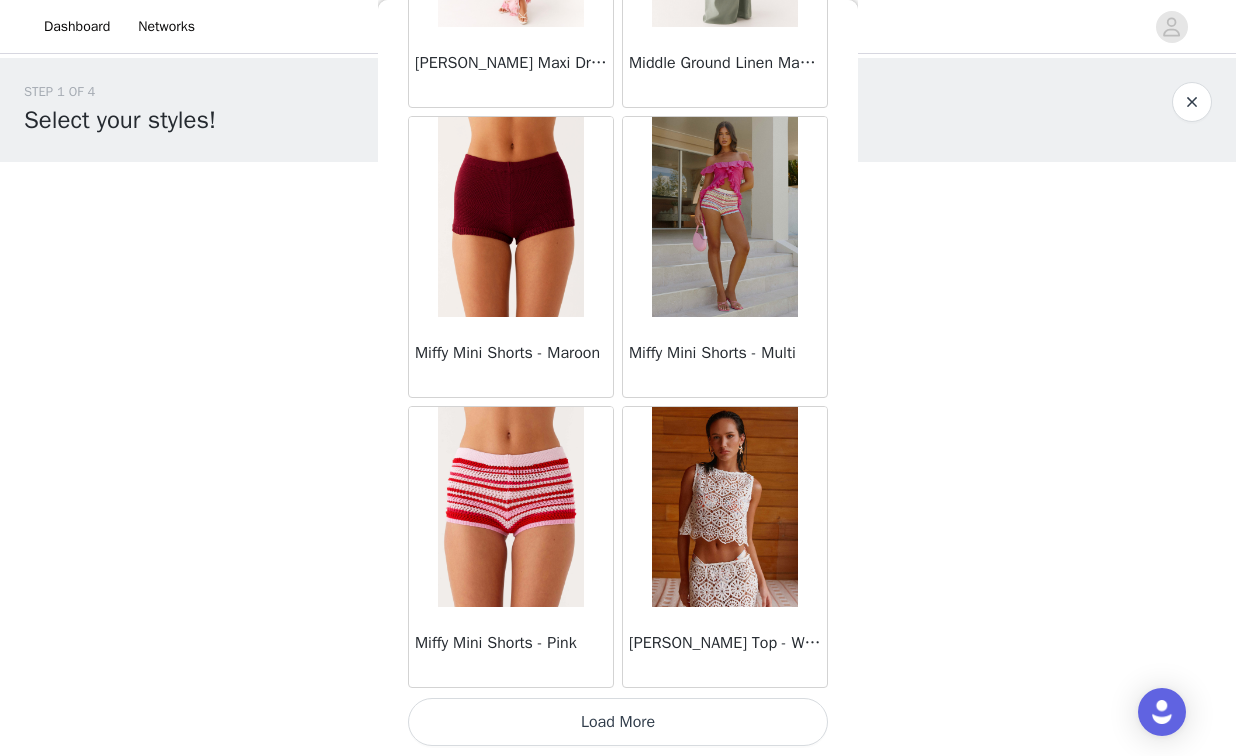 click on "Load More" at bounding box center (618, 722) 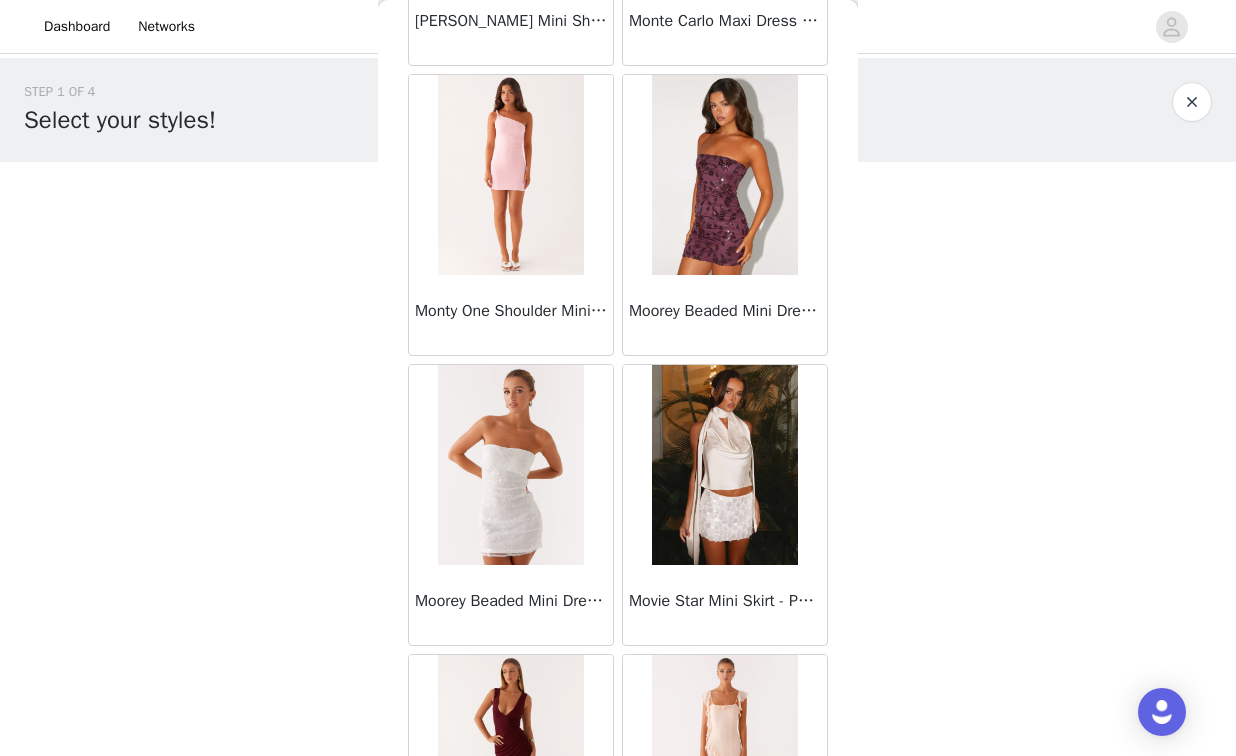 scroll, scrollTop: 42904, scrollLeft: 0, axis: vertical 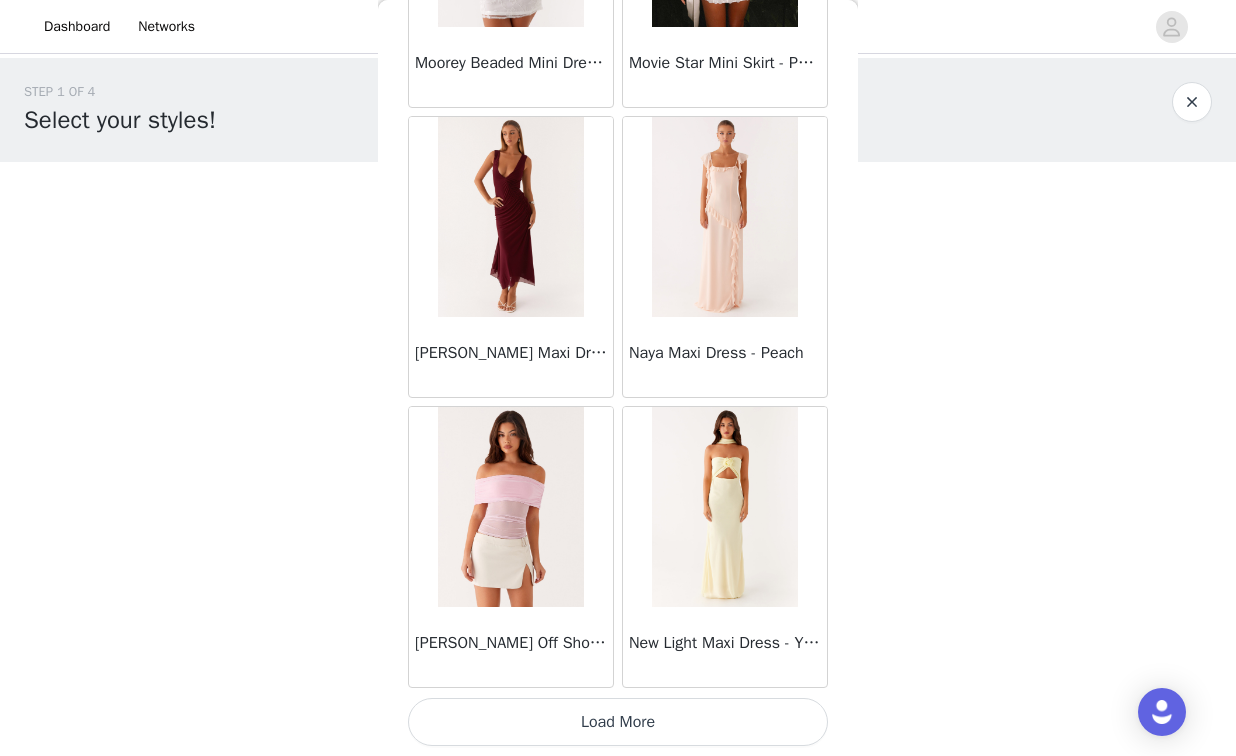 click on "Load More" at bounding box center [618, 722] 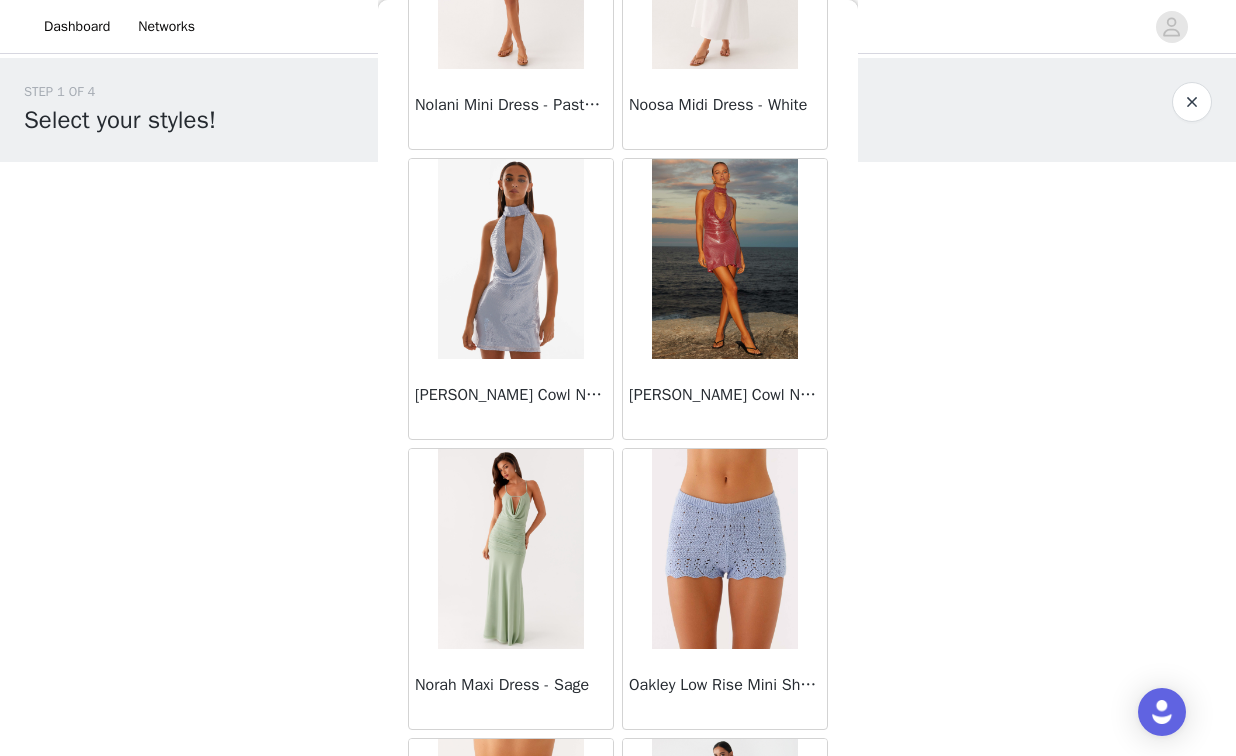 scroll, scrollTop: 45804, scrollLeft: 0, axis: vertical 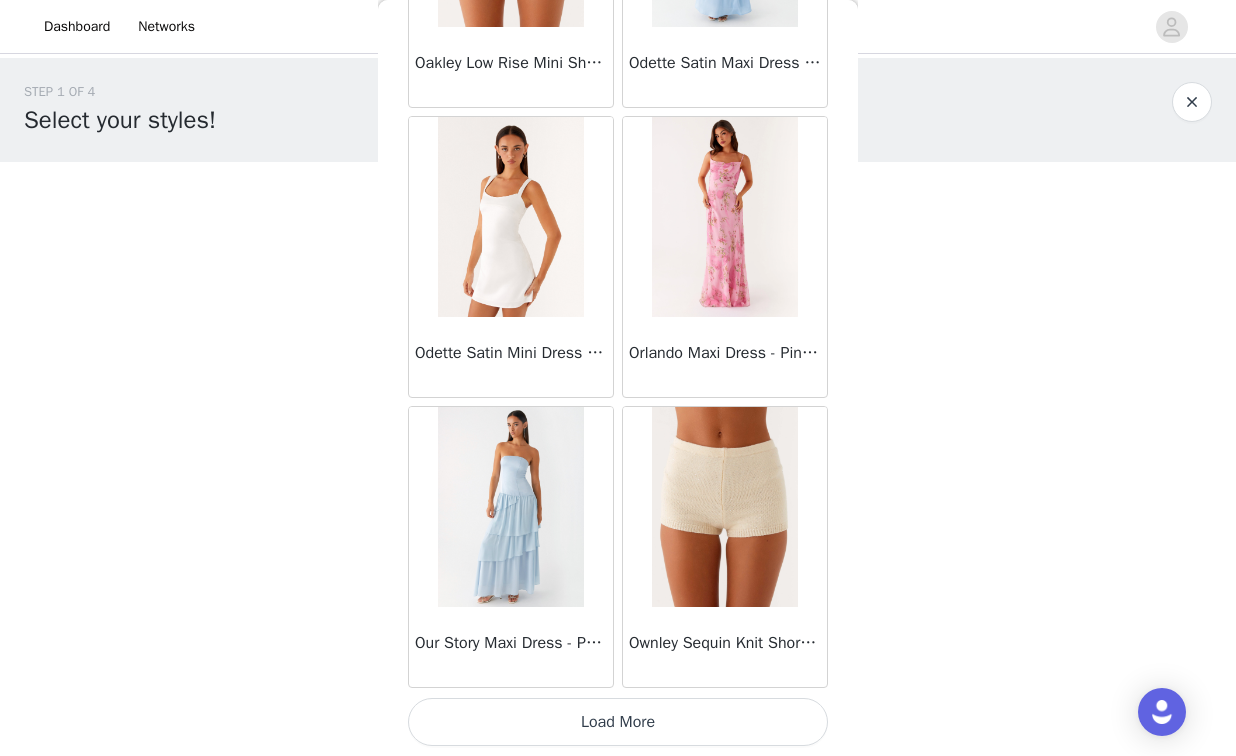 click on "Load More" at bounding box center (618, 722) 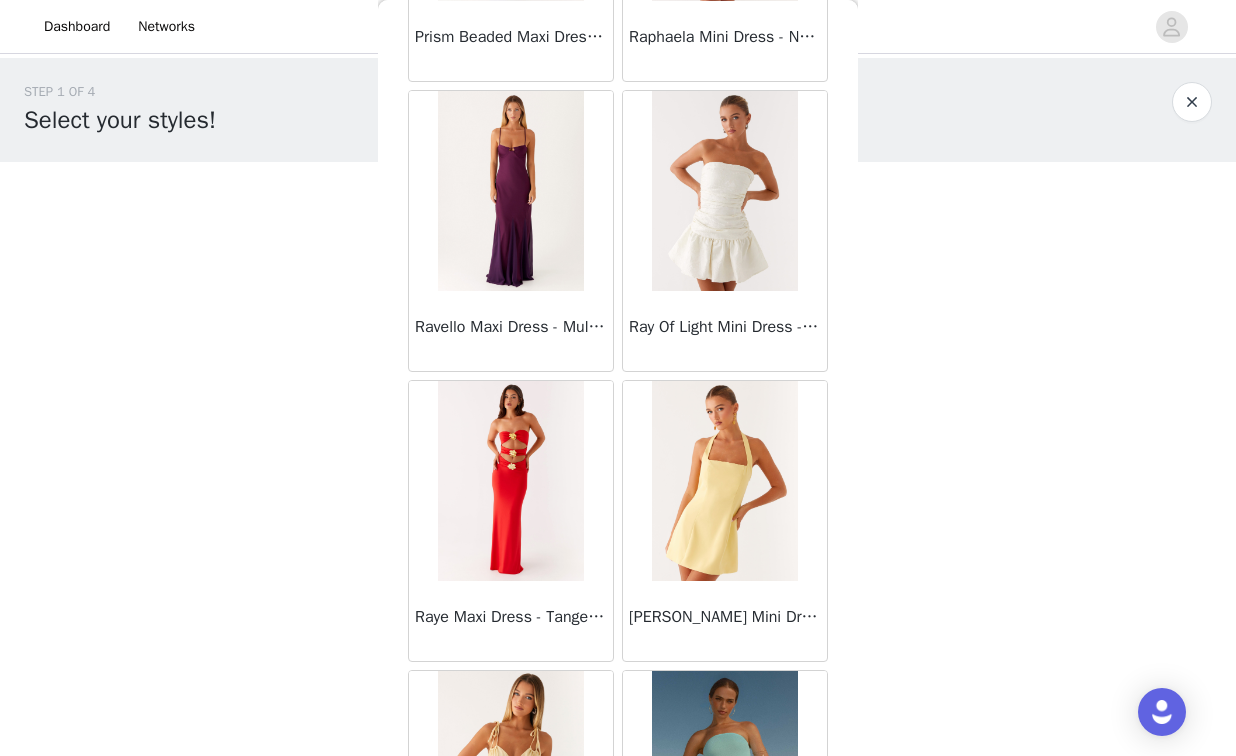 scroll, scrollTop: 48704, scrollLeft: 0, axis: vertical 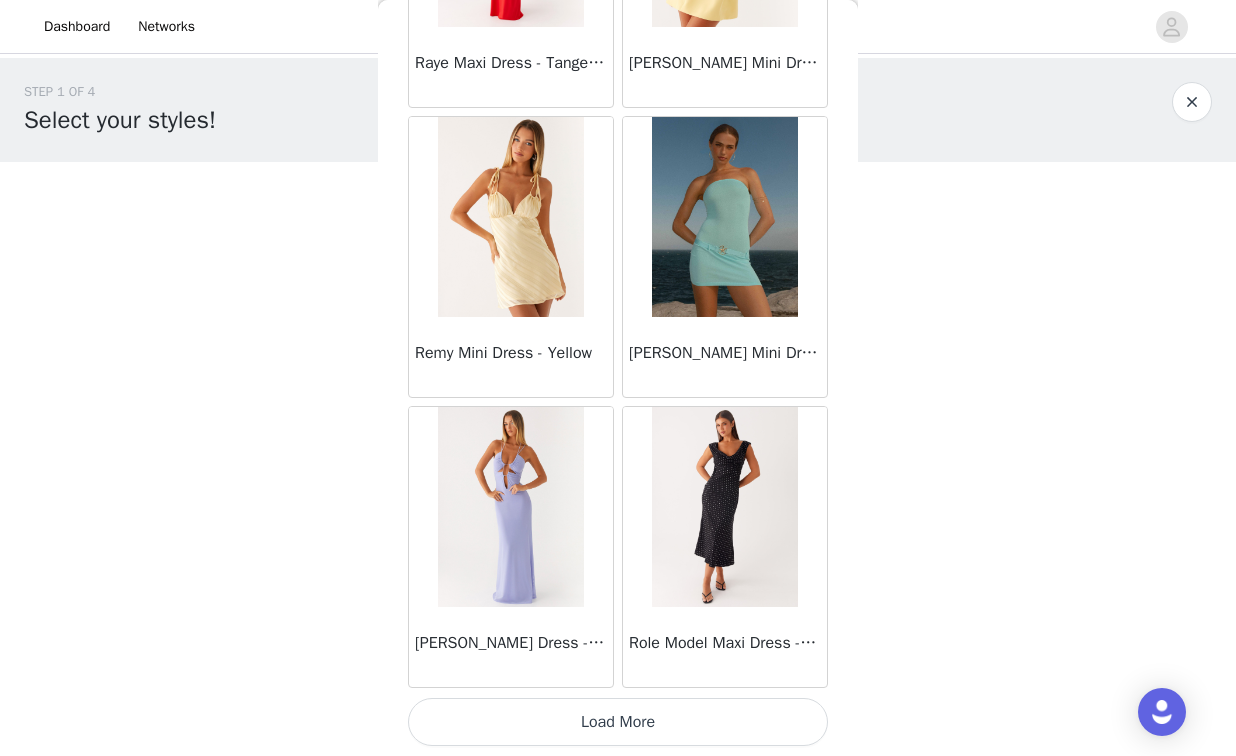click on "Load More" at bounding box center [618, 722] 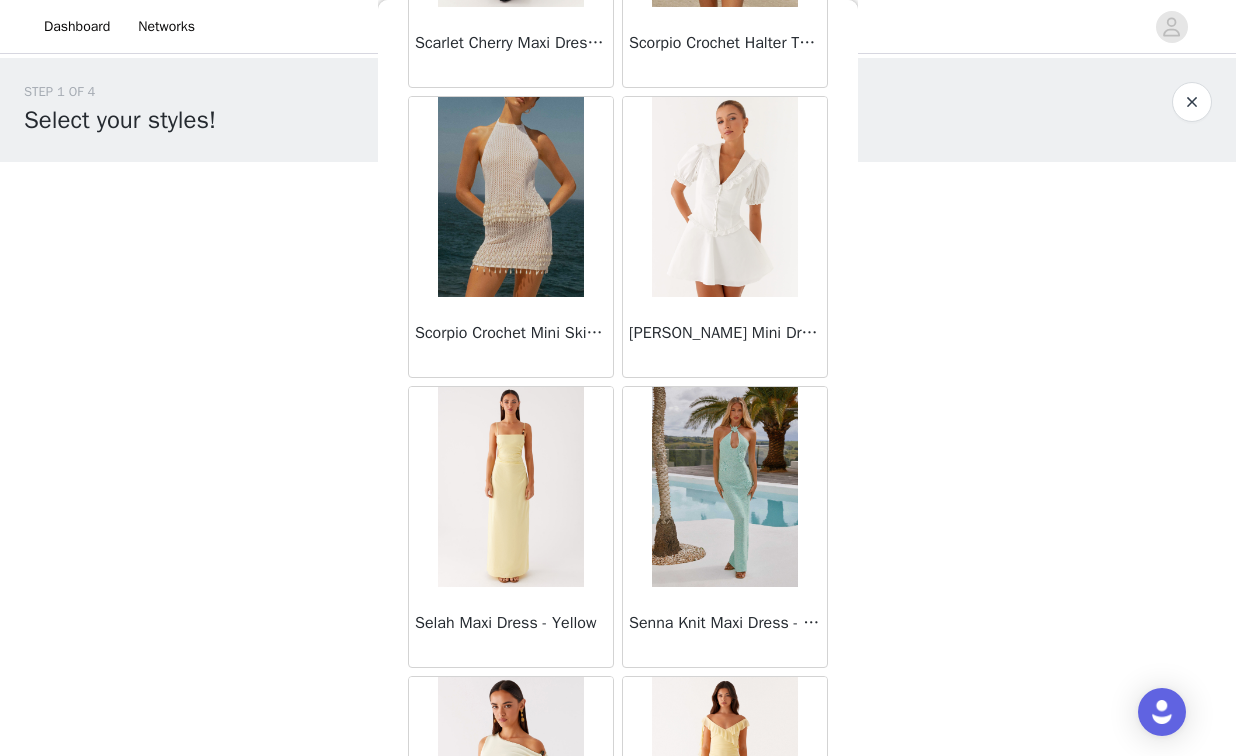 scroll, scrollTop: 51604, scrollLeft: 0, axis: vertical 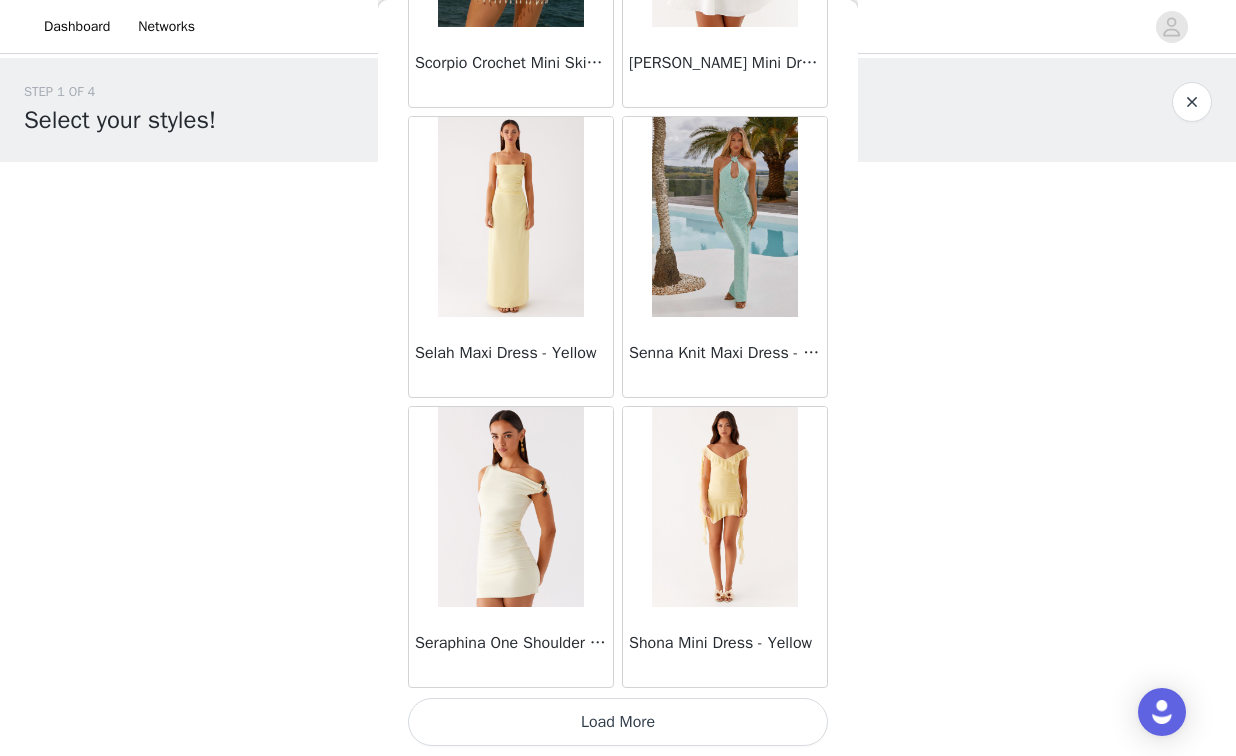 click on "Load More" at bounding box center (618, 722) 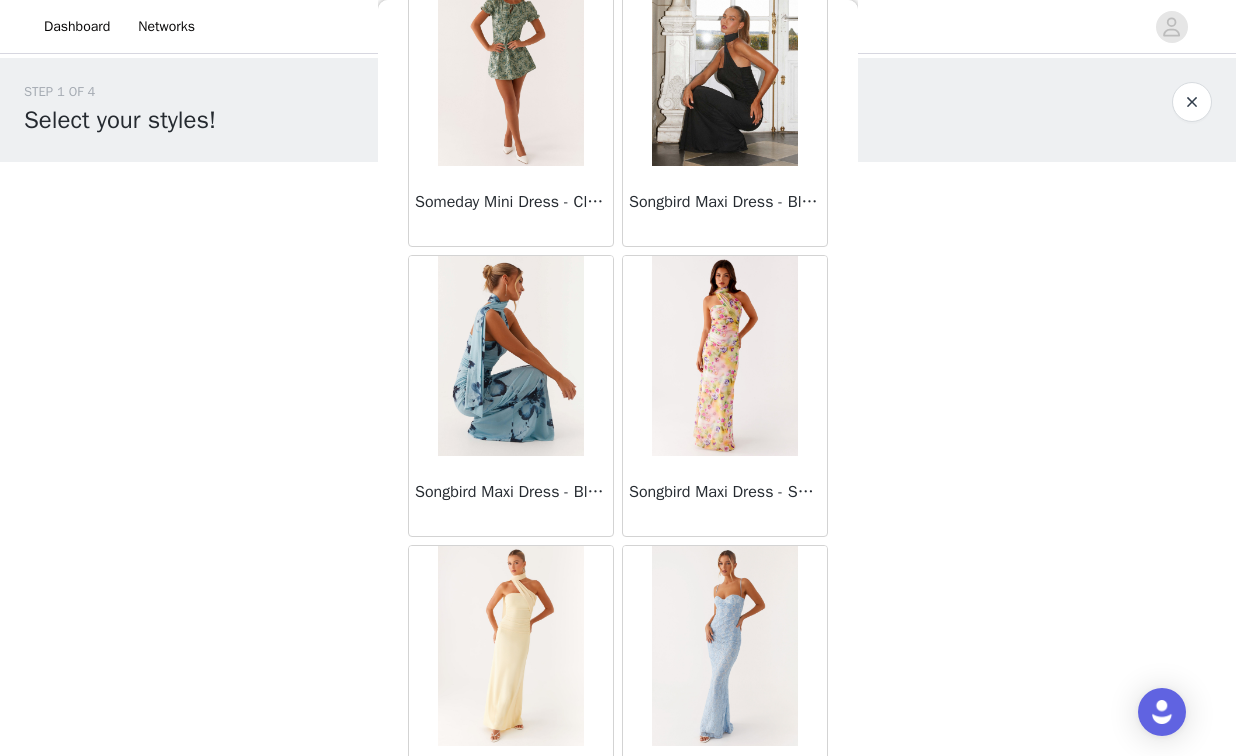 scroll, scrollTop: 54504, scrollLeft: 0, axis: vertical 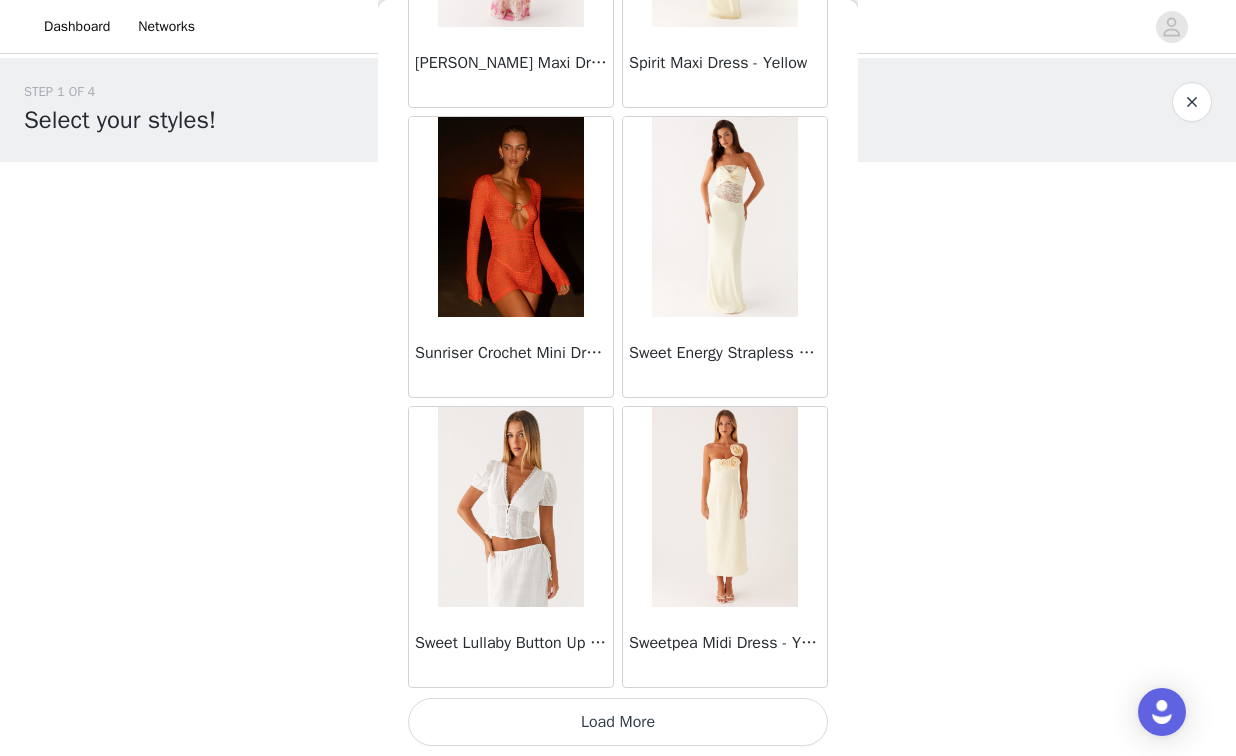 click on "Load More" at bounding box center [618, 722] 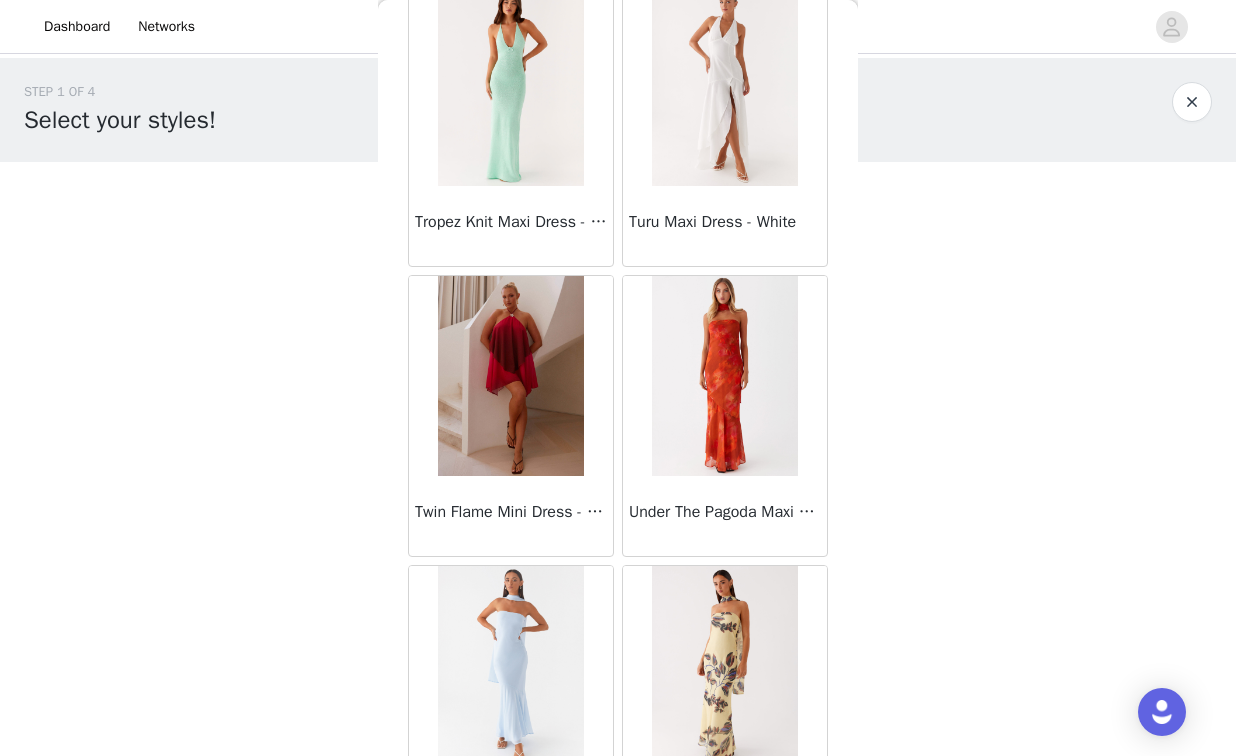 scroll, scrollTop: 57404, scrollLeft: 0, axis: vertical 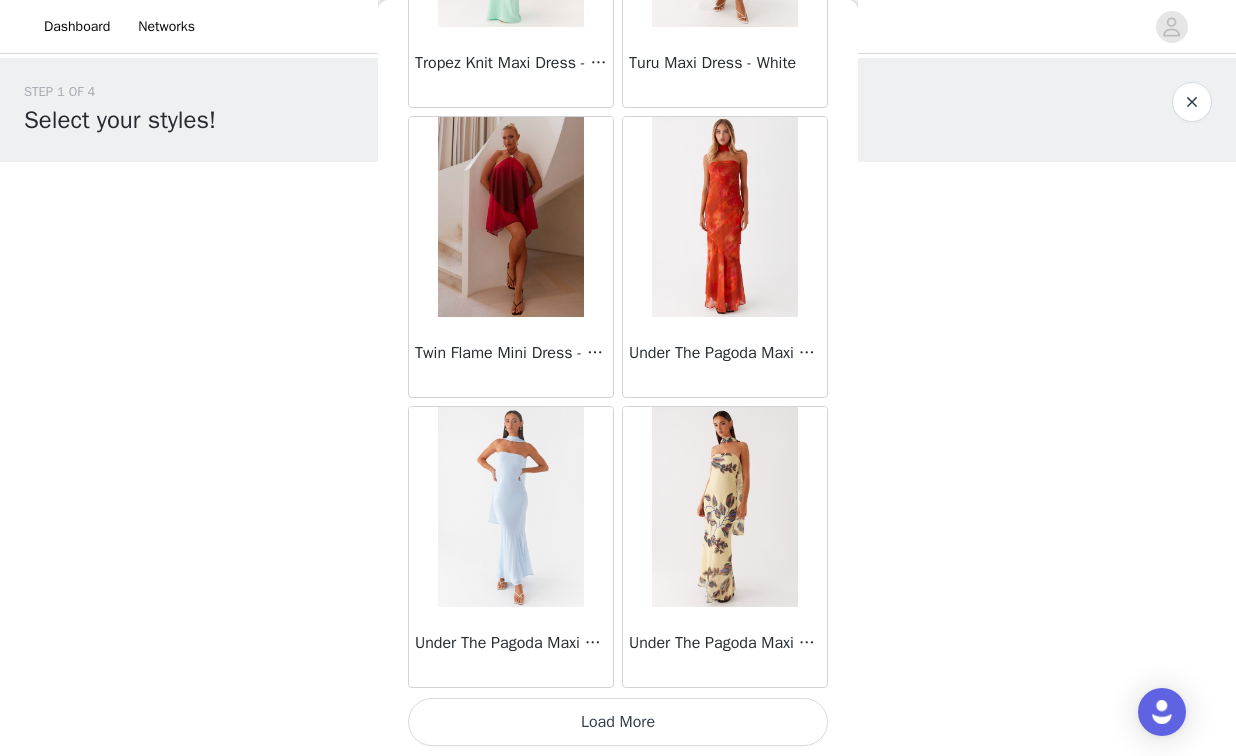click on "Load More" at bounding box center (618, 722) 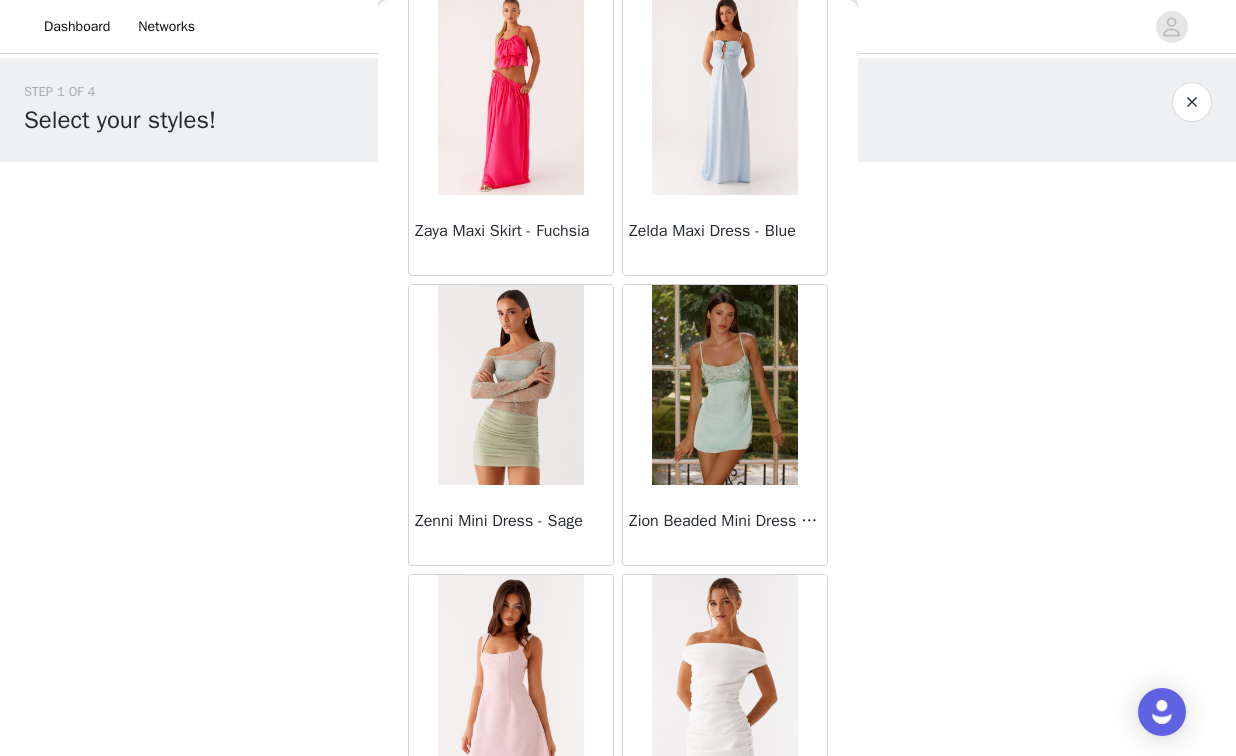 scroll, scrollTop: 60304, scrollLeft: 0, axis: vertical 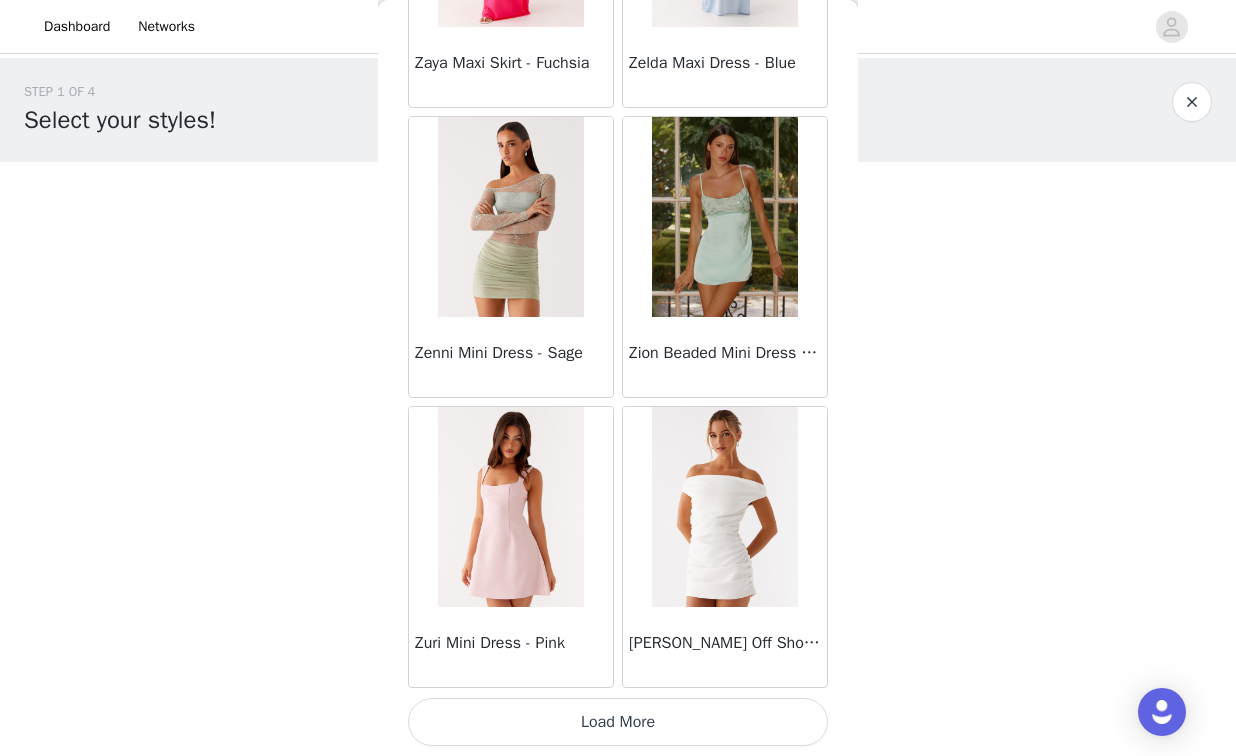 click on "Load More" at bounding box center (618, 722) 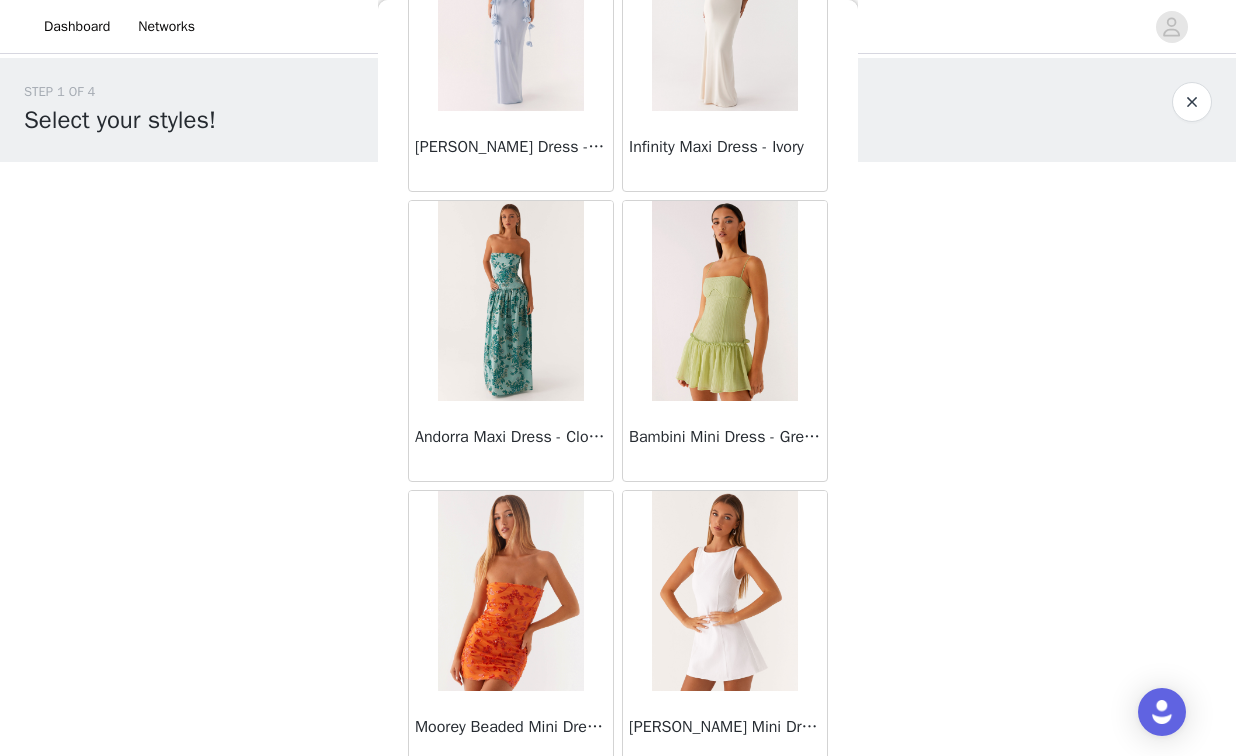 scroll, scrollTop: 63204, scrollLeft: 0, axis: vertical 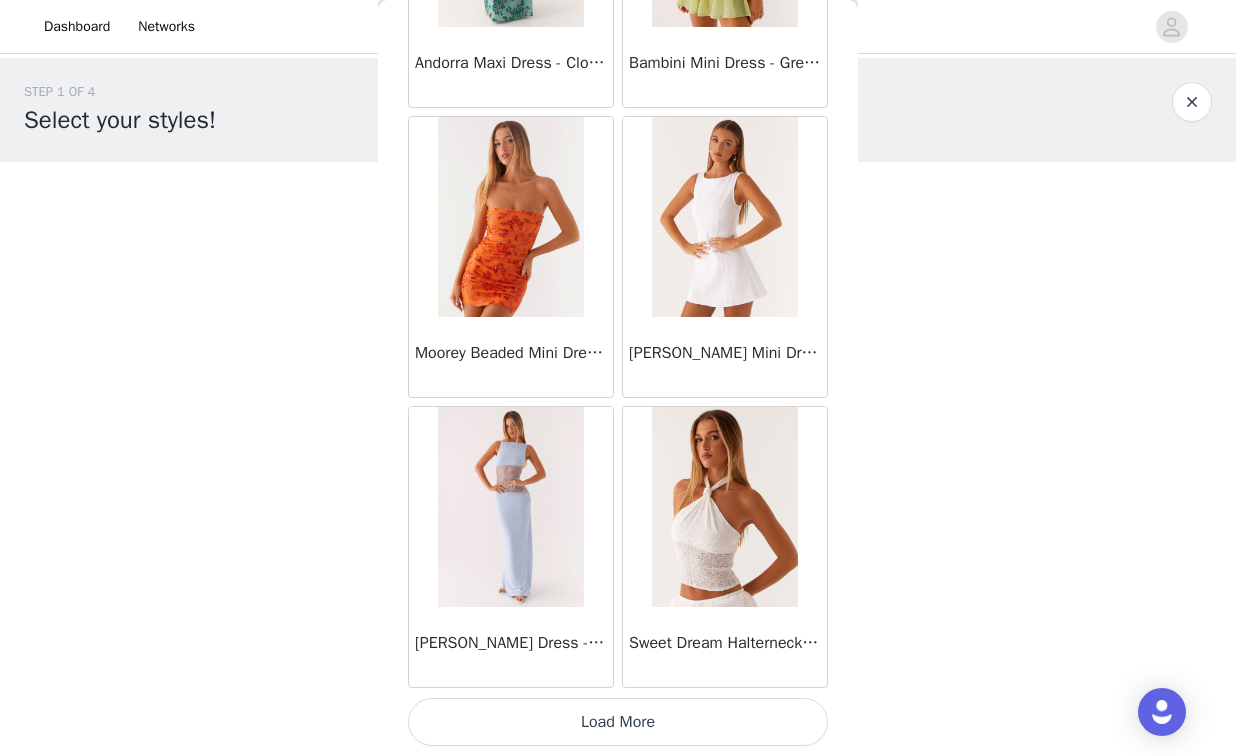 click on "Load More" at bounding box center [618, 722] 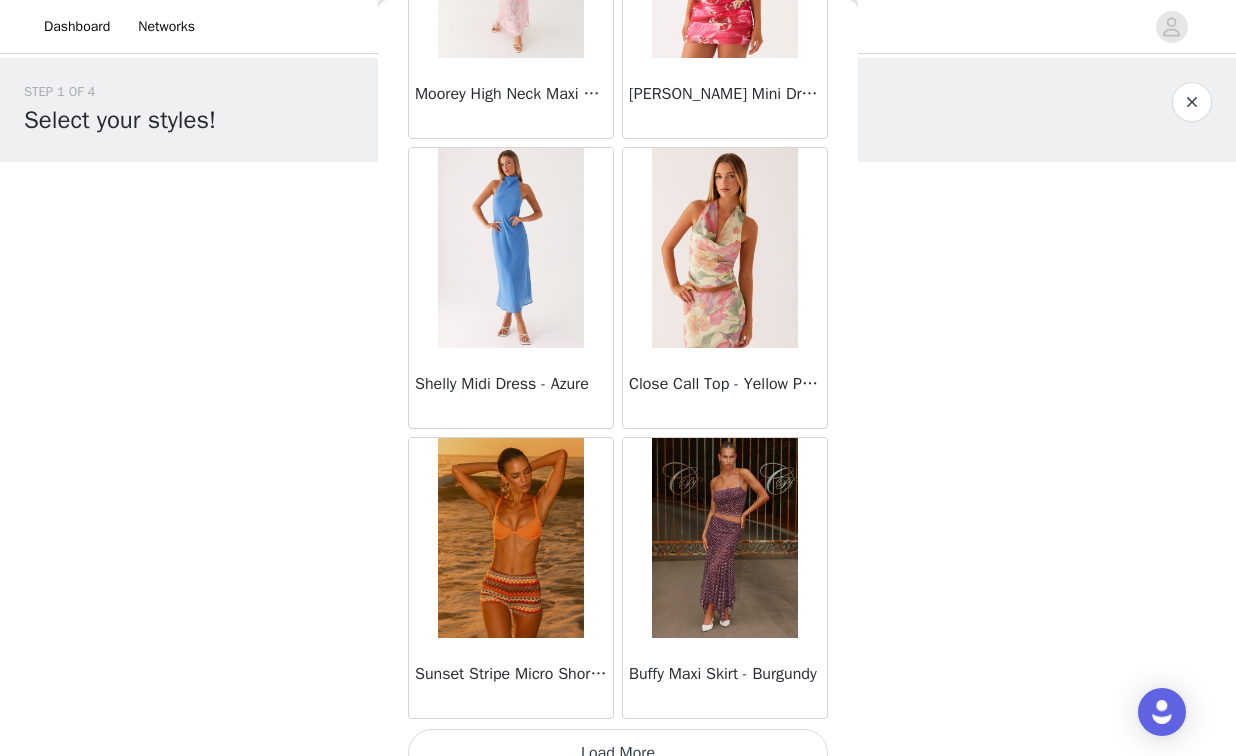 scroll, scrollTop: 66104, scrollLeft: 0, axis: vertical 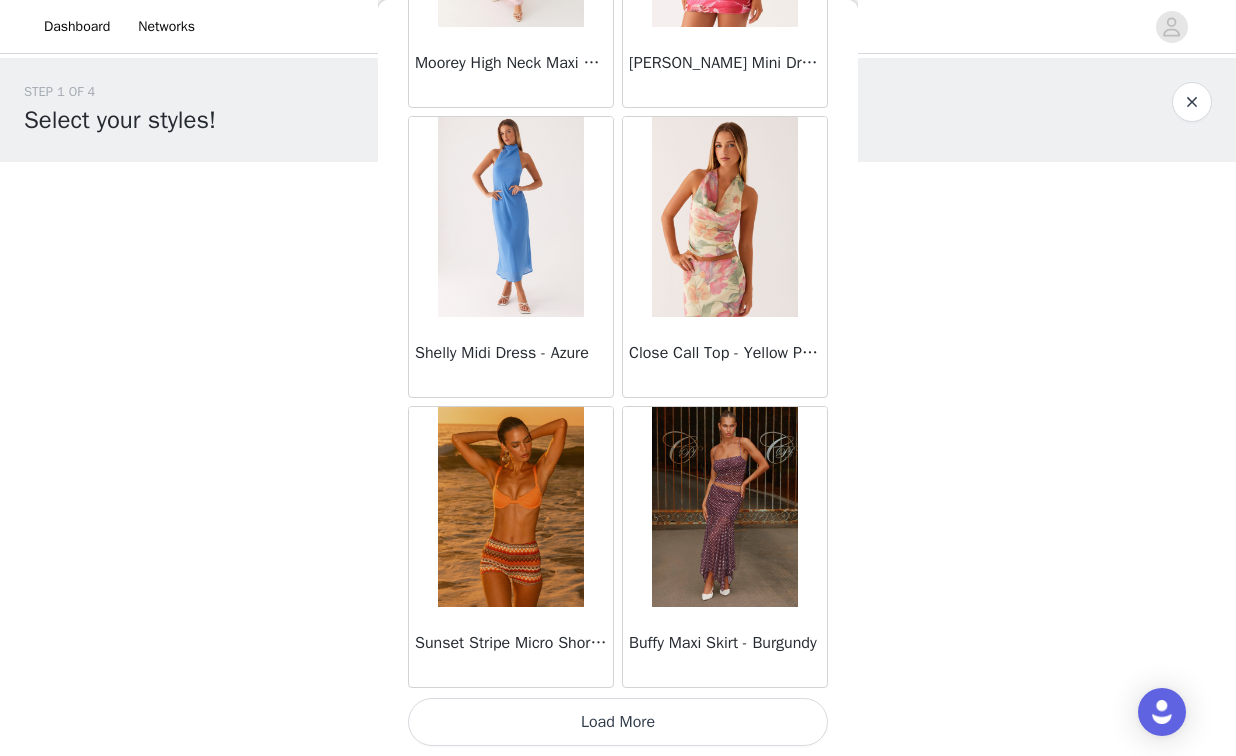 click on "Load More" at bounding box center (618, 722) 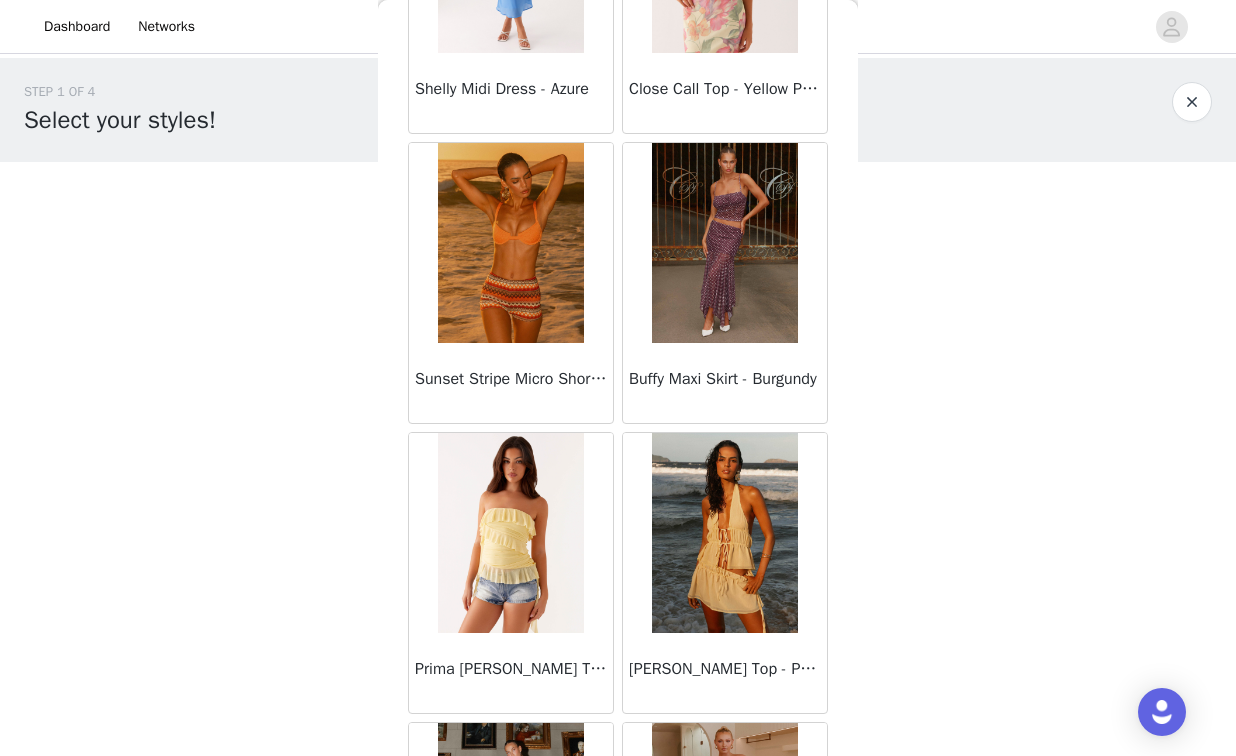 scroll, scrollTop: 66387, scrollLeft: 0, axis: vertical 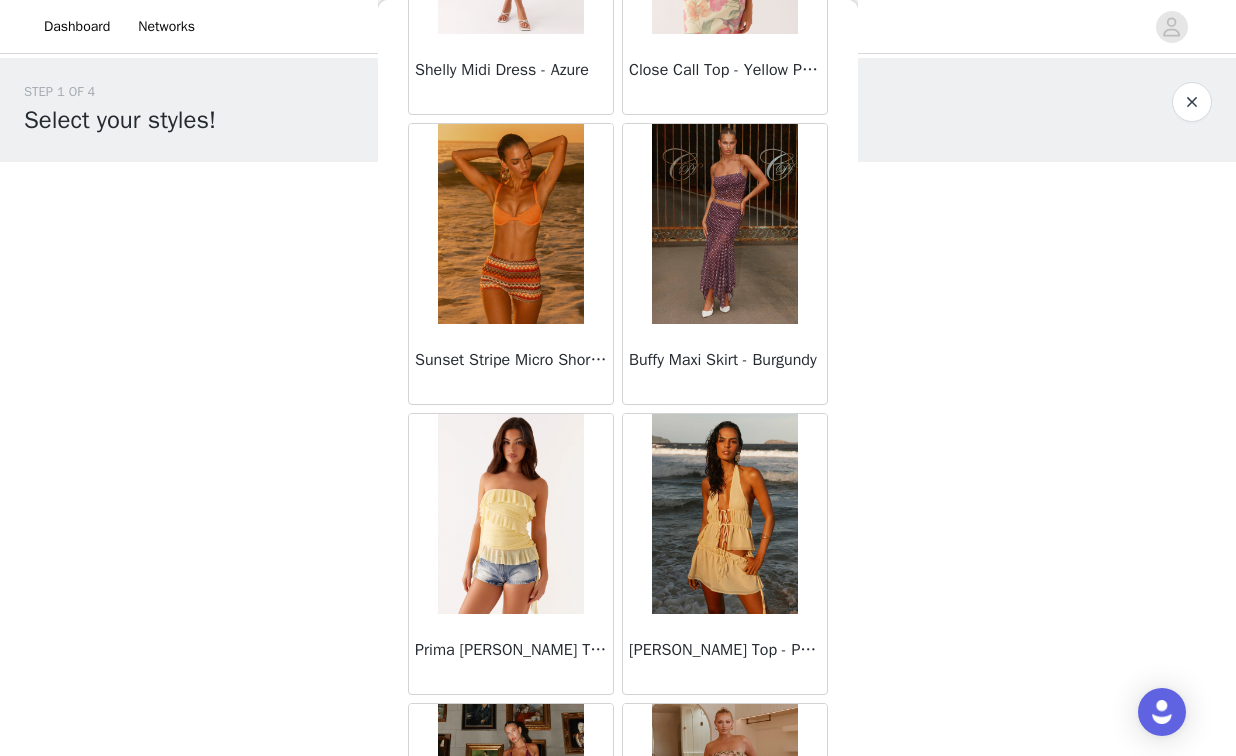 click at bounding box center [724, 224] 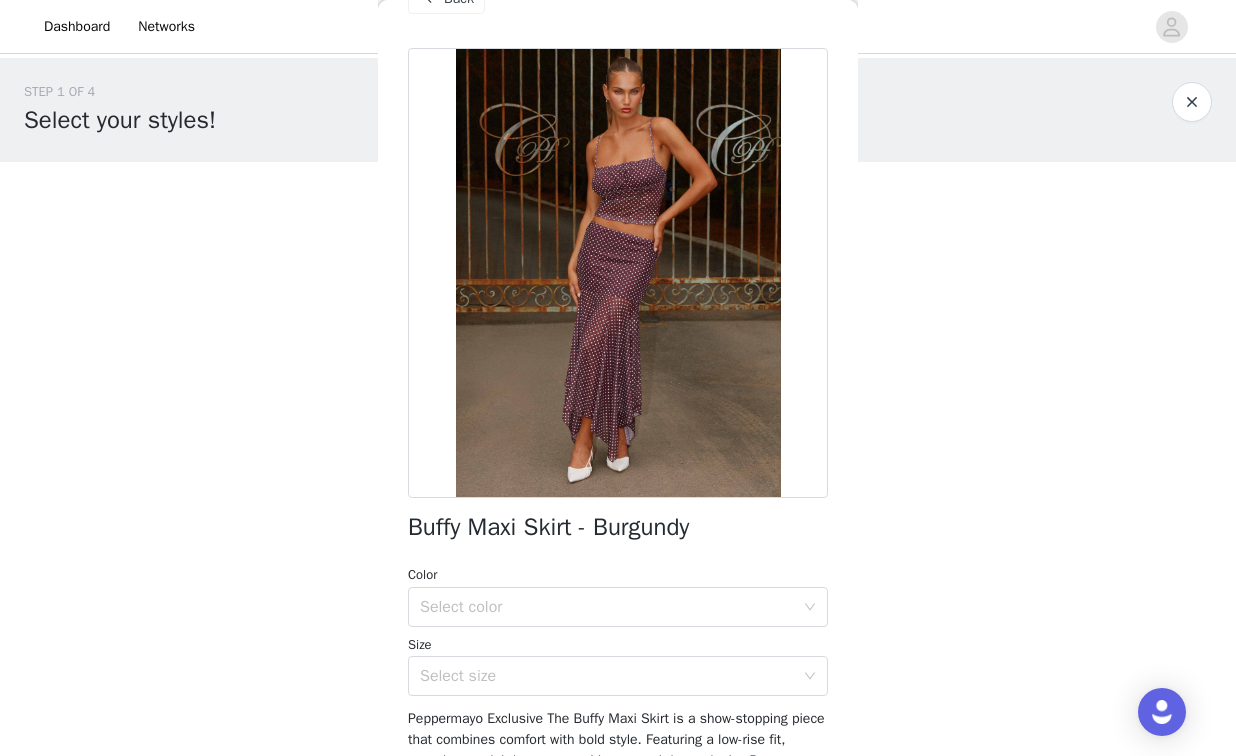 scroll, scrollTop: 49, scrollLeft: 0, axis: vertical 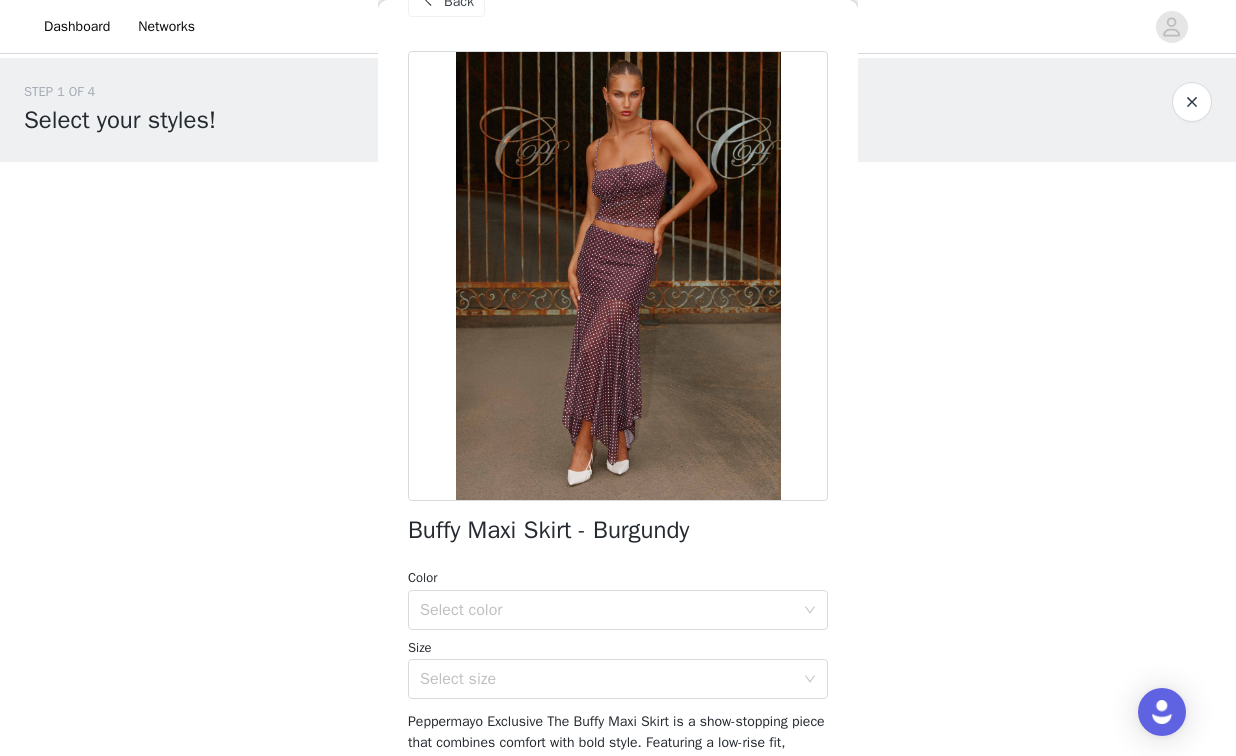 click on "Back" at bounding box center [459, 1] 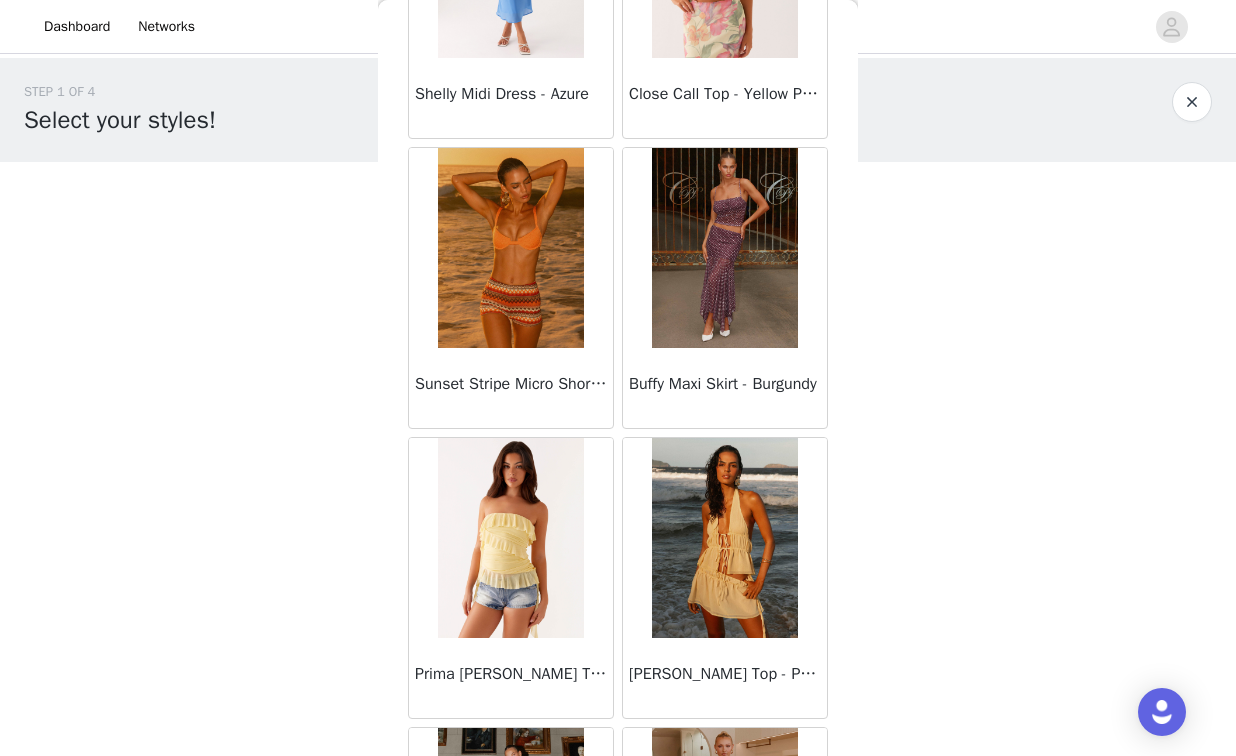 scroll, scrollTop: 66756, scrollLeft: 0, axis: vertical 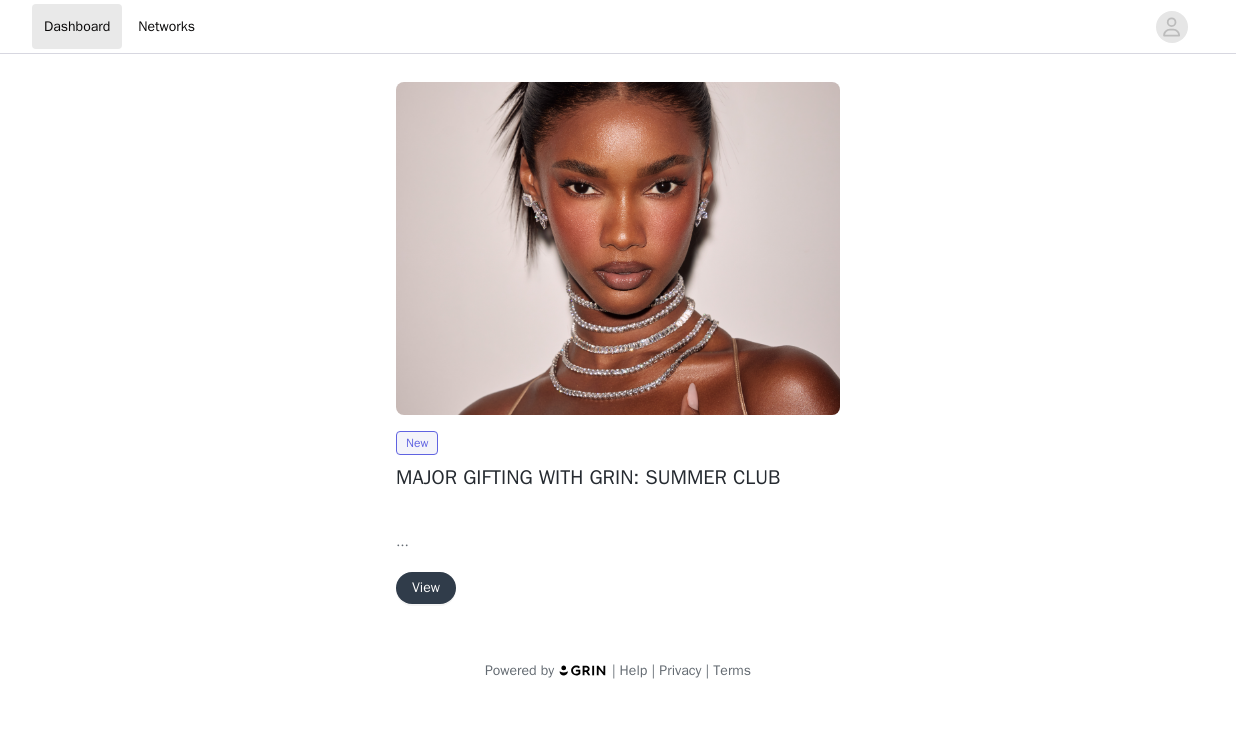 click on "View" at bounding box center (426, 588) 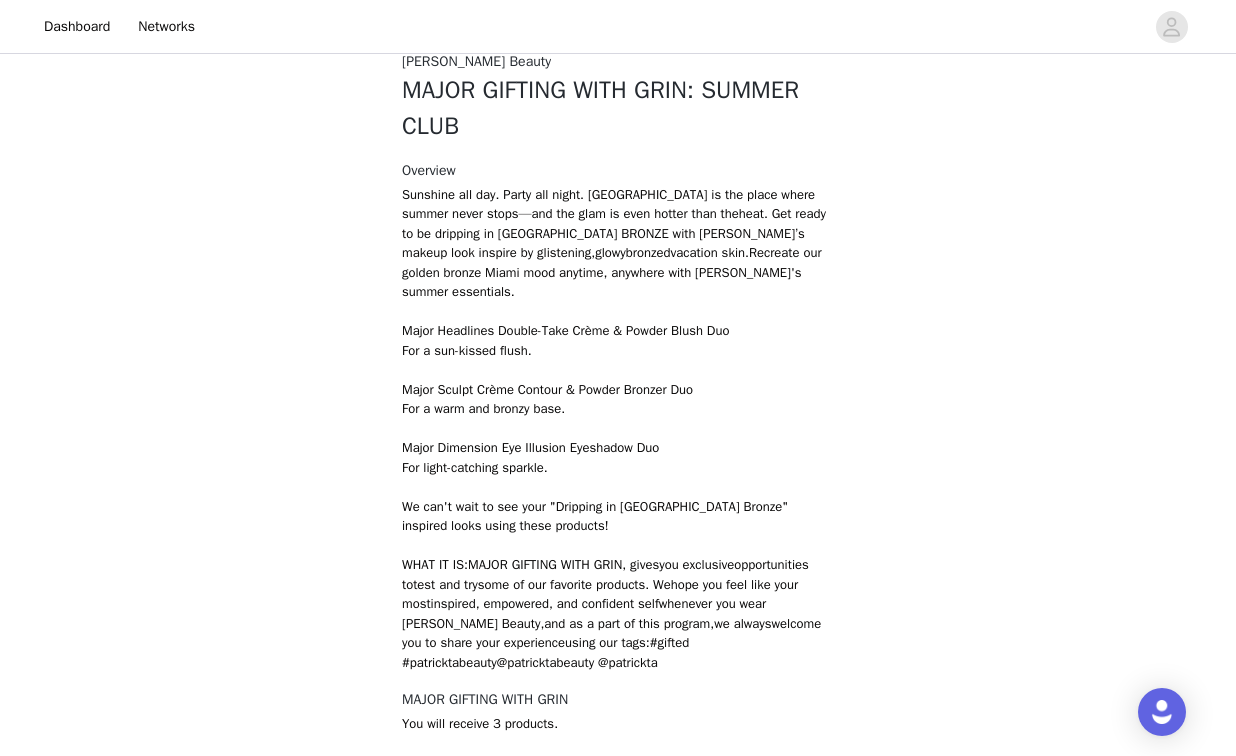 scroll, scrollTop: 876, scrollLeft: 0, axis: vertical 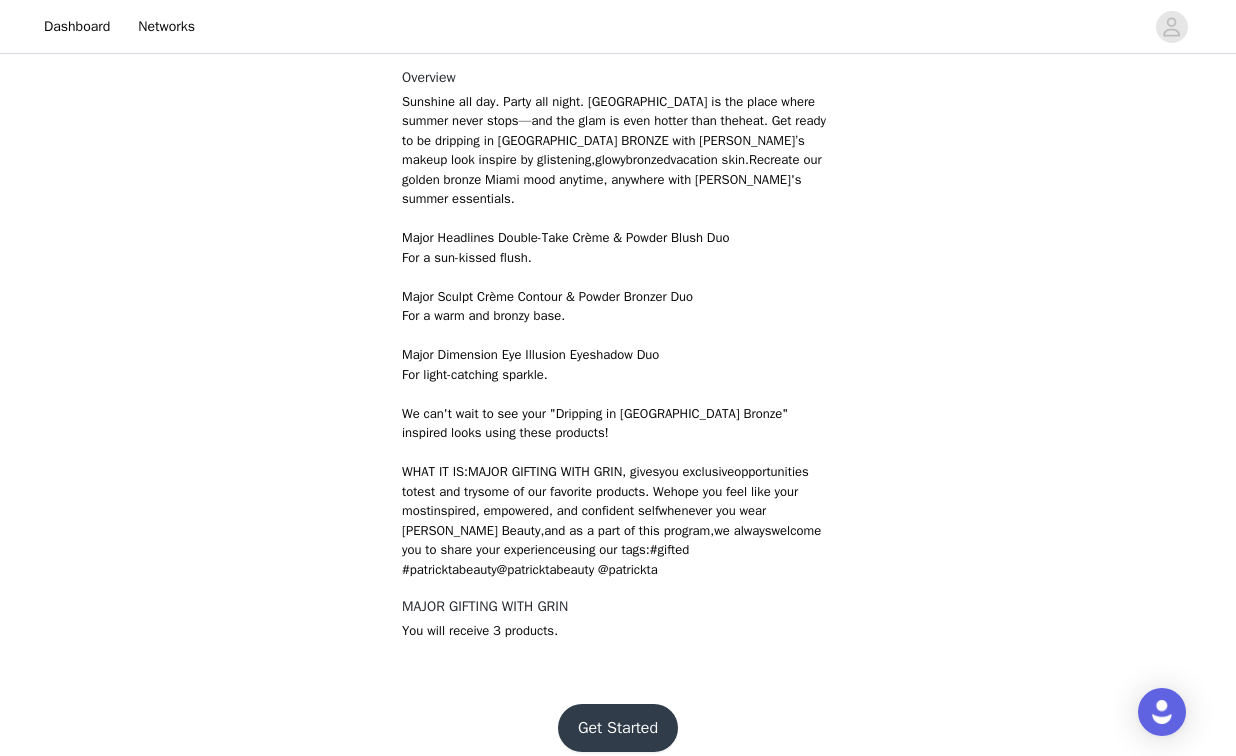click on "Get Started" at bounding box center (618, 728) 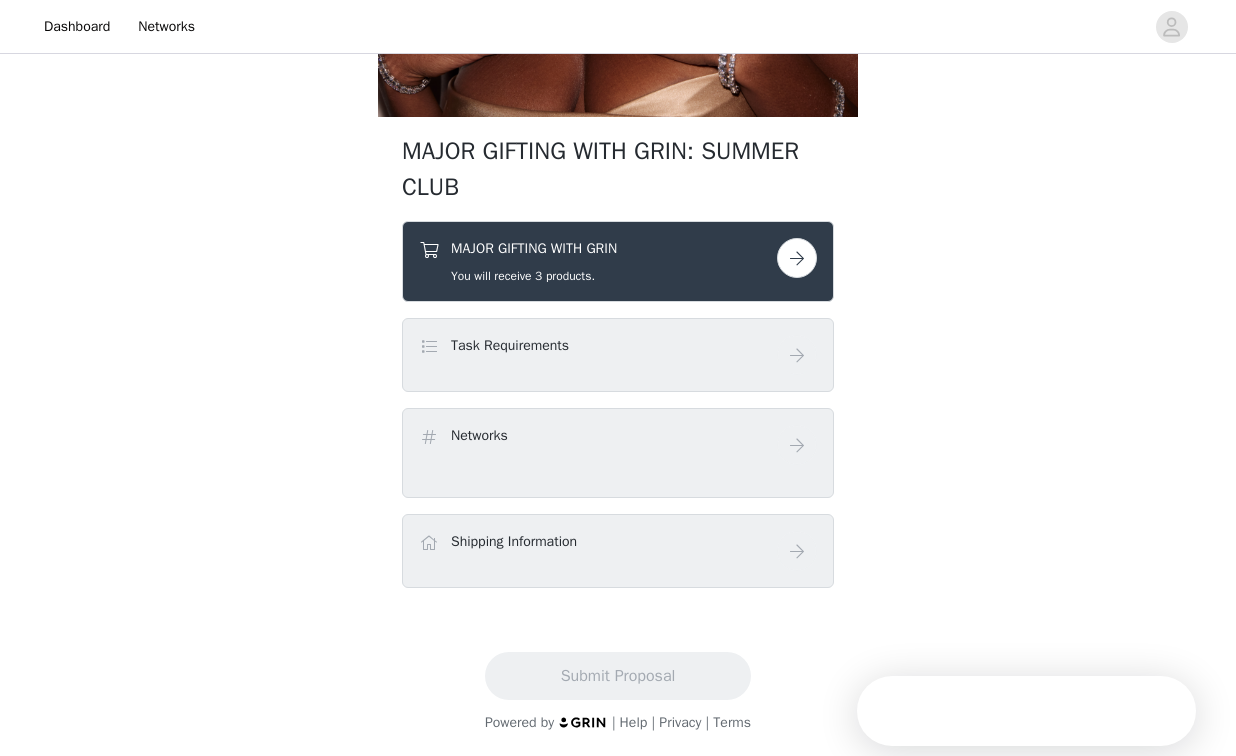 scroll, scrollTop: 675, scrollLeft: 0, axis: vertical 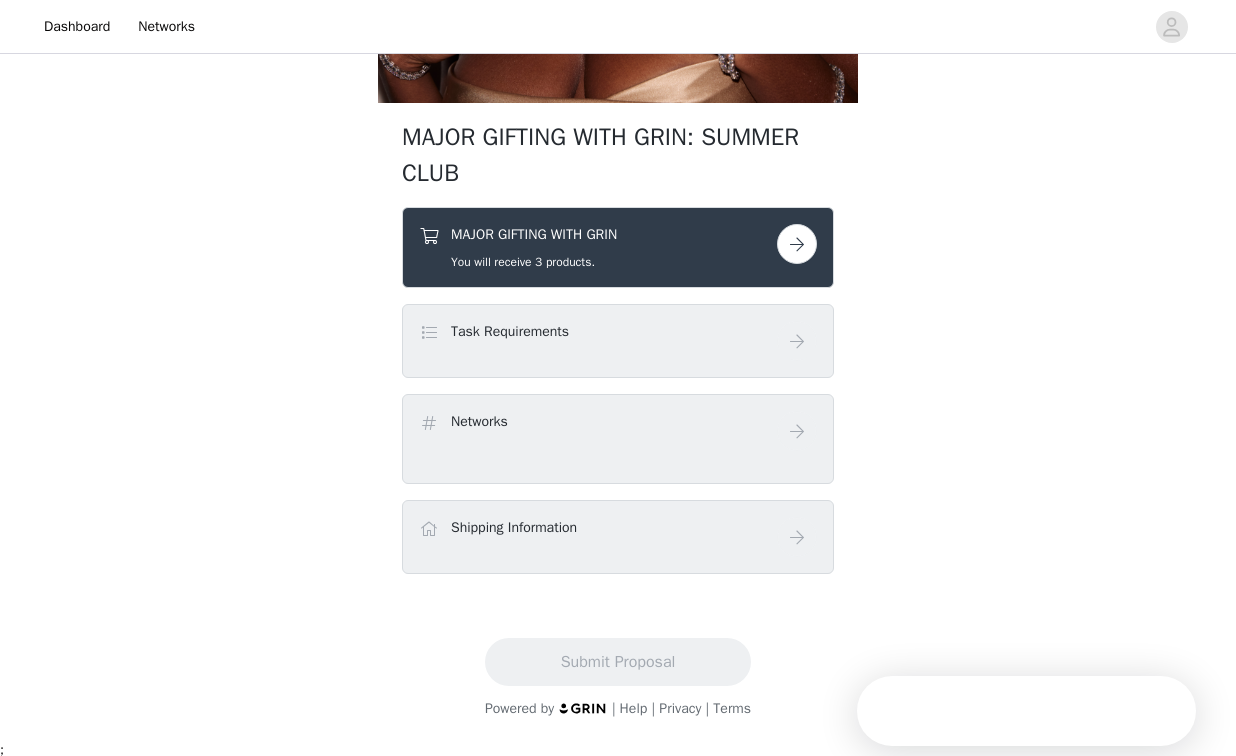 click on "MAJOR GIFTING WITH GRIN   You will receive 3 products." at bounding box center (598, 247) 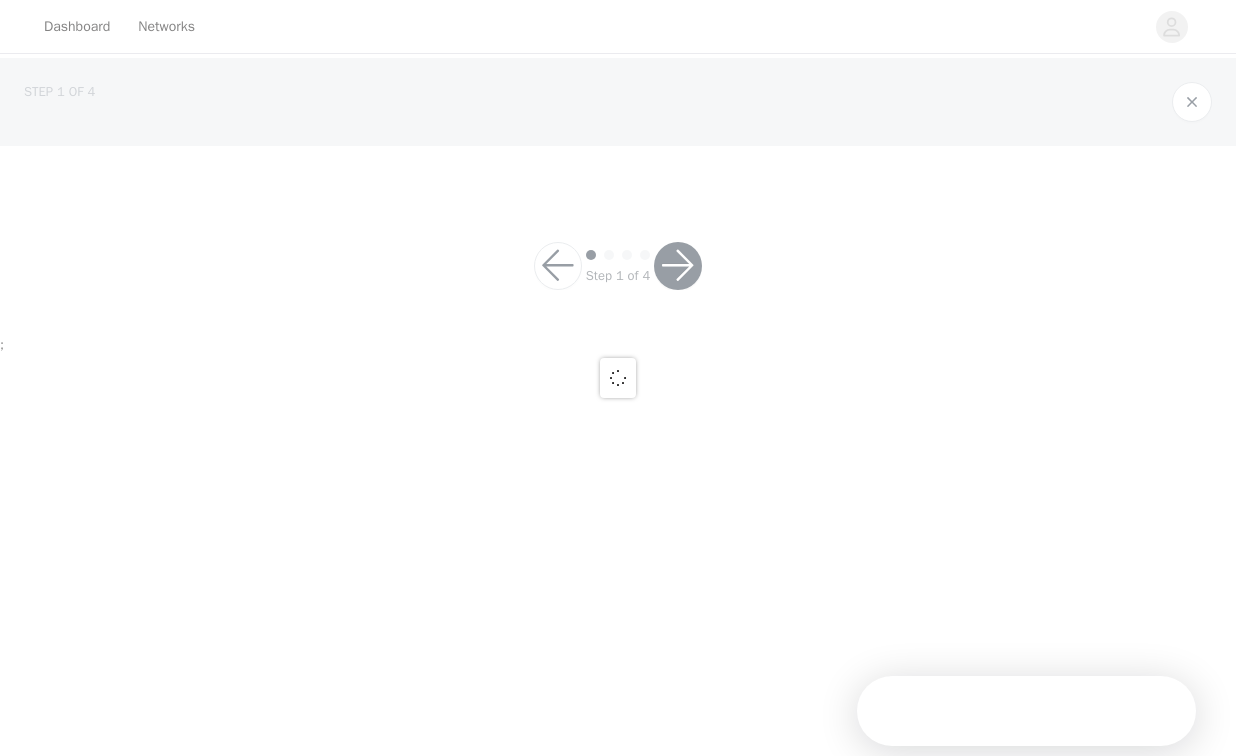 scroll, scrollTop: 0, scrollLeft: 0, axis: both 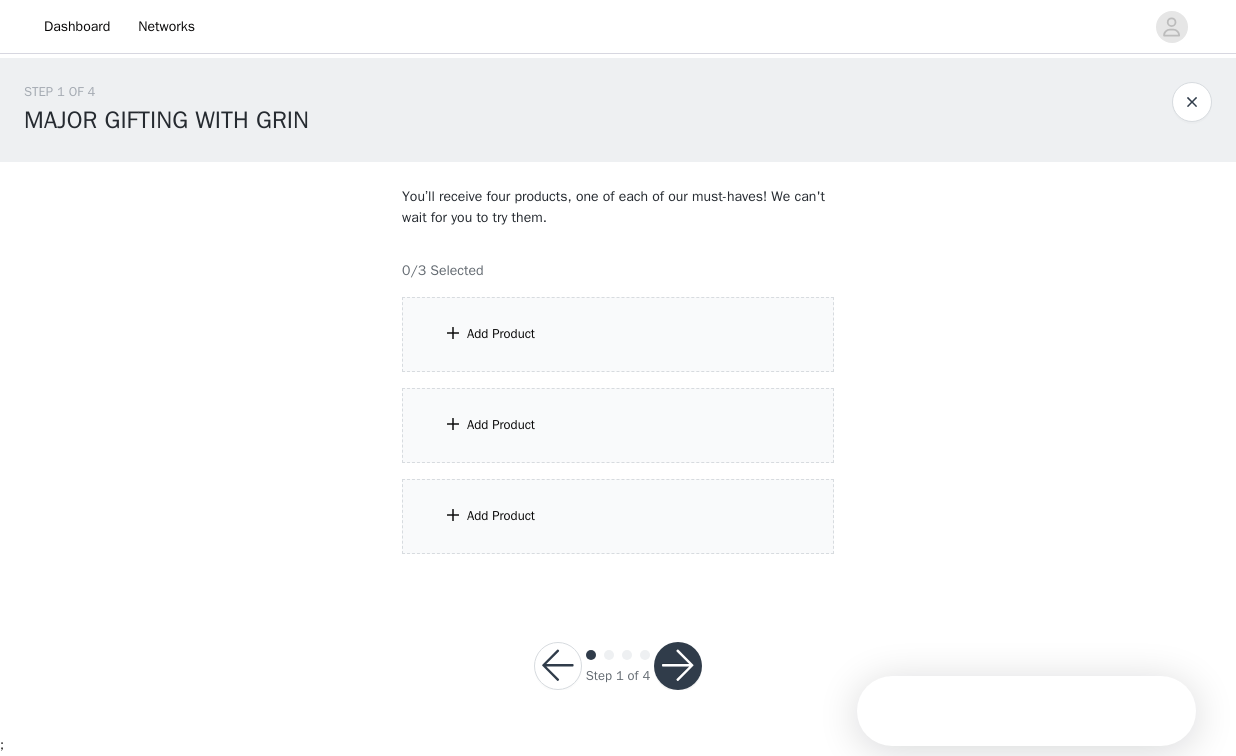 click on "Add Product" at bounding box center [618, 334] 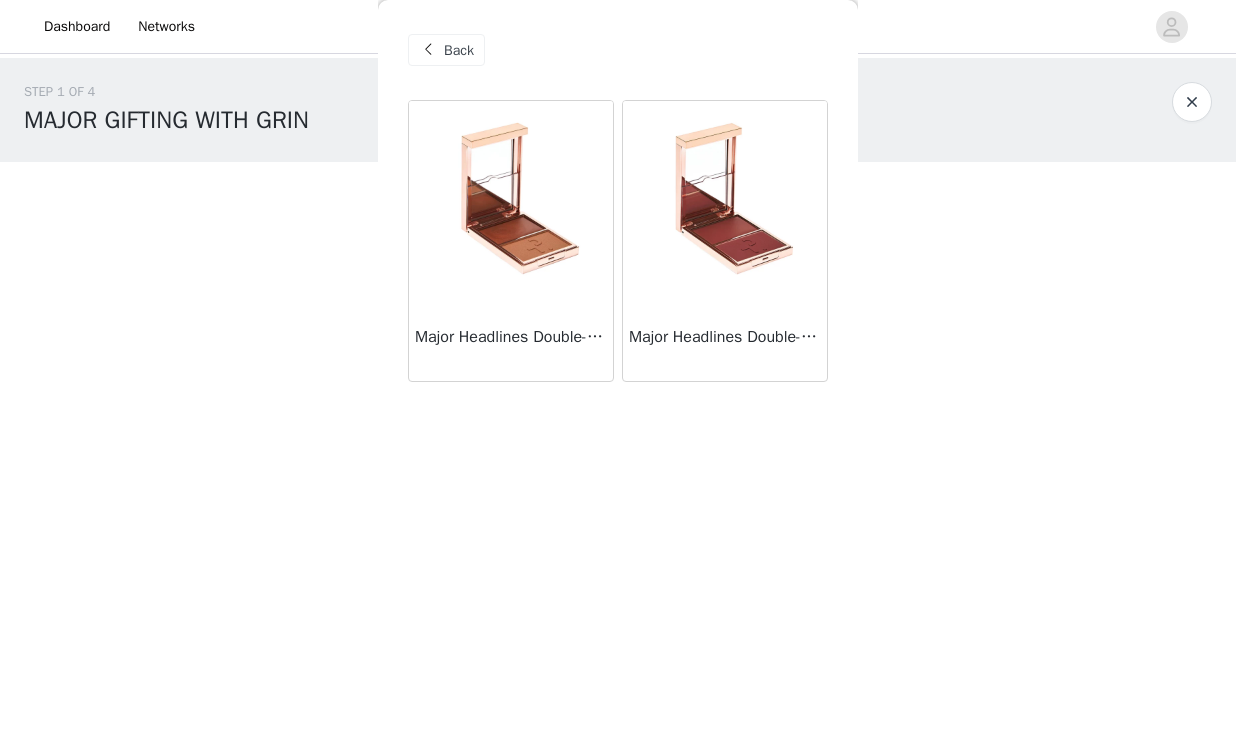click on "Major Headlines Double-Take Crème & Powder Blush Duo - She's so LA" at bounding box center [511, 341] 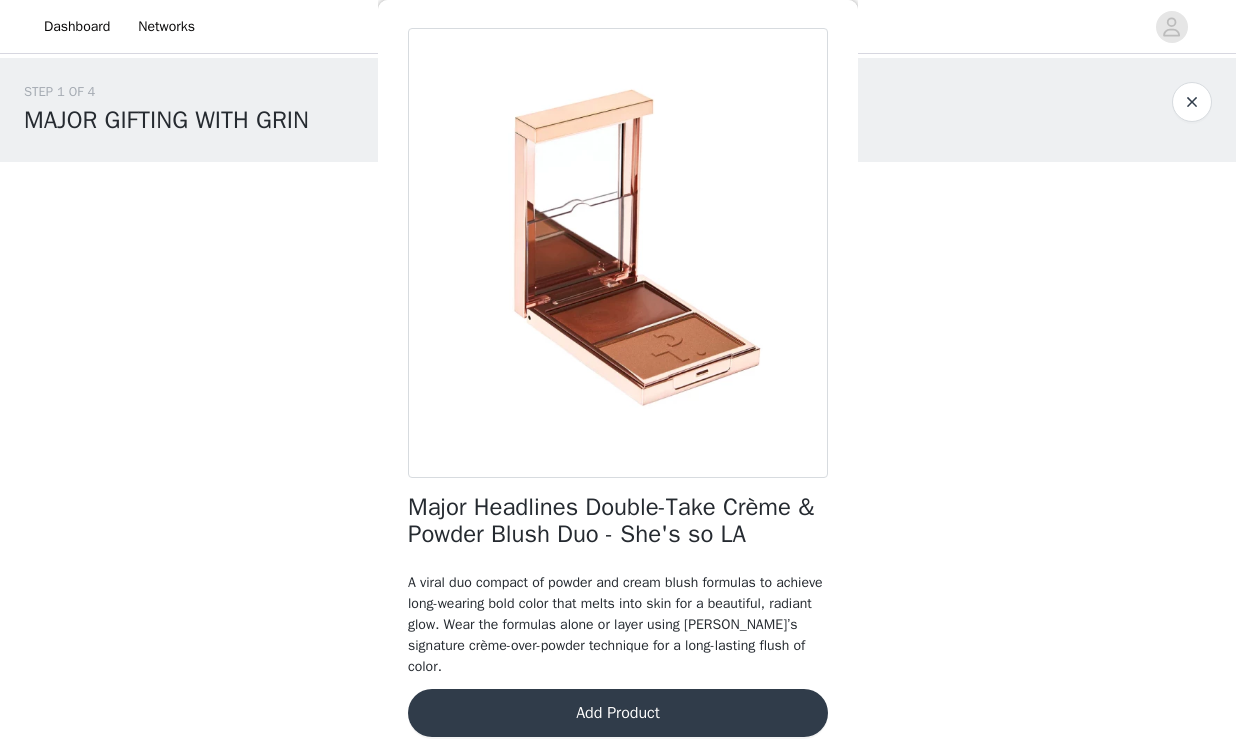 scroll, scrollTop: 75, scrollLeft: 0, axis: vertical 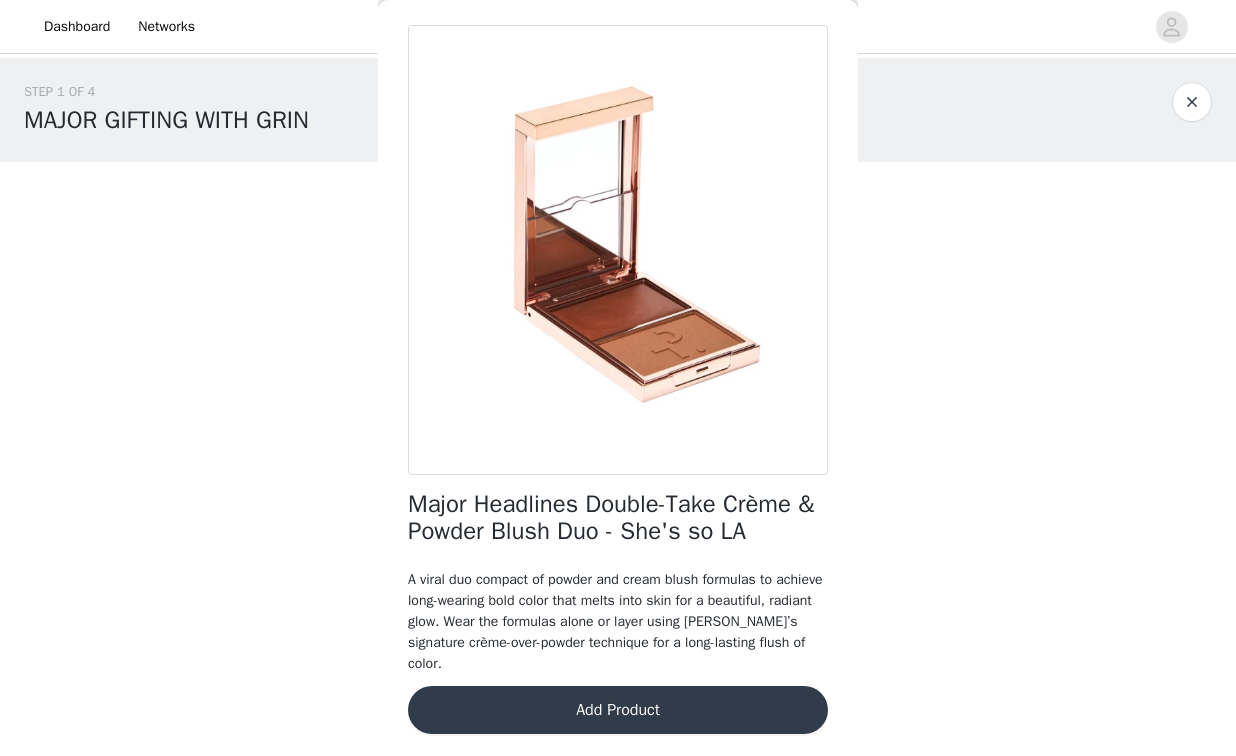 click at bounding box center (1192, 102) 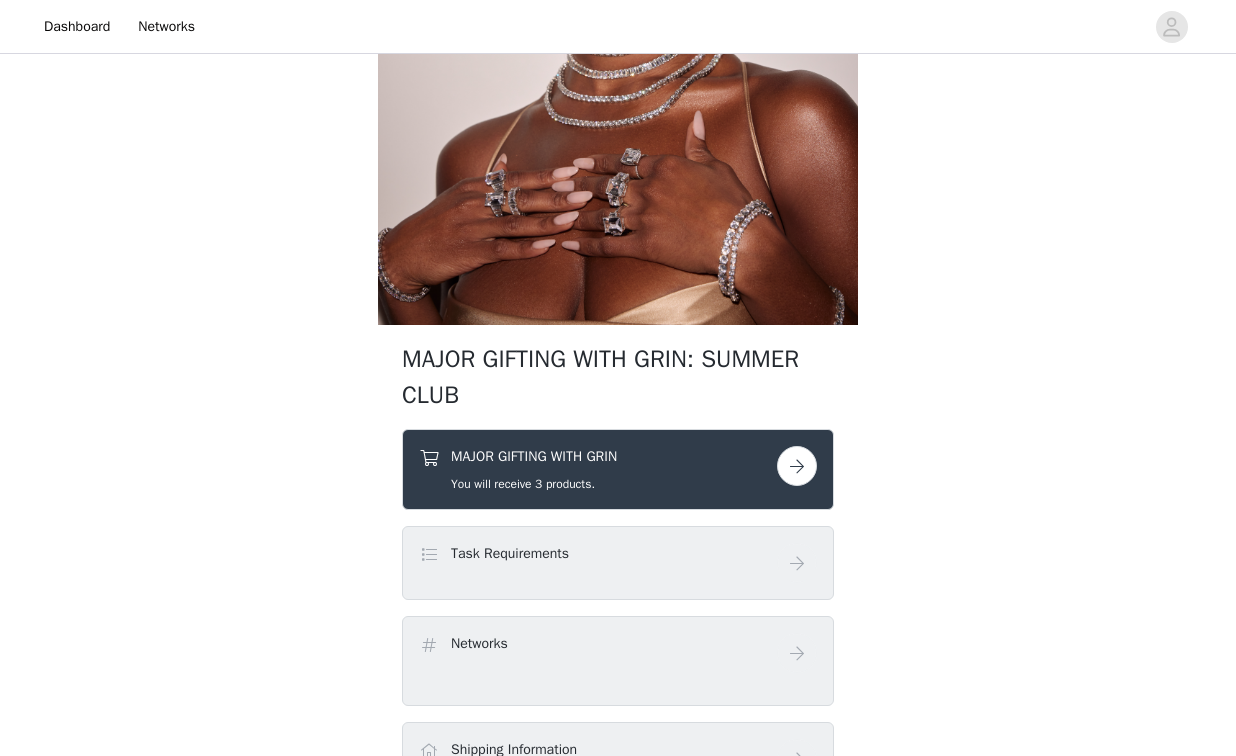 scroll, scrollTop: 661, scrollLeft: 0, axis: vertical 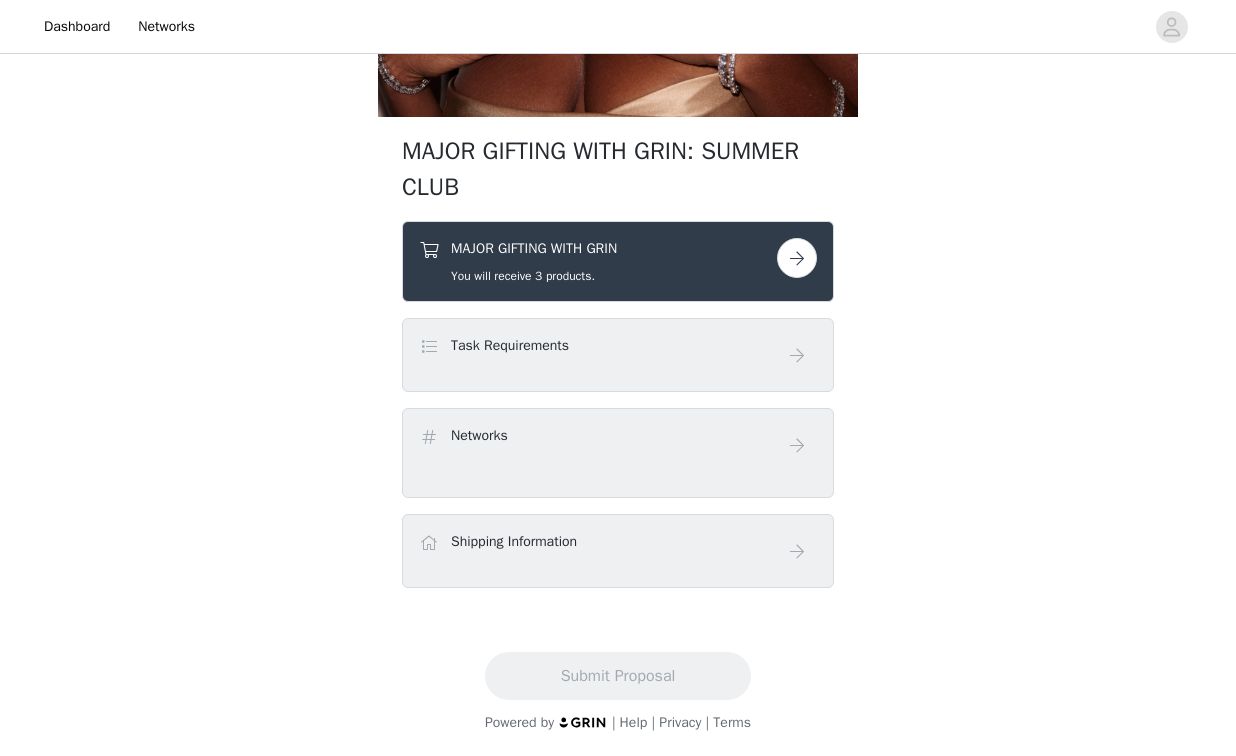 click on "Task Requirements" at bounding box center (598, 349) 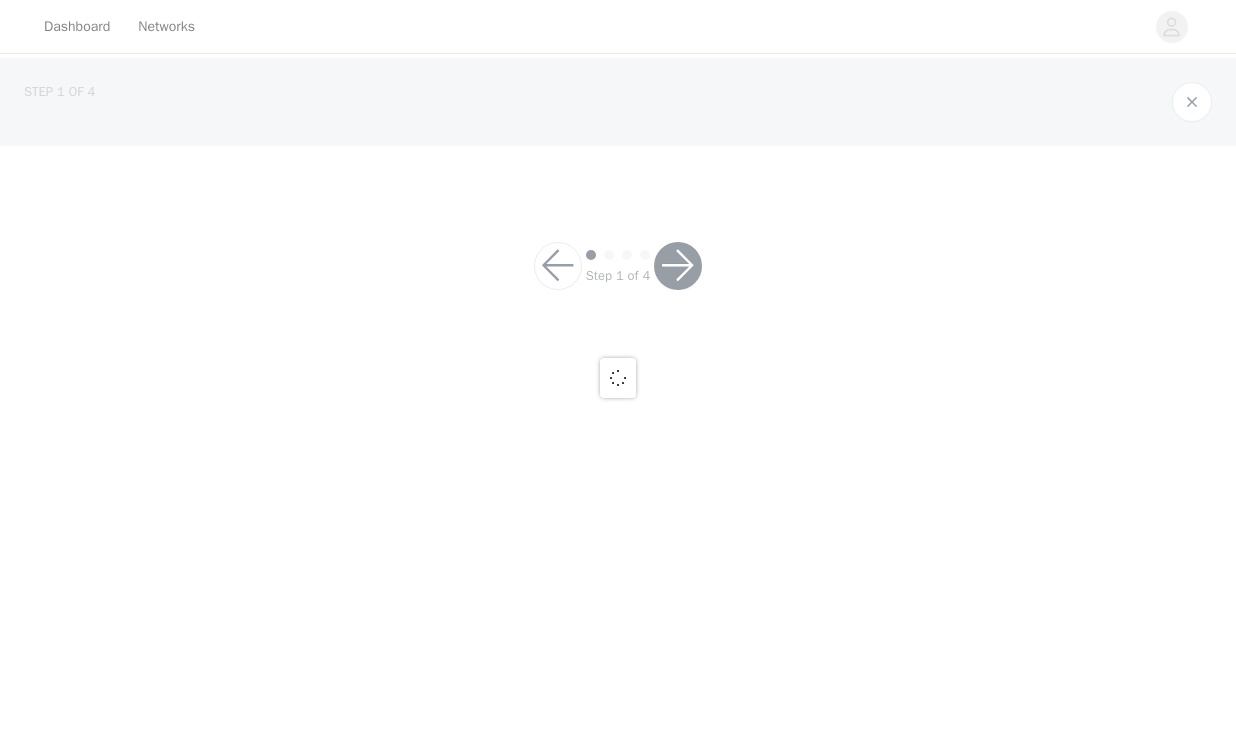 scroll, scrollTop: 0, scrollLeft: 0, axis: both 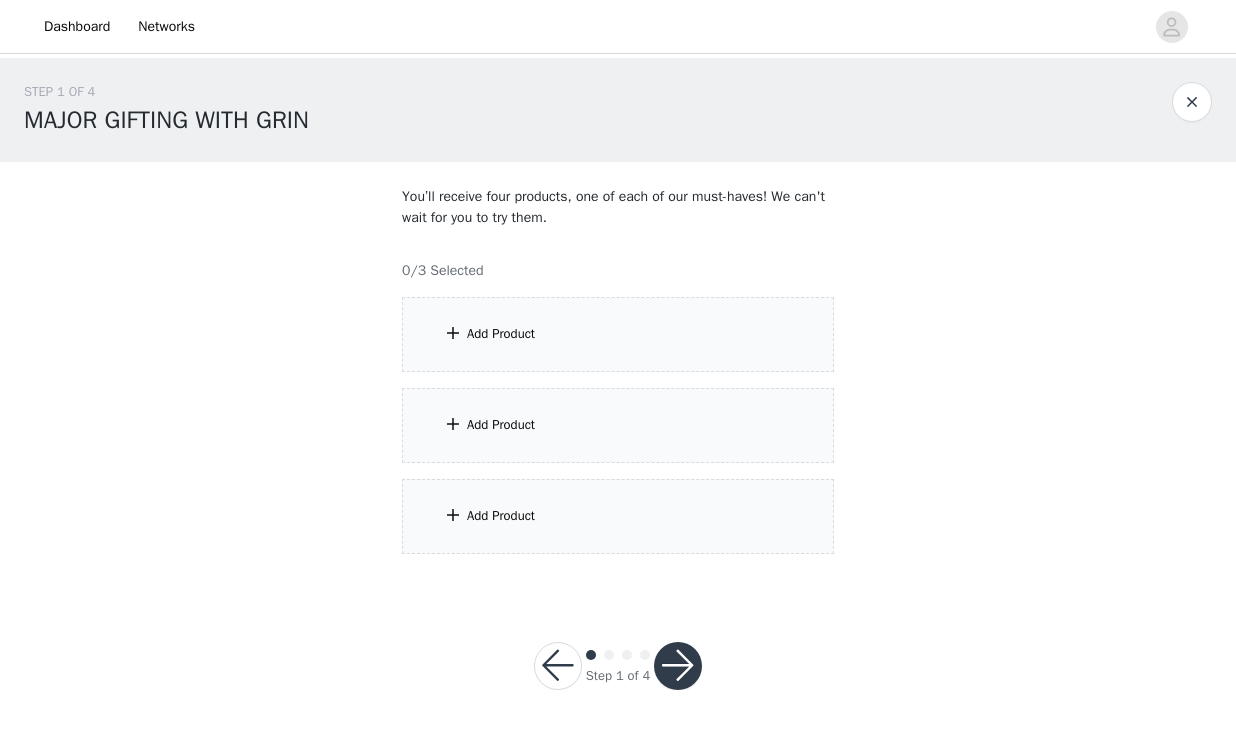 click on "Add Product" at bounding box center (618, 334) 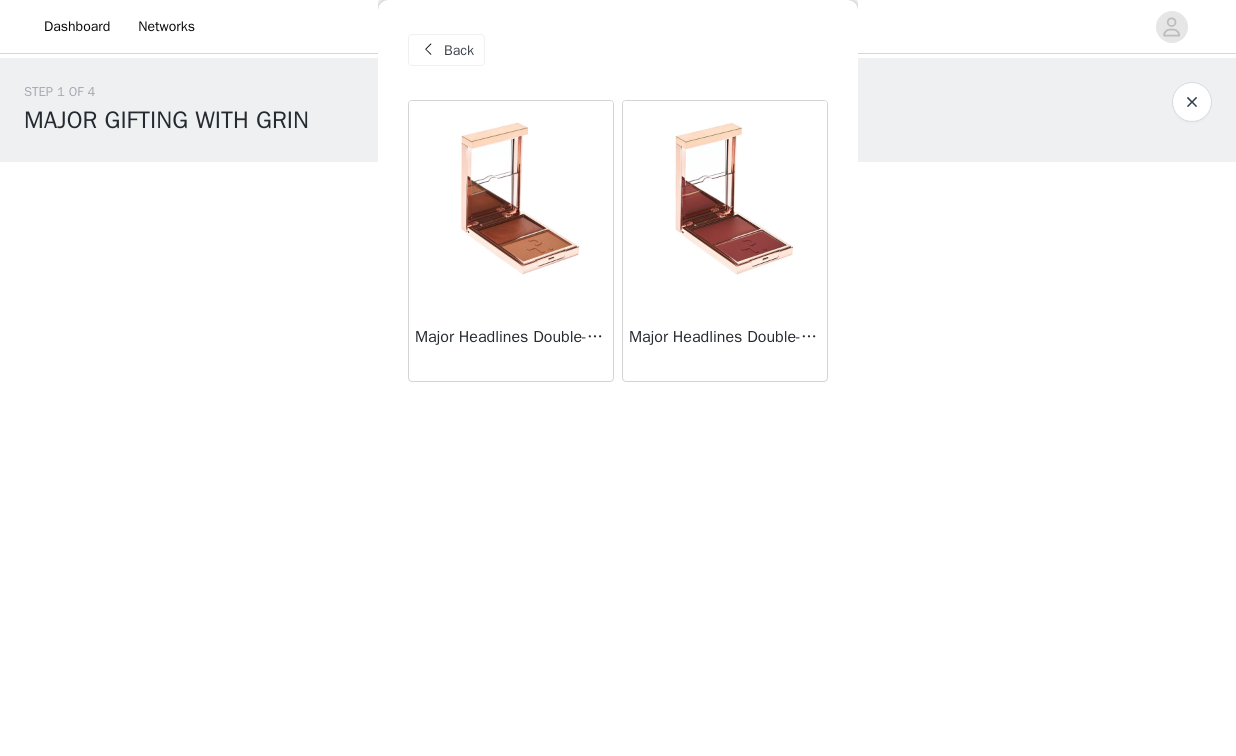 click at bounding box center [725, 201] 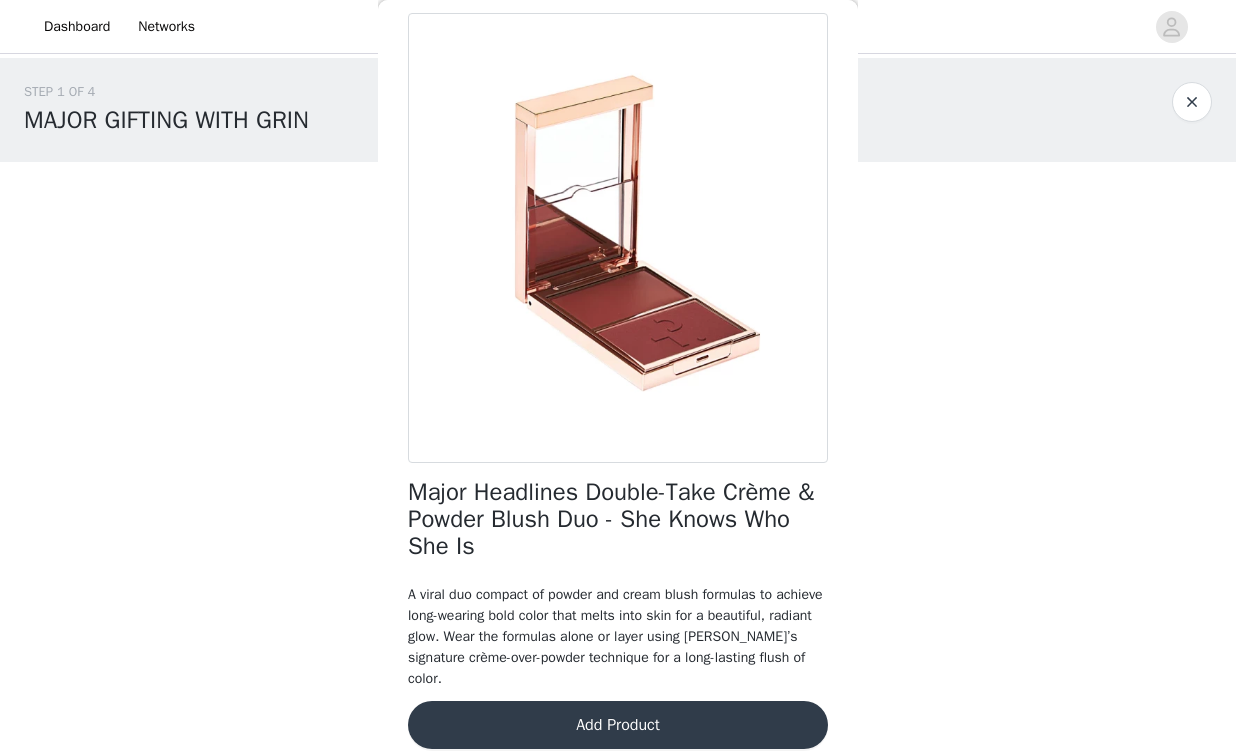 scroll, scrollTop: 104, scrollLeft: 0, axis: vertical 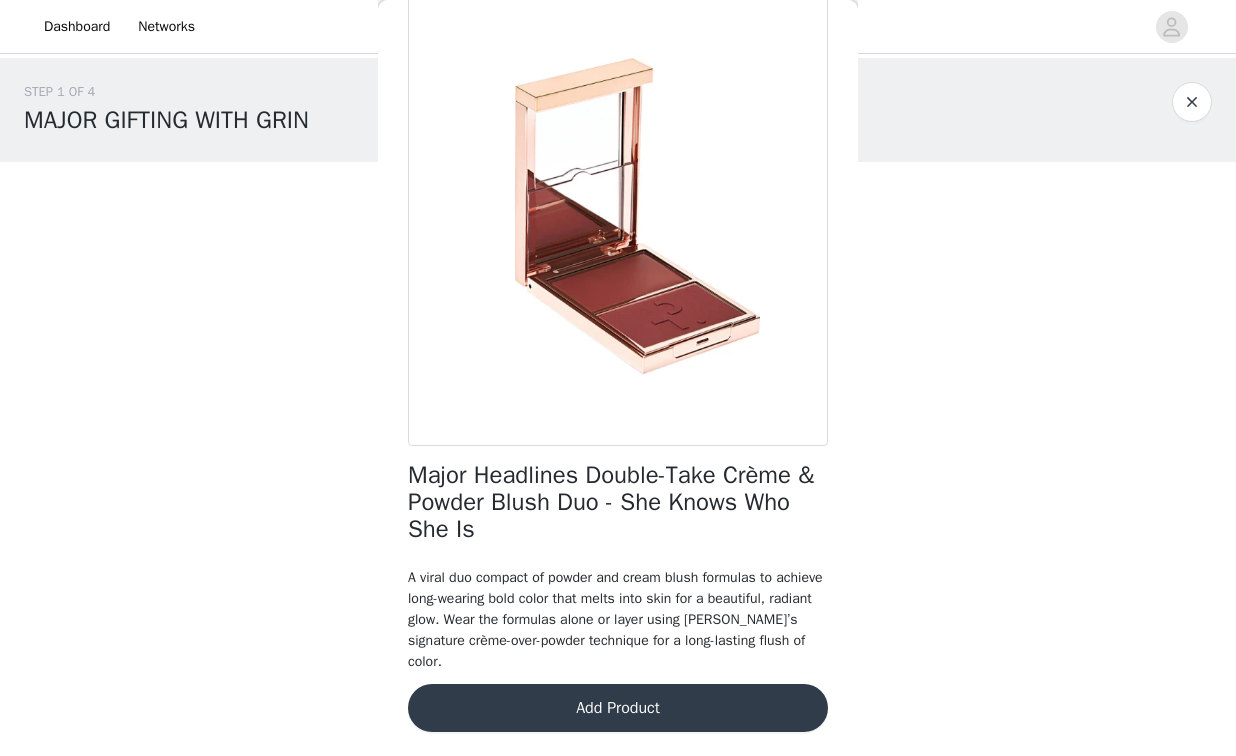 click on "Add Product" at bounding box center [618, 708] 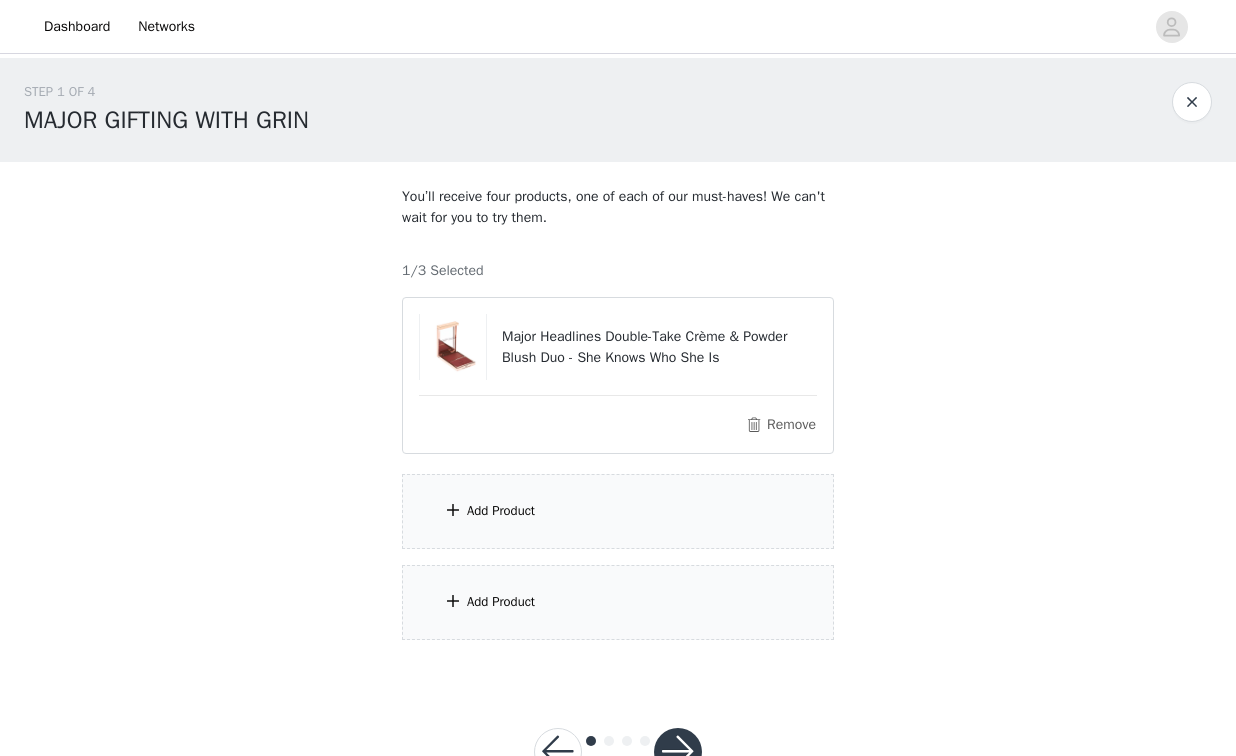 click on "Add Product" at bounding box center (618, 511) 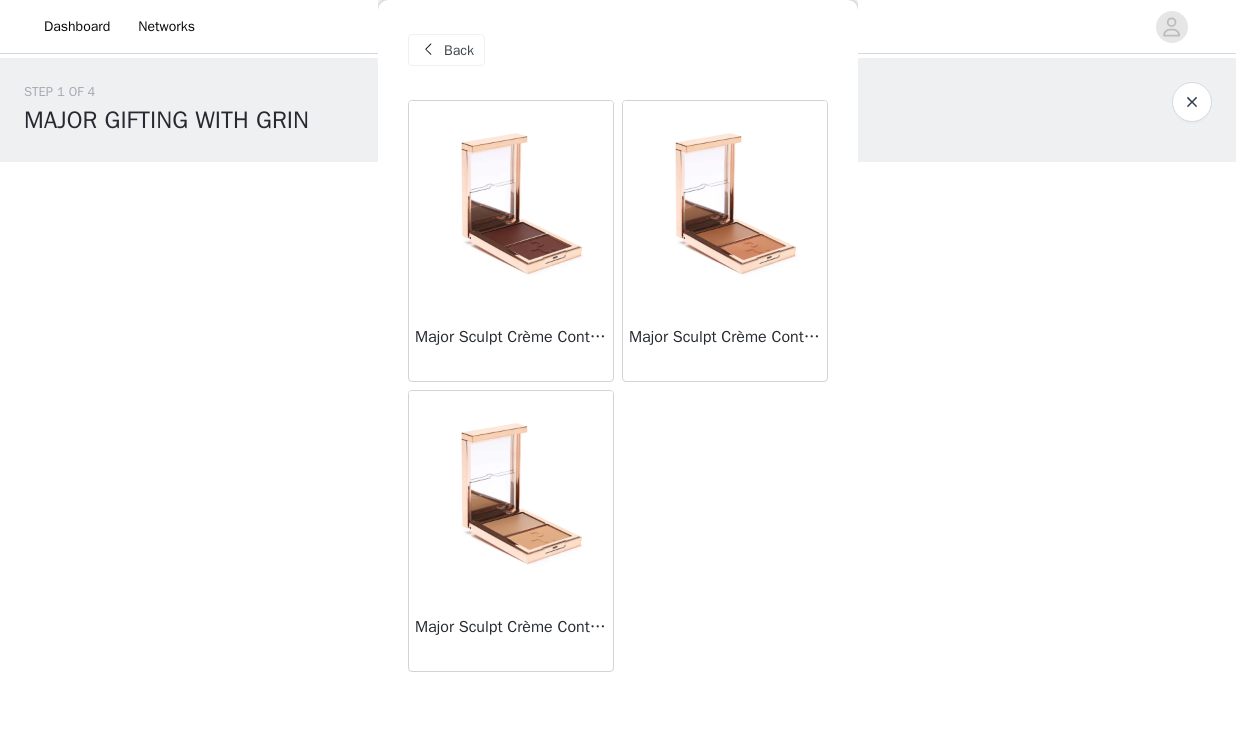click at bounding box center (725, 201) 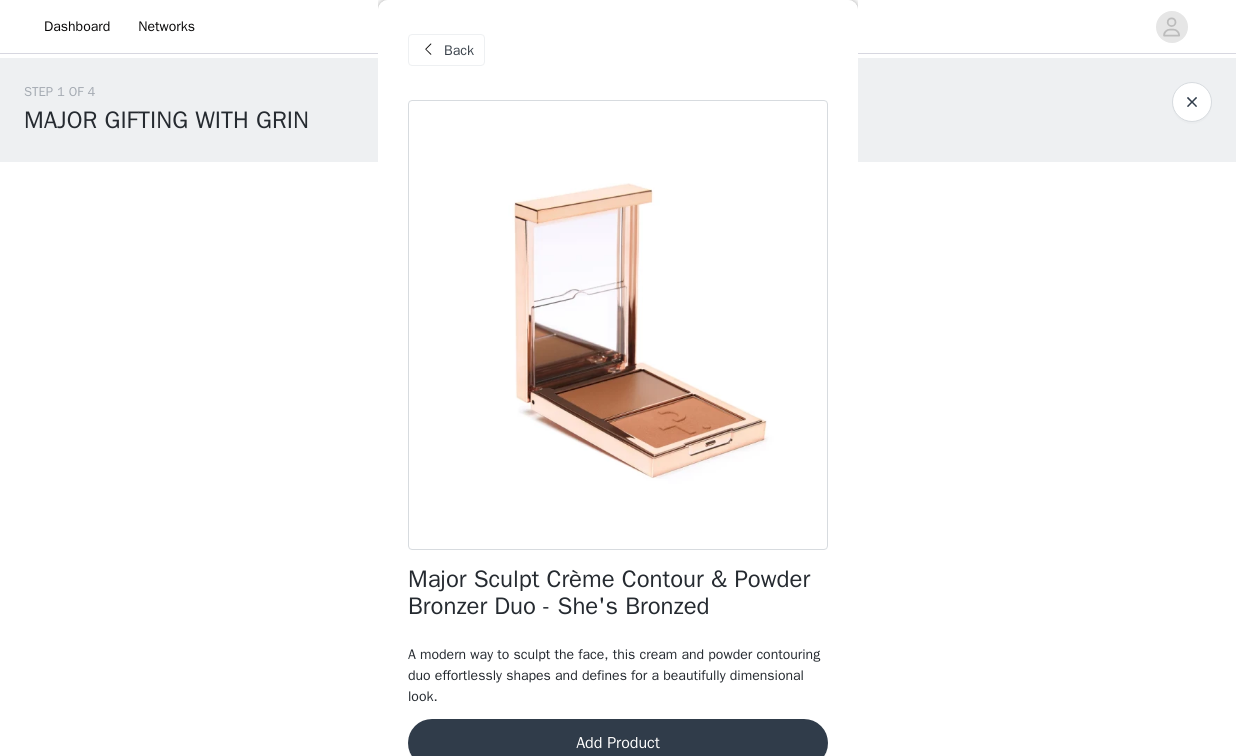 click at bounding box center (428, 50) 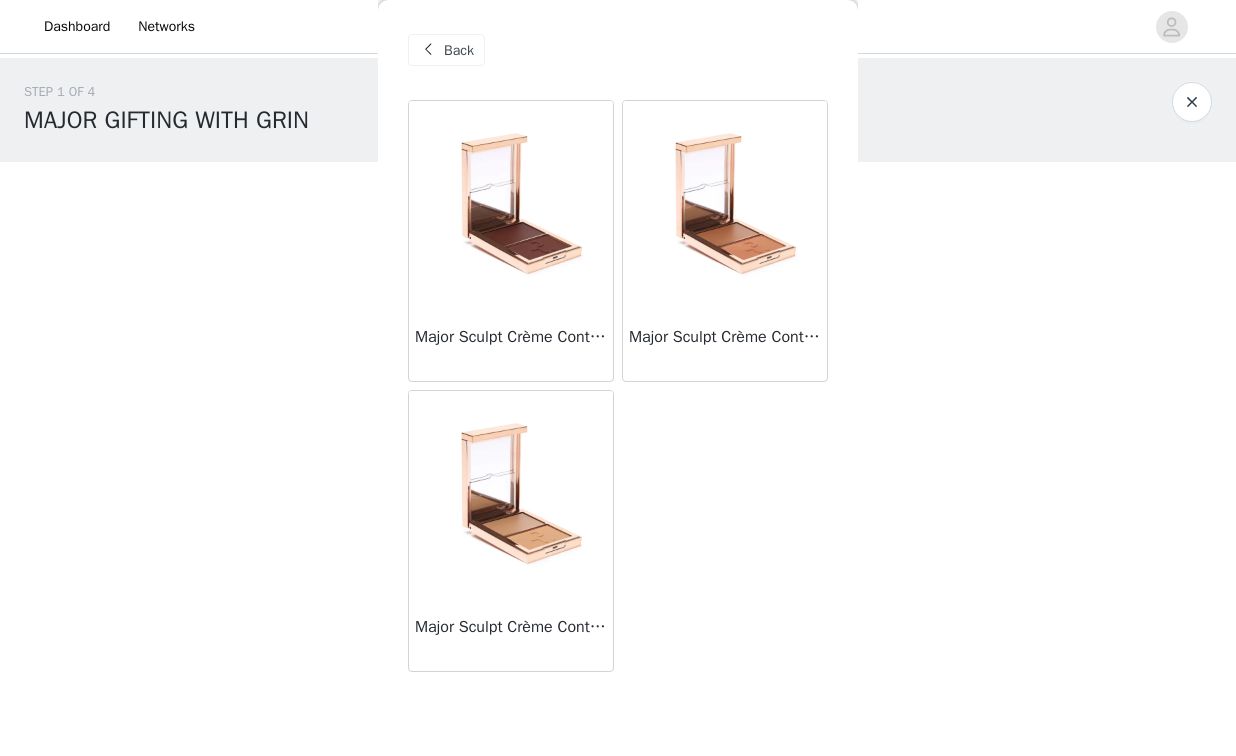 click on "Major Sculpt Crème Contour & Powder Bronzer Duo - She's Defined" at bounding box center [511, 337] 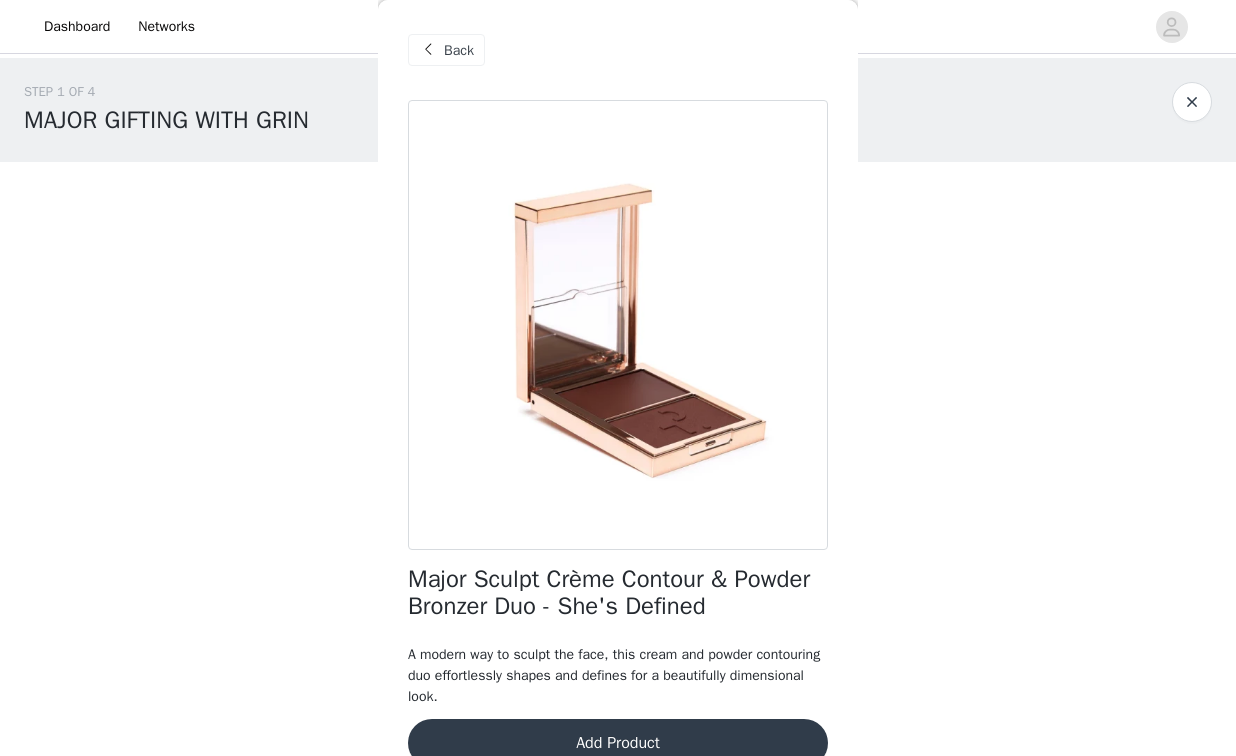 click on "Back" at bounding box center (446, 50) 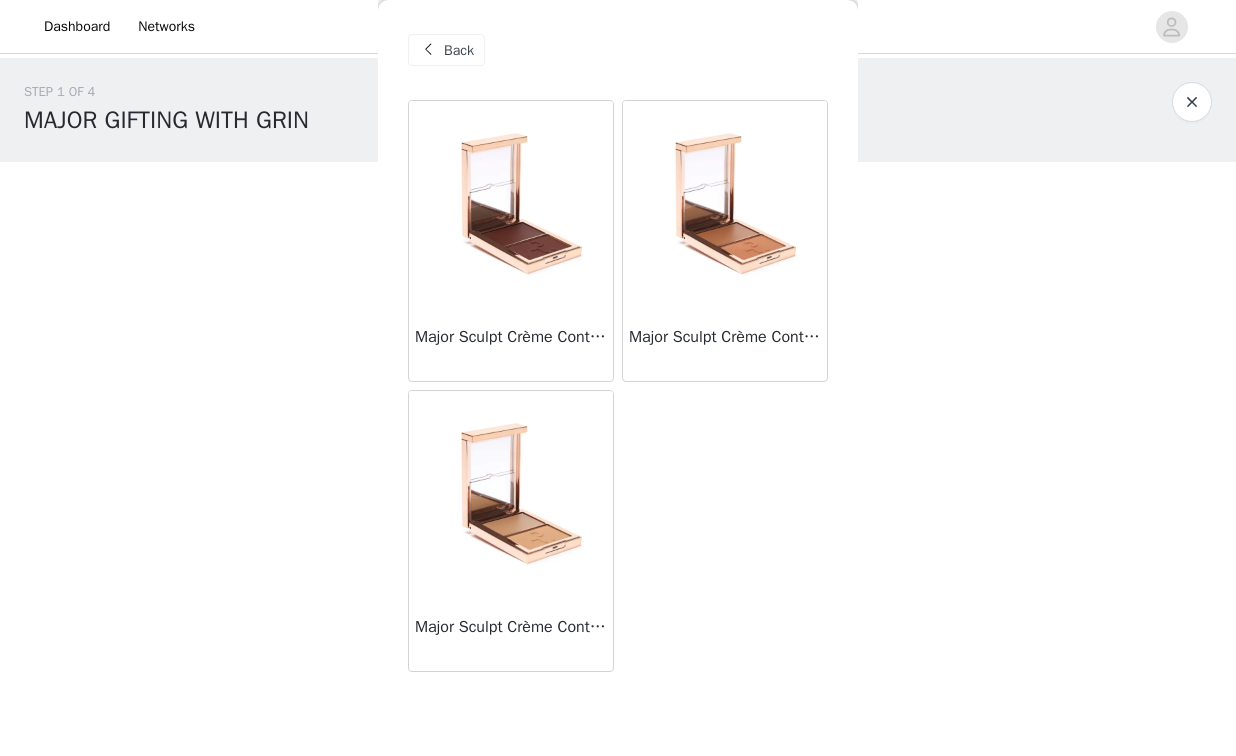 click at bounding box center [511, 491] 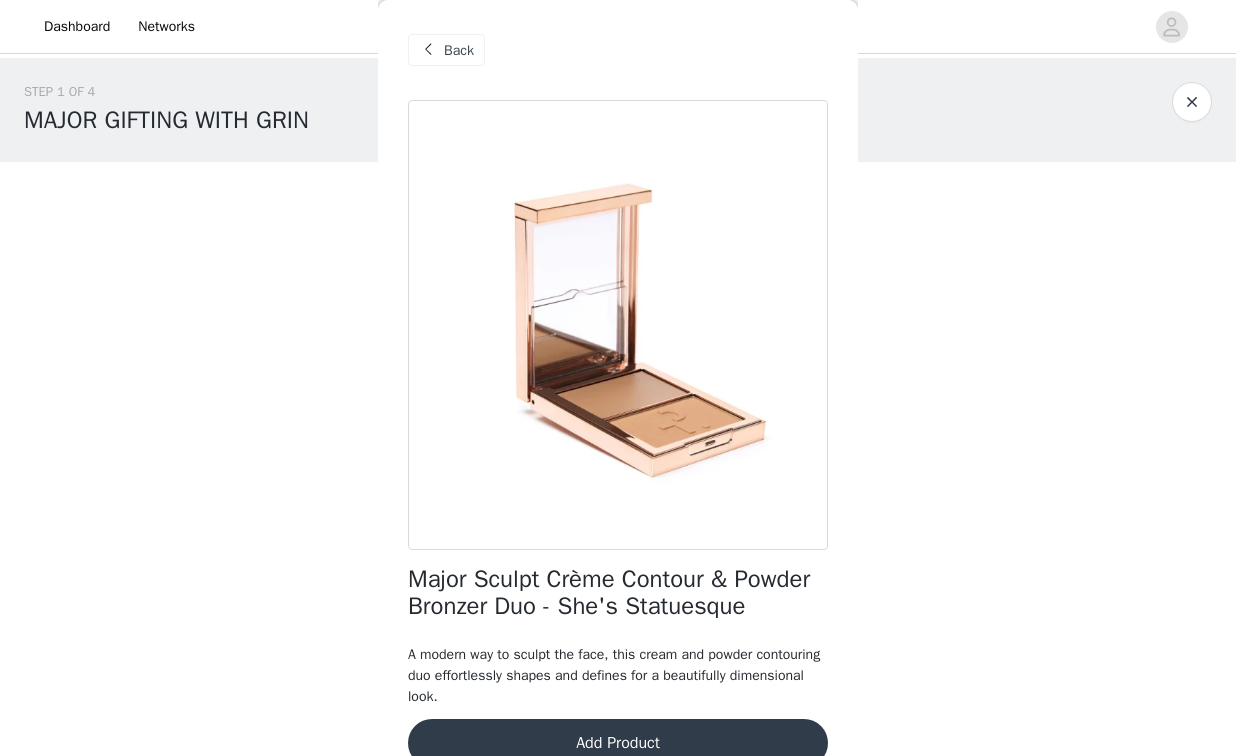 click on "Back" at bounding box center [459, 50] 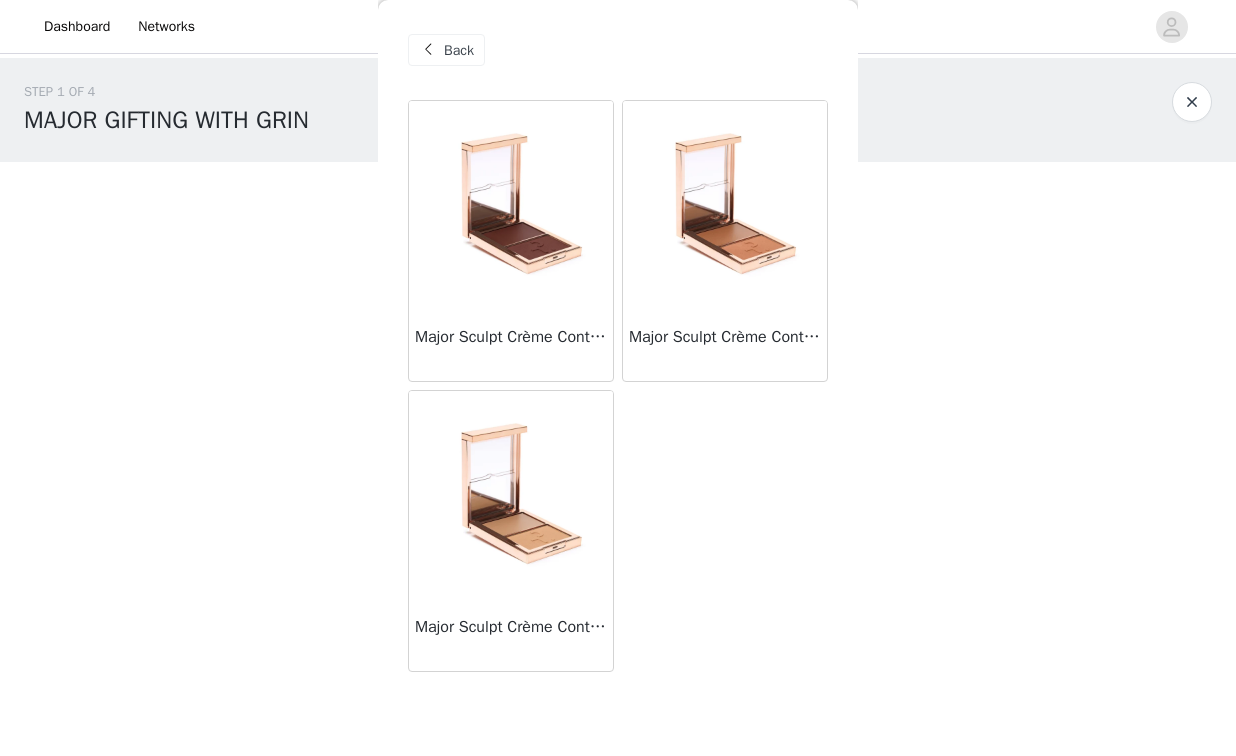 click at bounding box center (725, 201) 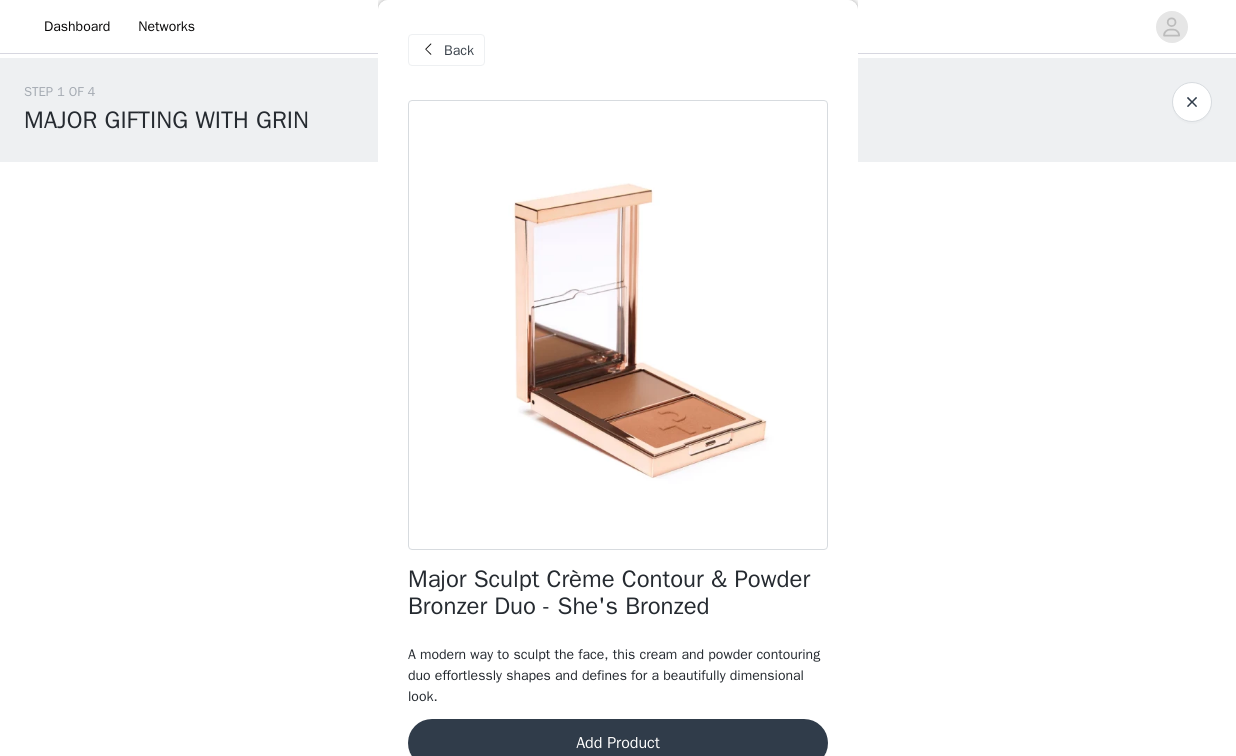 click at bounding box center [428, 50] 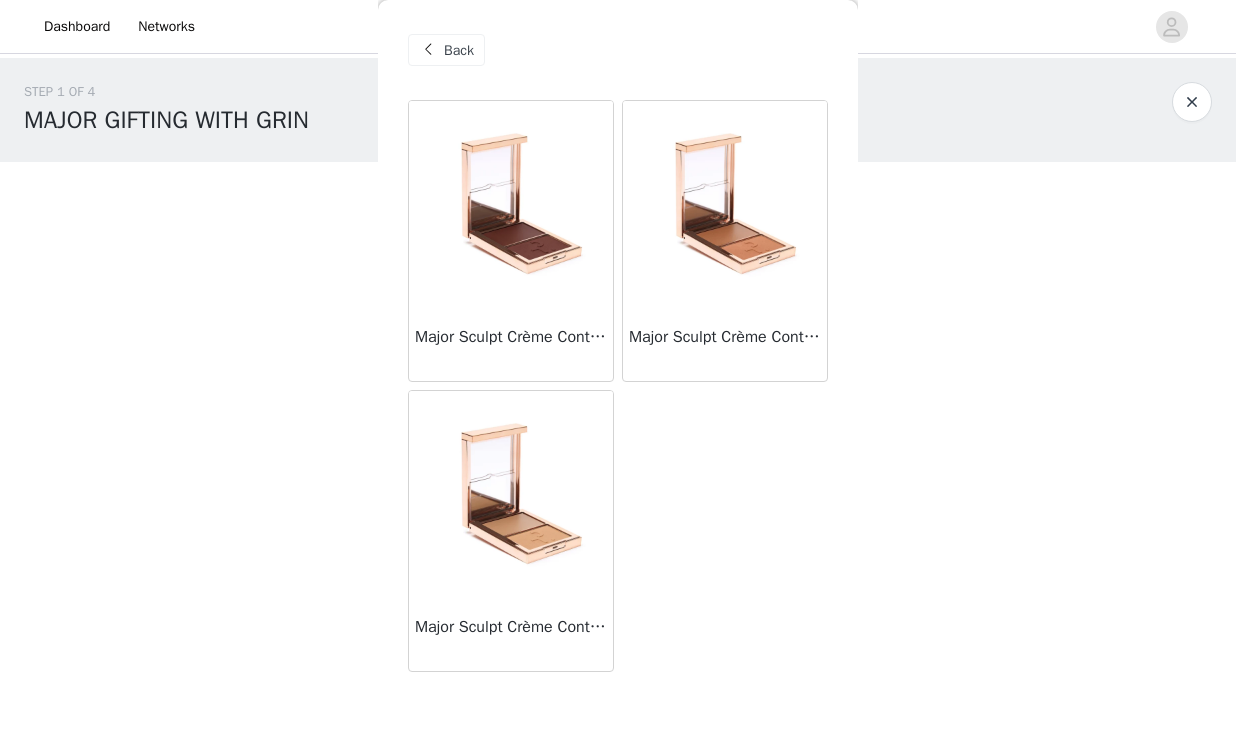 click on "Major Sculpt Crème Contour & Powder Bronzer Duo - She's Defined" at bounding box center (511, 341) 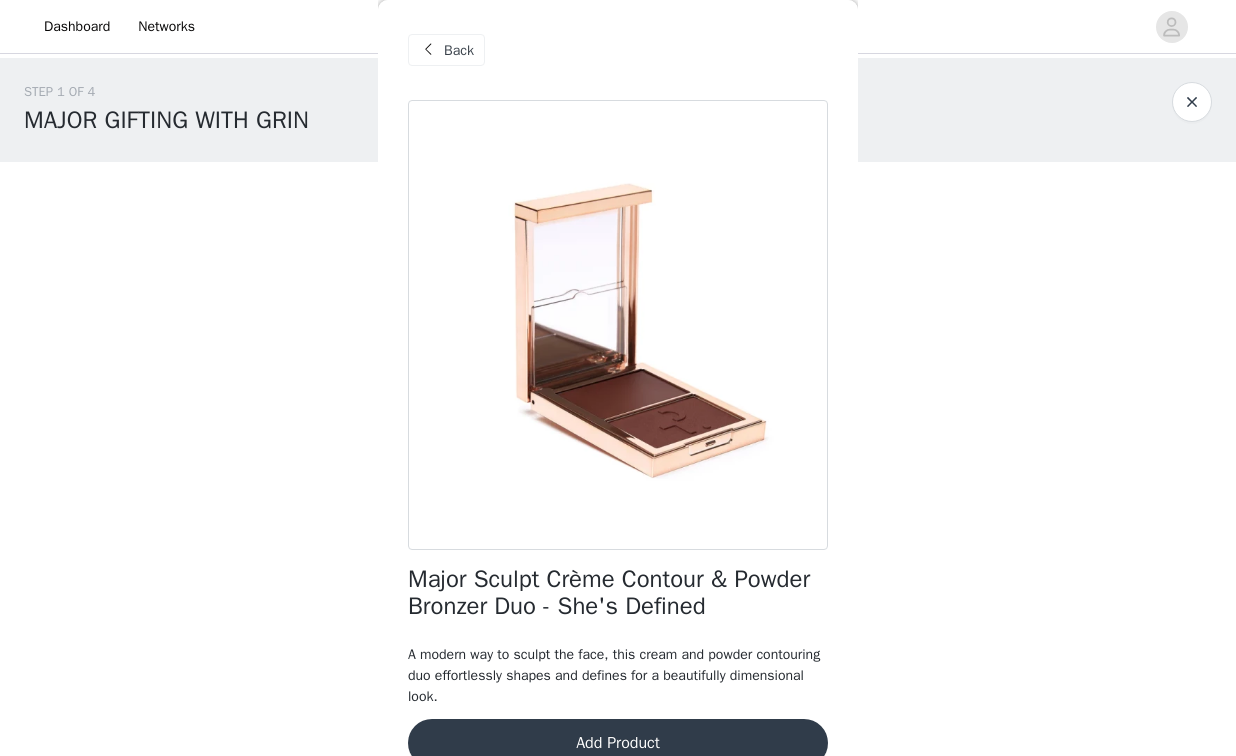 scroll, scrollTop: 35, scrollLeft: 0, axis: vertical 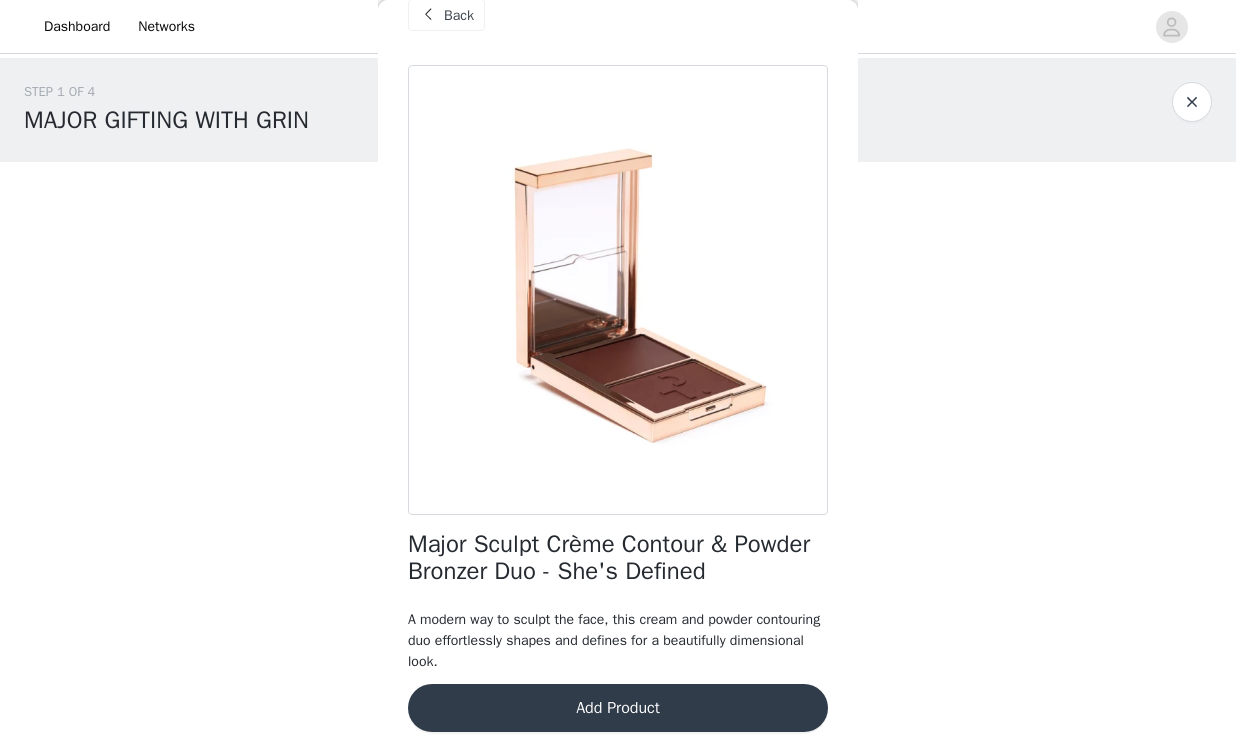 click at bounding box center (428, 15) 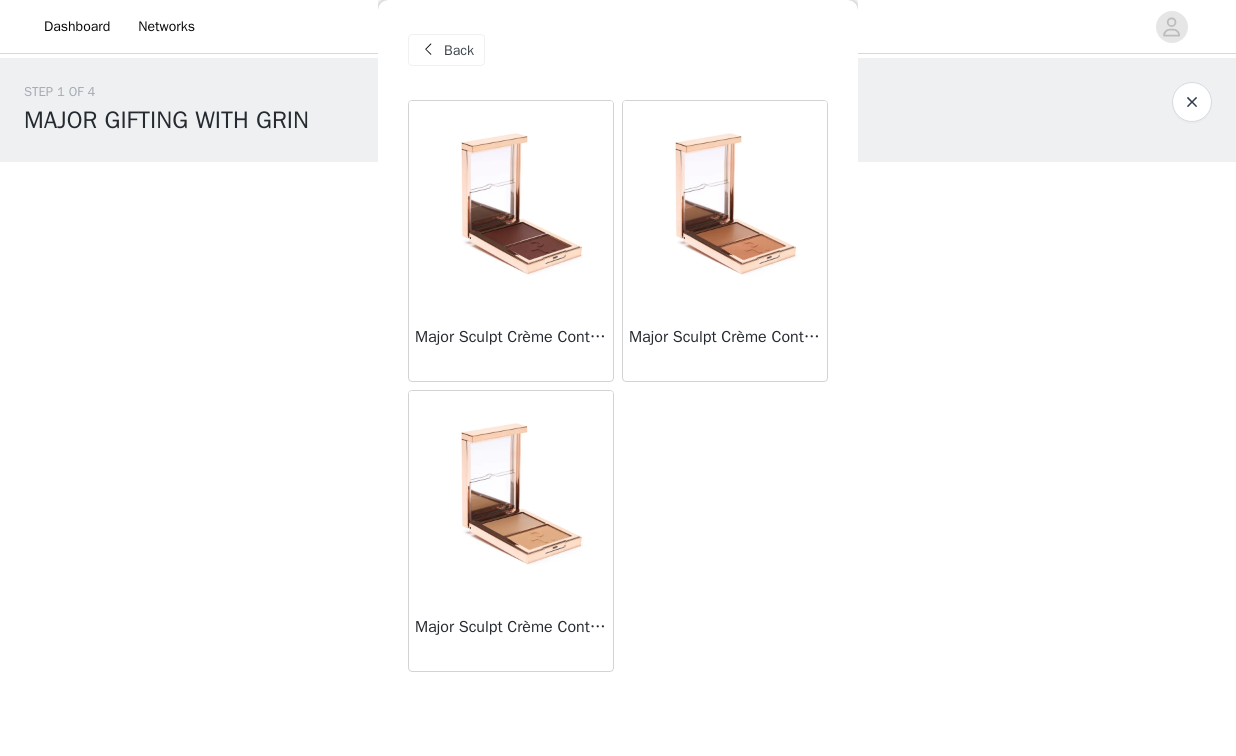 scroll, scrollTop: 0, scrollLeft: 0, axis: both 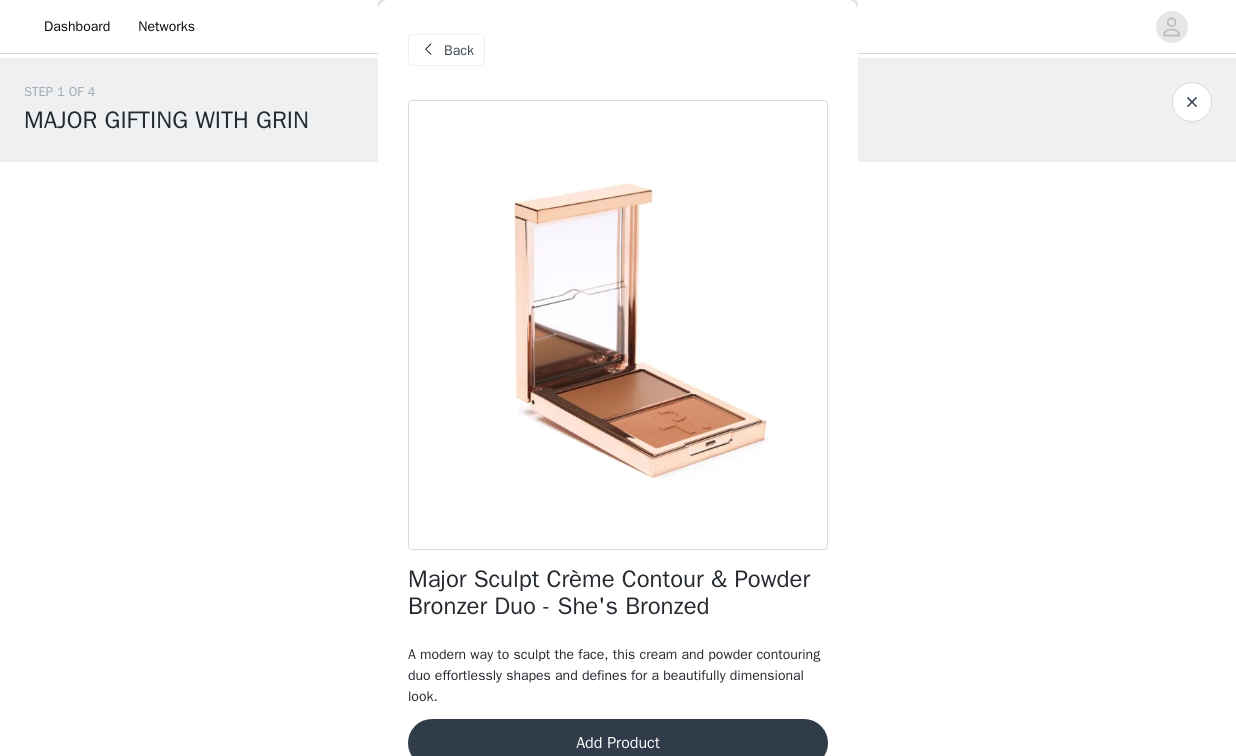click on "Add Product" at bounding box center [618, 743] 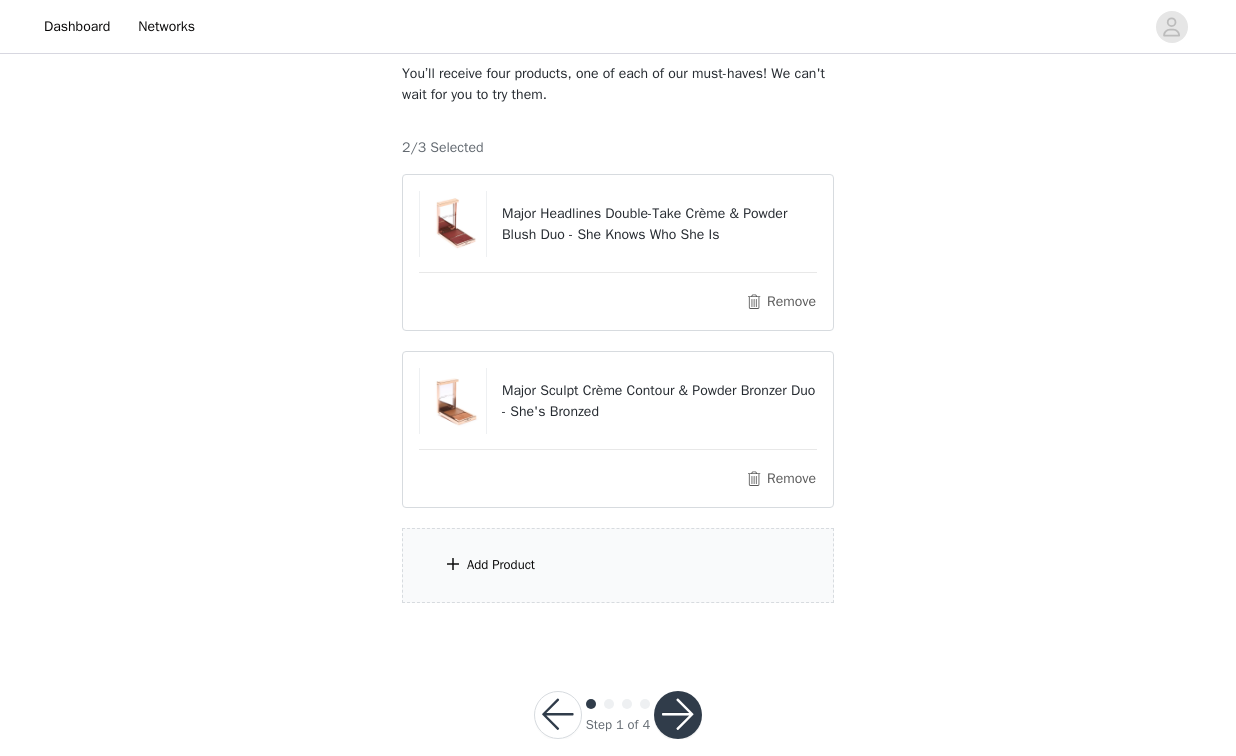 scroll, scrollTop: 153, scrollLeft: 0, axis: vertical 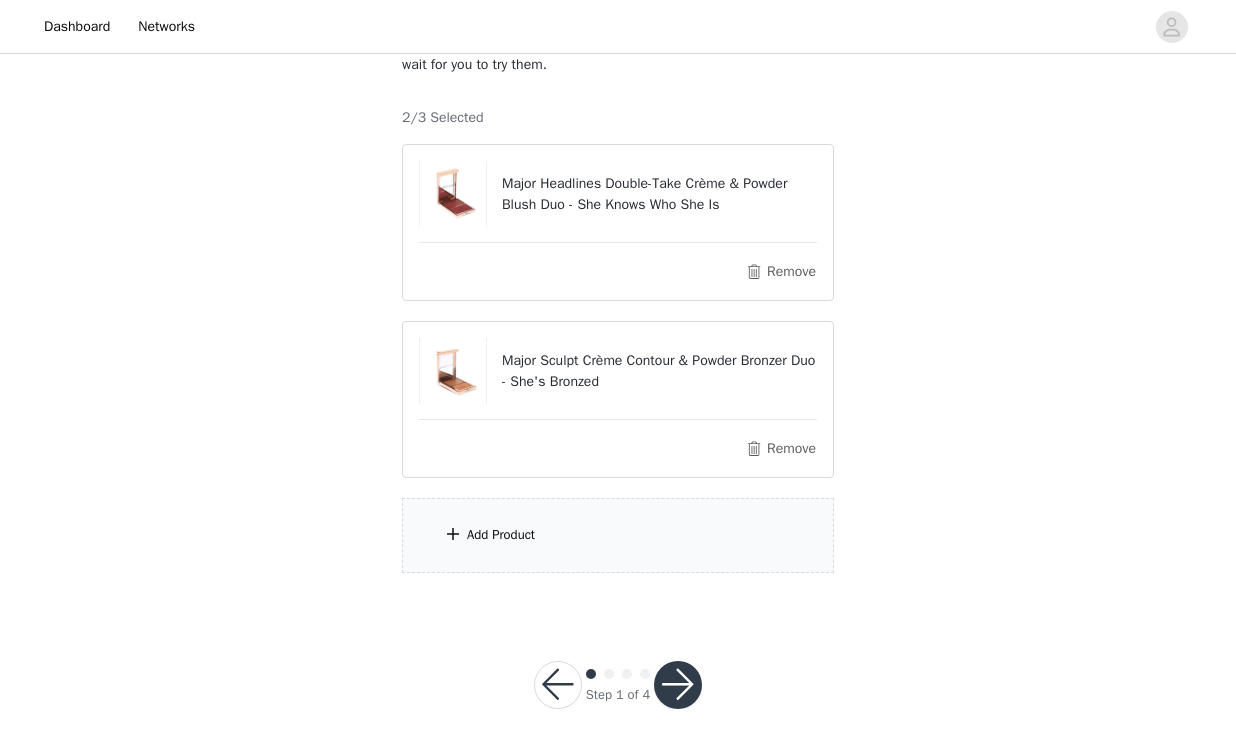 click on "Add Product" at bounding box center (618, 535) 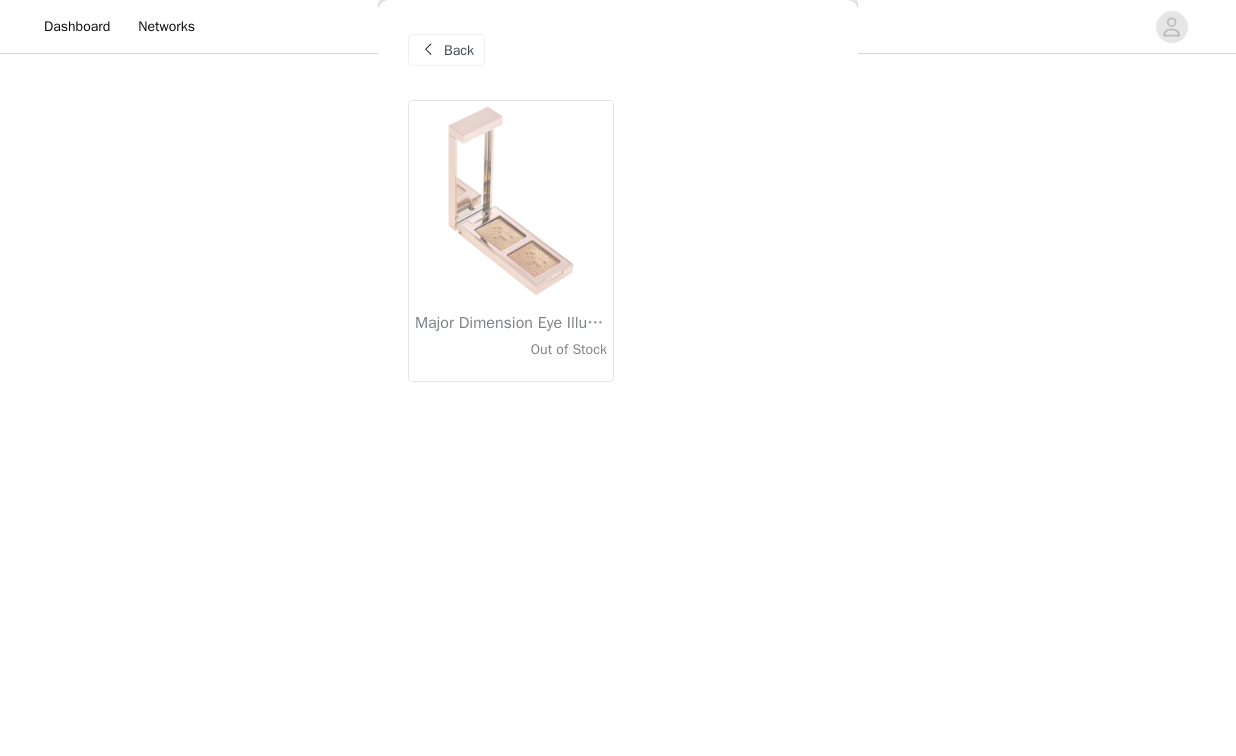 click at bounding box center [511, 201] 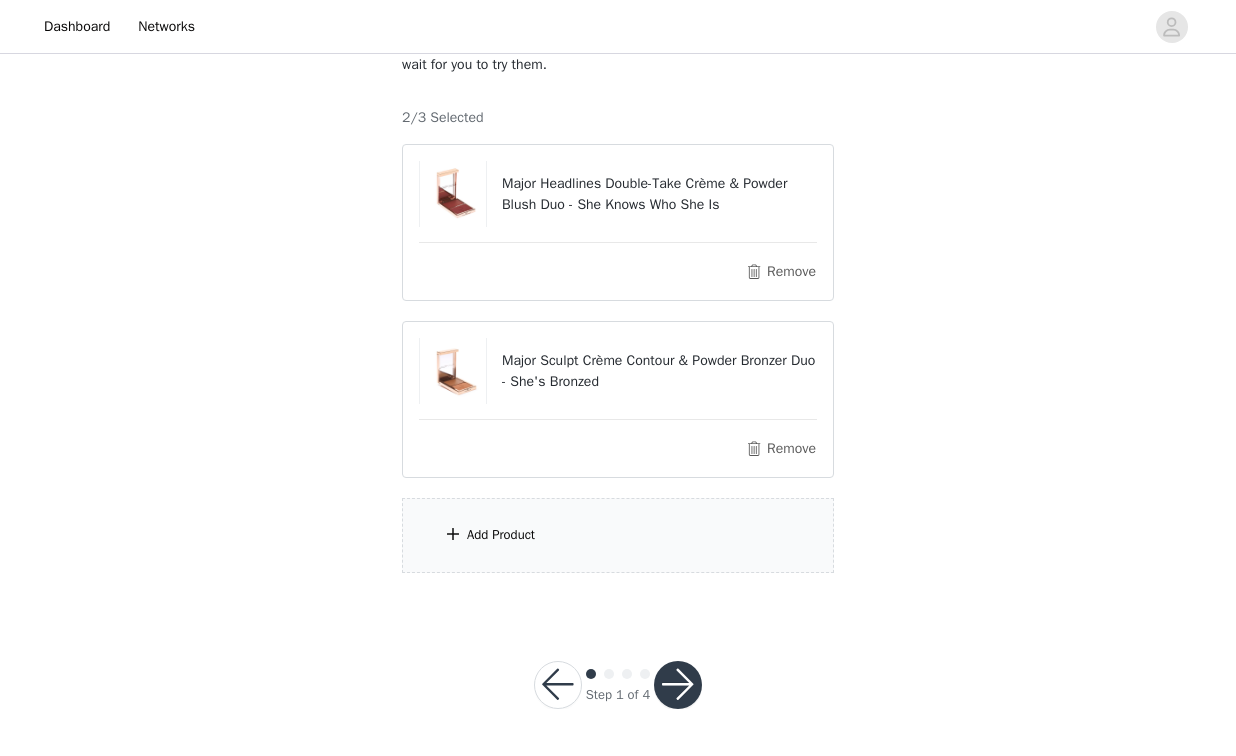 click on "Add Product" at bounding box center [501, 535] 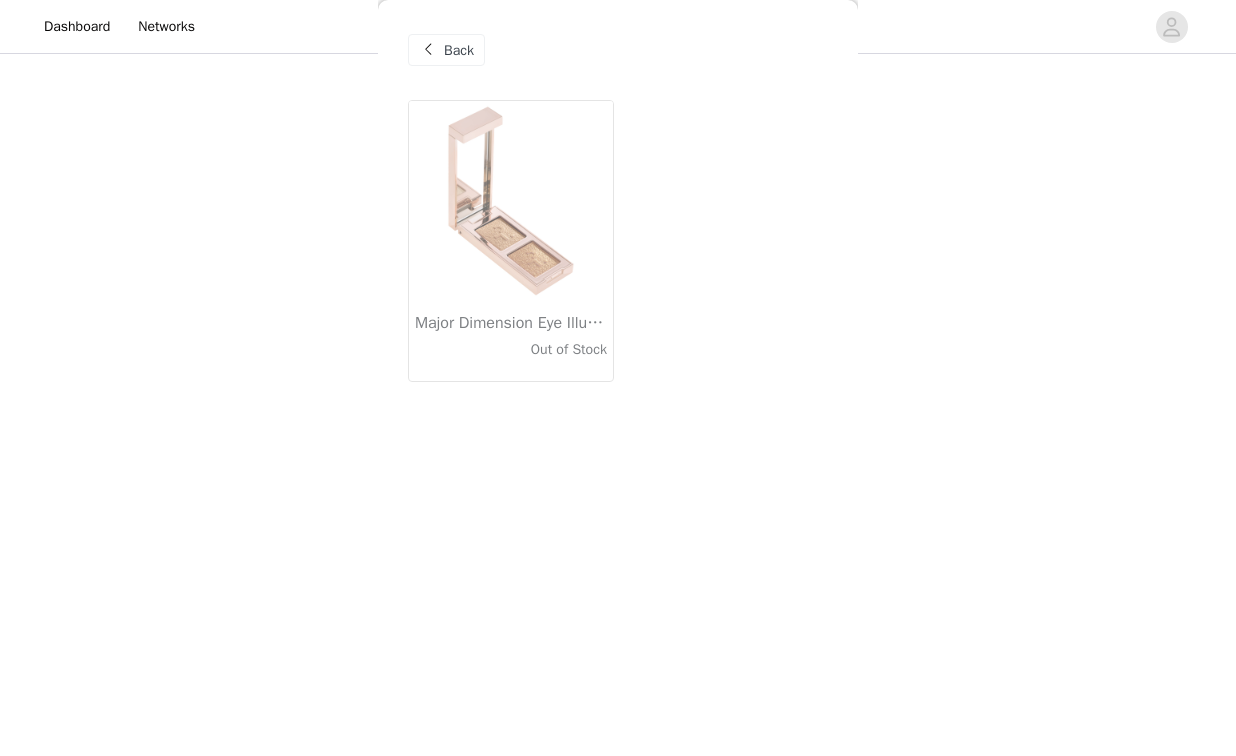 scroll, scrollTop: 153, scrollLeft: 0, axis: vertical 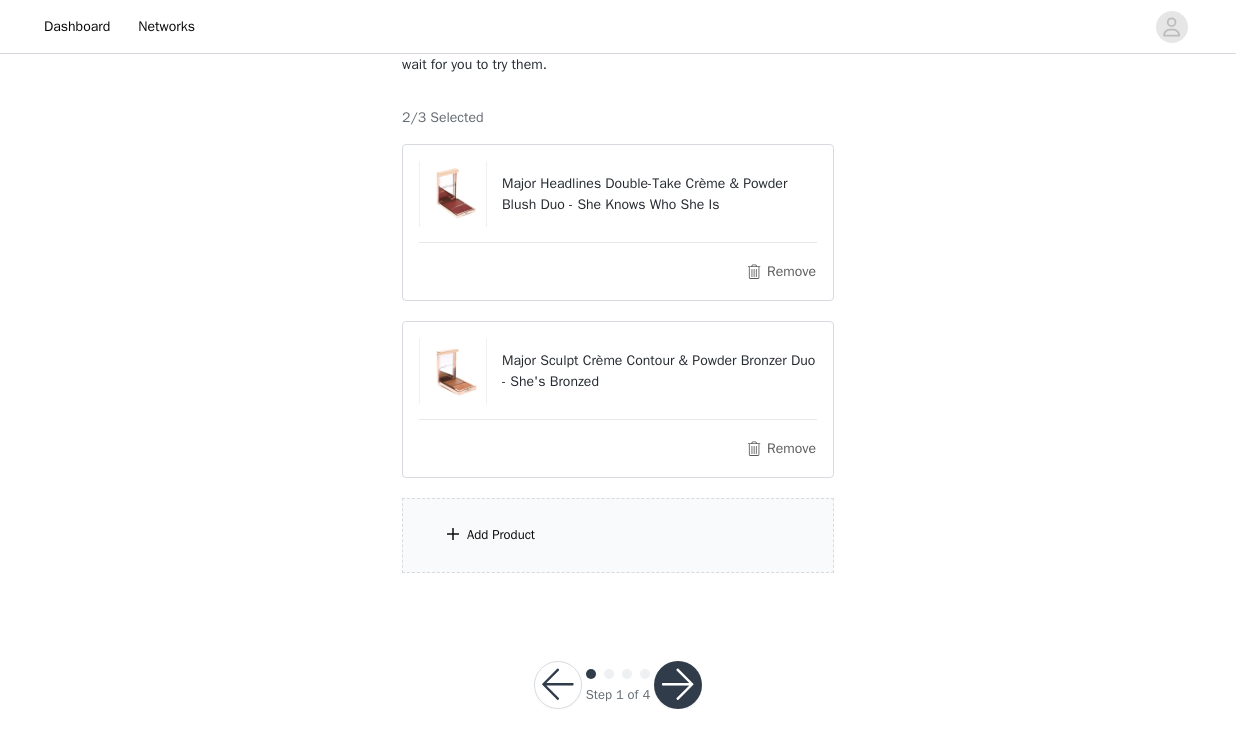 click on "Add Product" at bounding box center (618, 535) 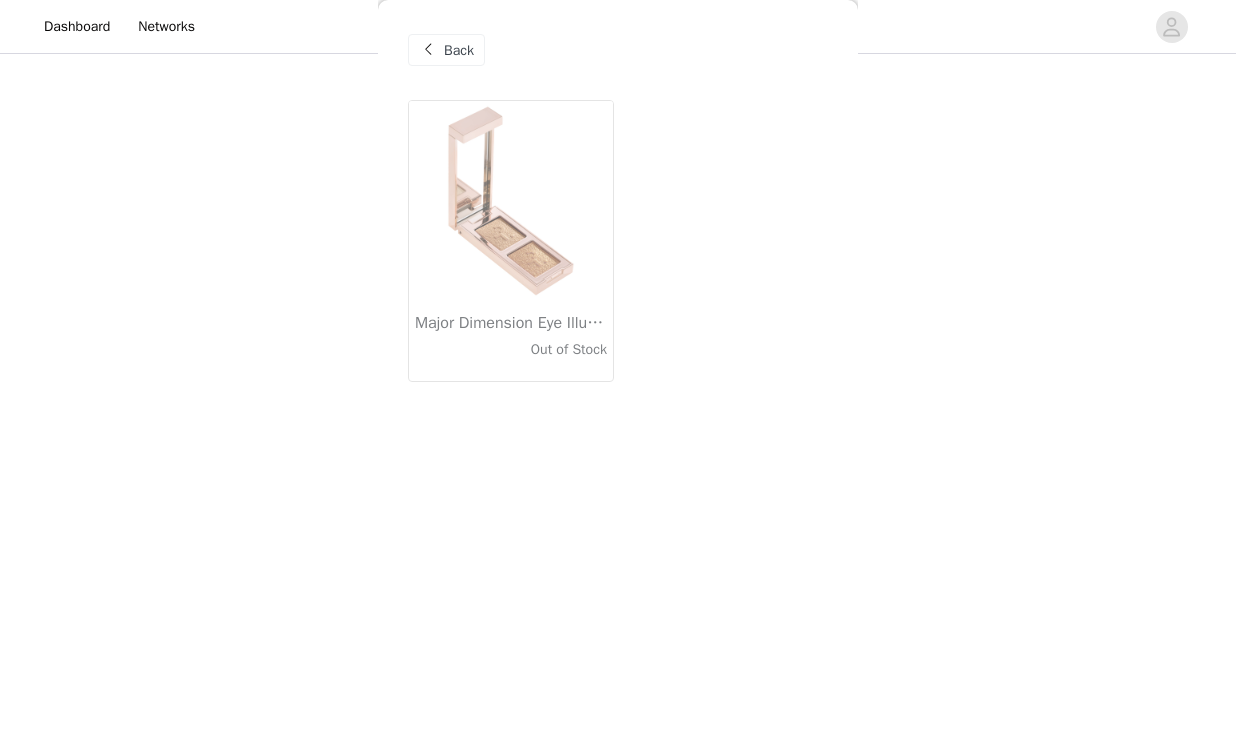 click on "Back" at bounding box center (446, 50) 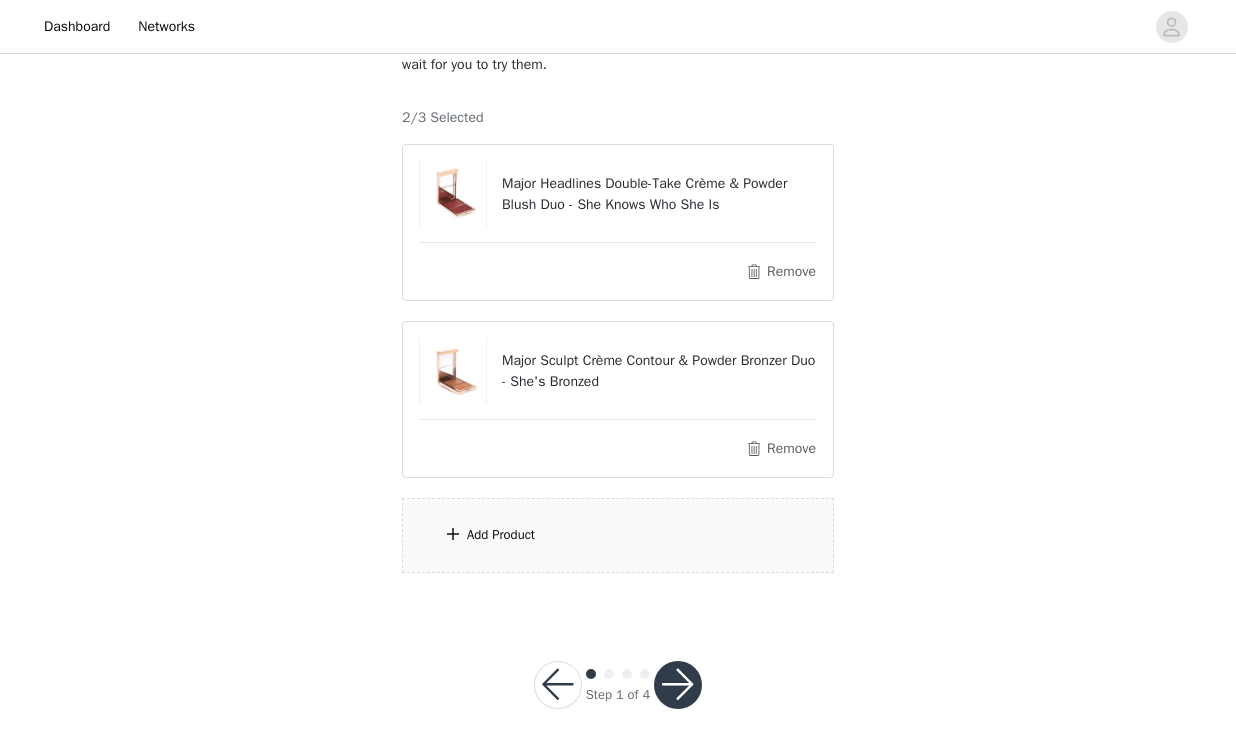 click at bounding box center [678, 685] 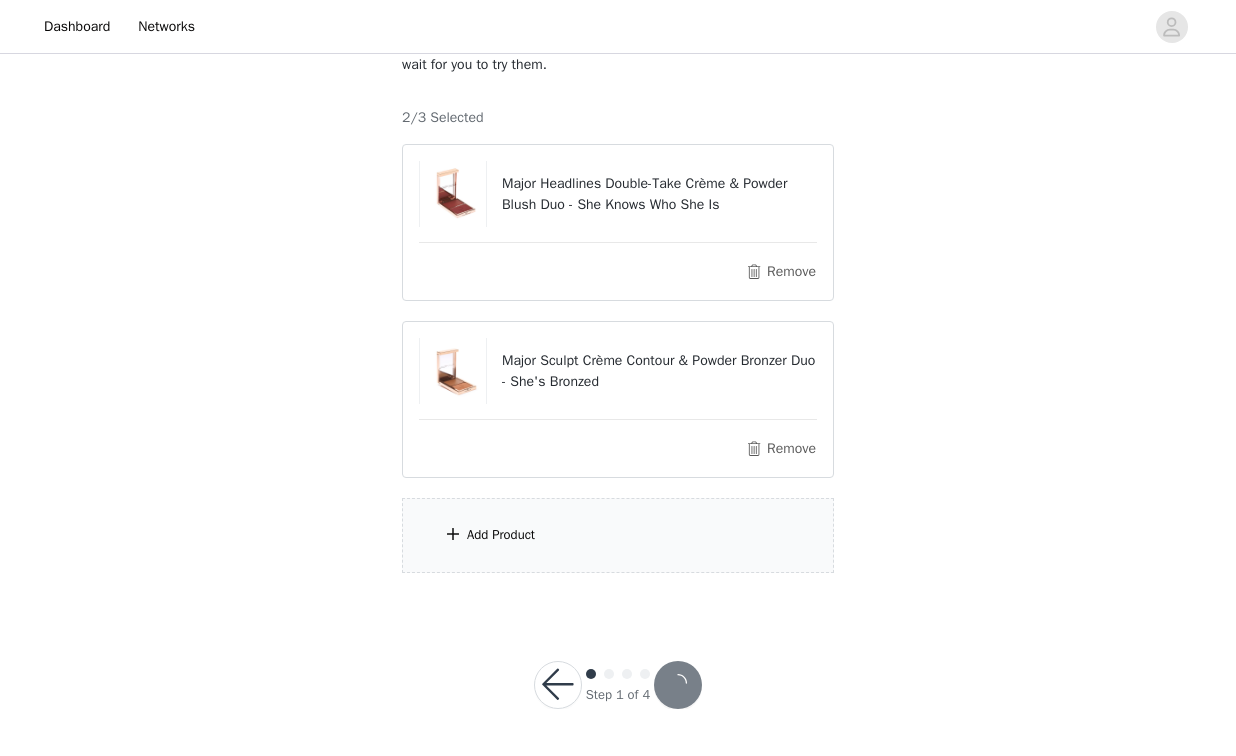 scroll, scrollTop: 0, scrollLeft: 0, axis: both 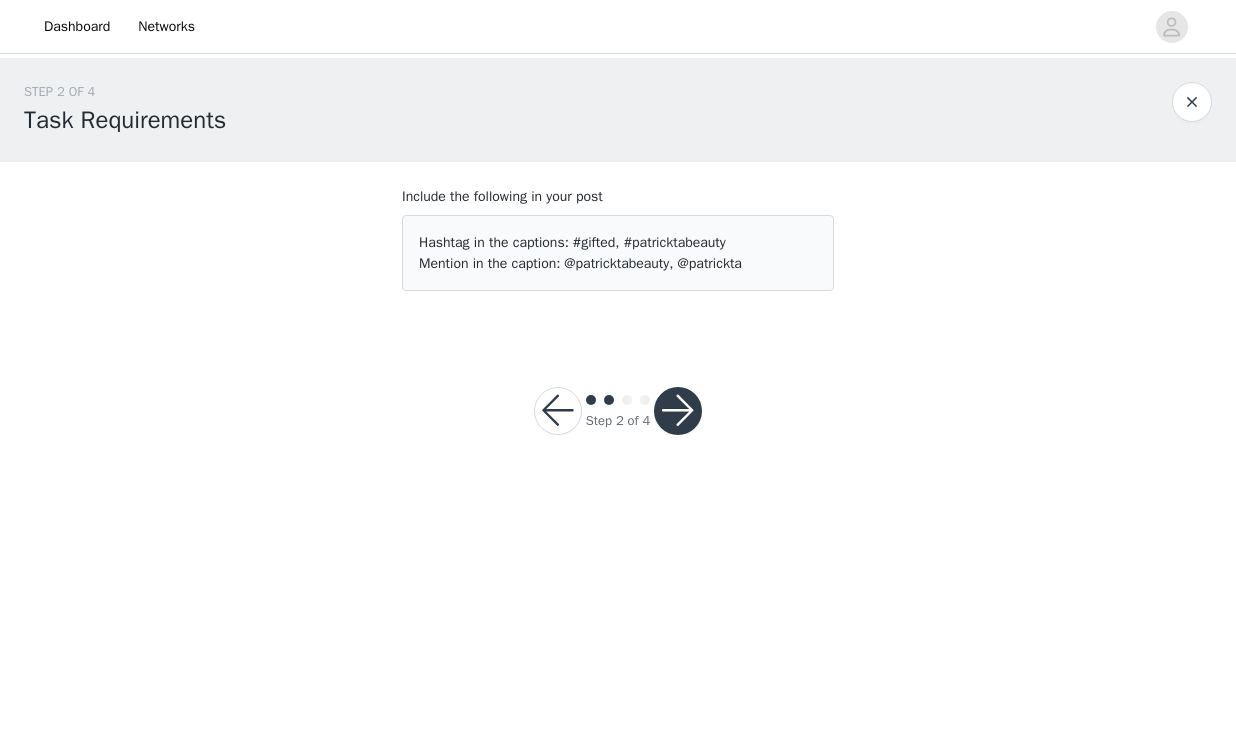 click at bounding box center [558, 411] 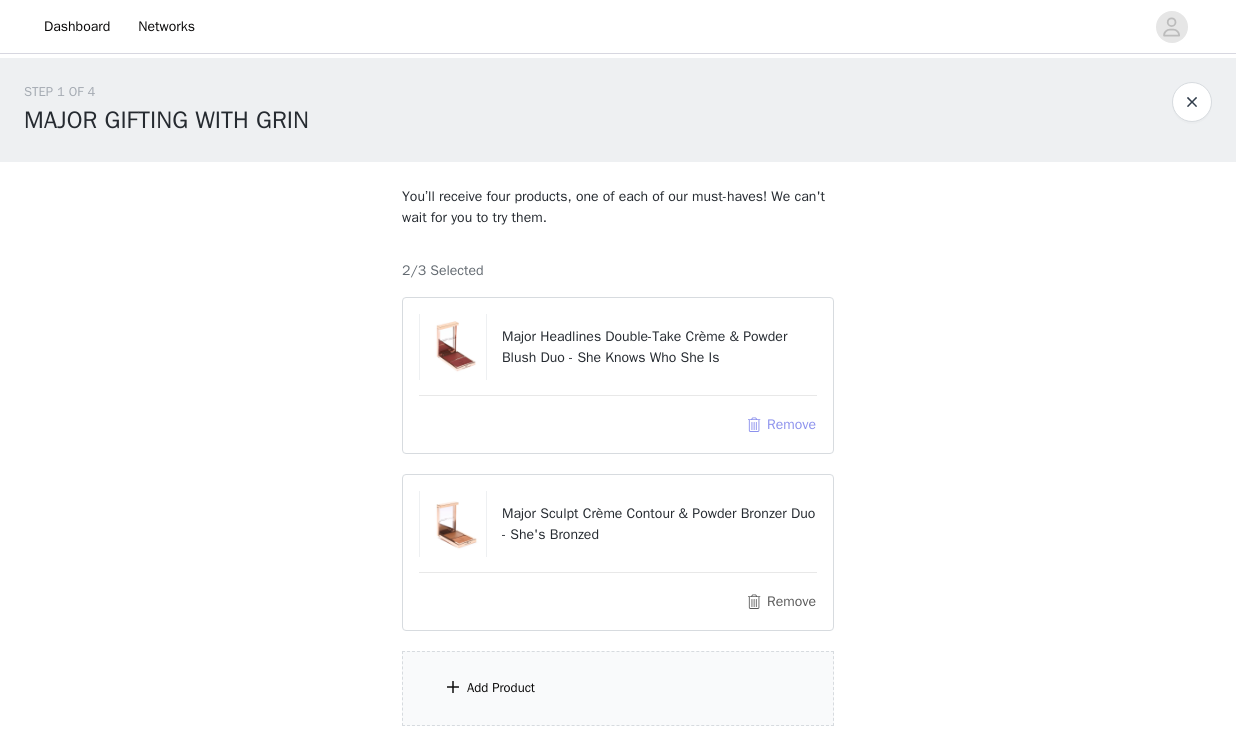 click on "Remove" at bounding box center (781, 425) 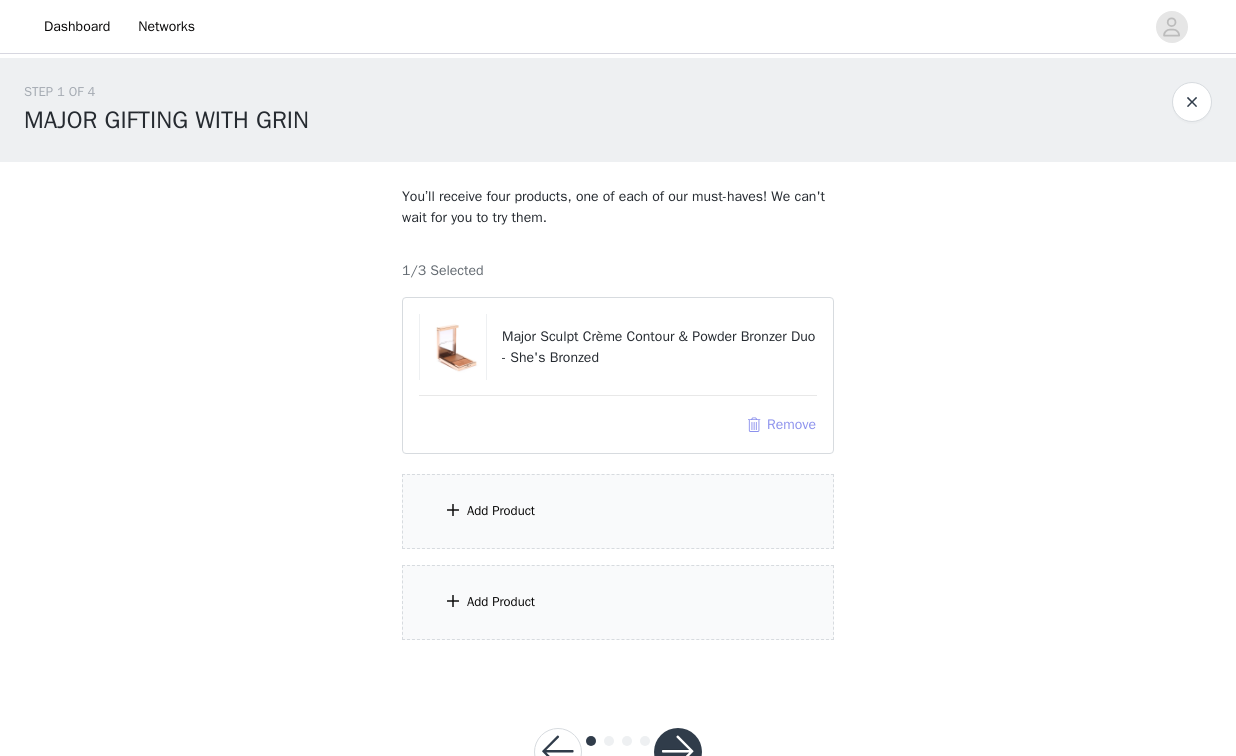 click on "Remove" at bounding box center [781, 425] 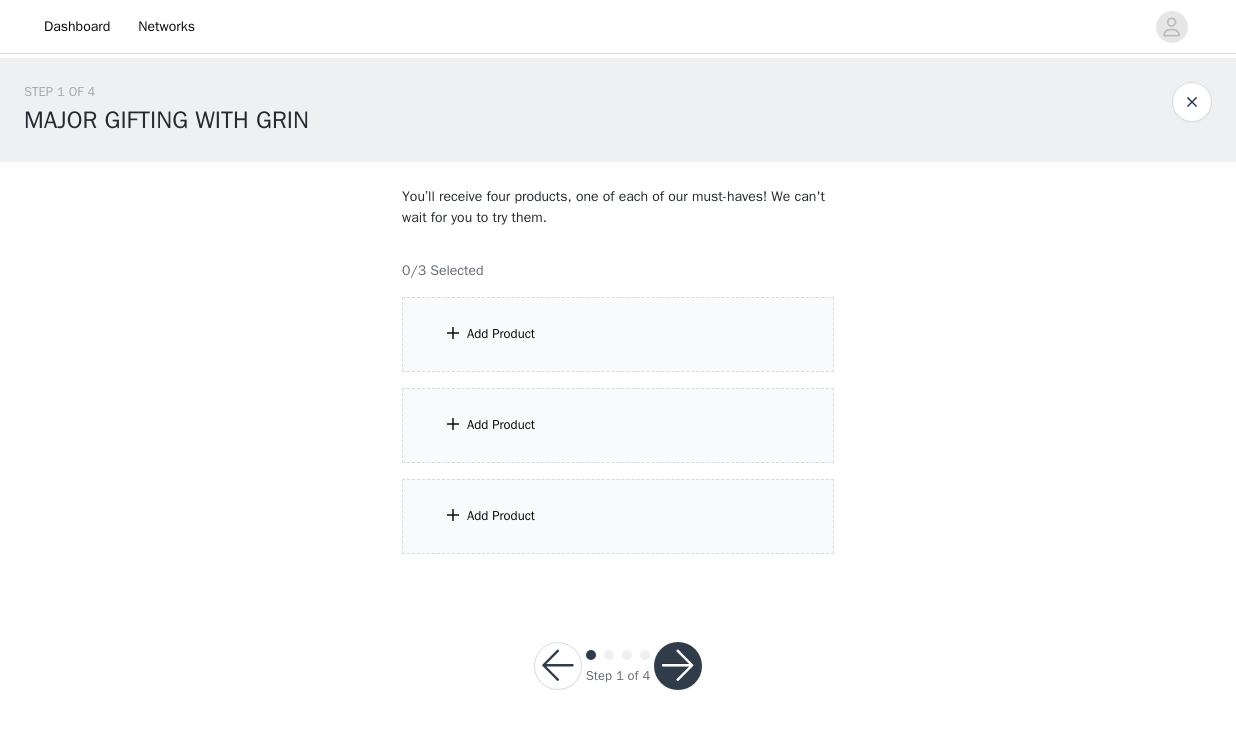 click on "Add Product" at bounding box center (618, 516) 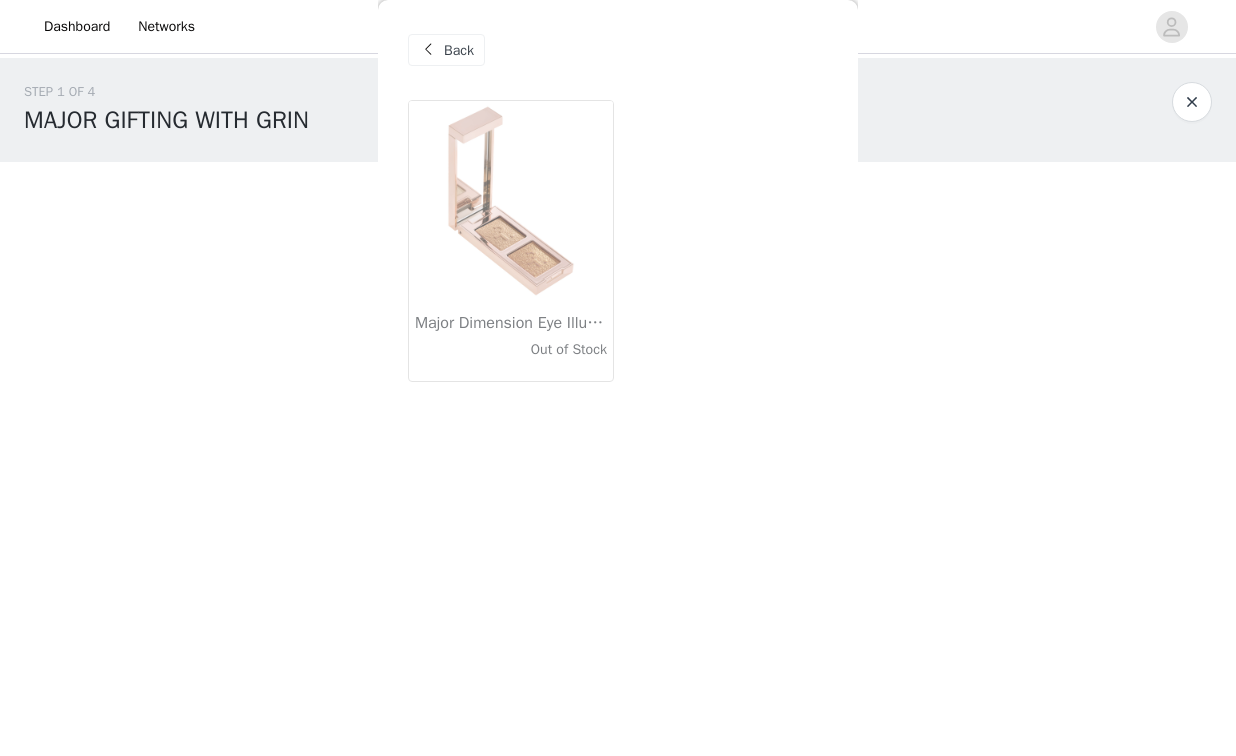 click at bounding box center [511, 201] 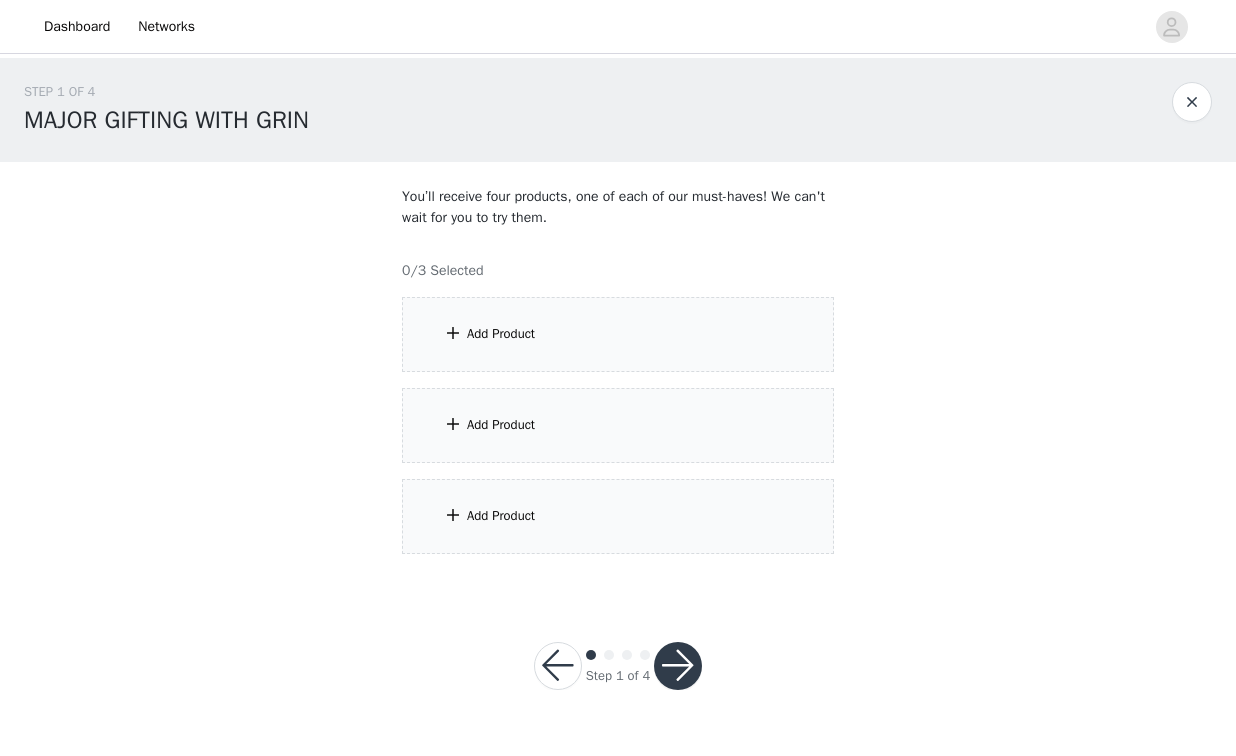 click on "Add Product" at bounding box center (501, 334) 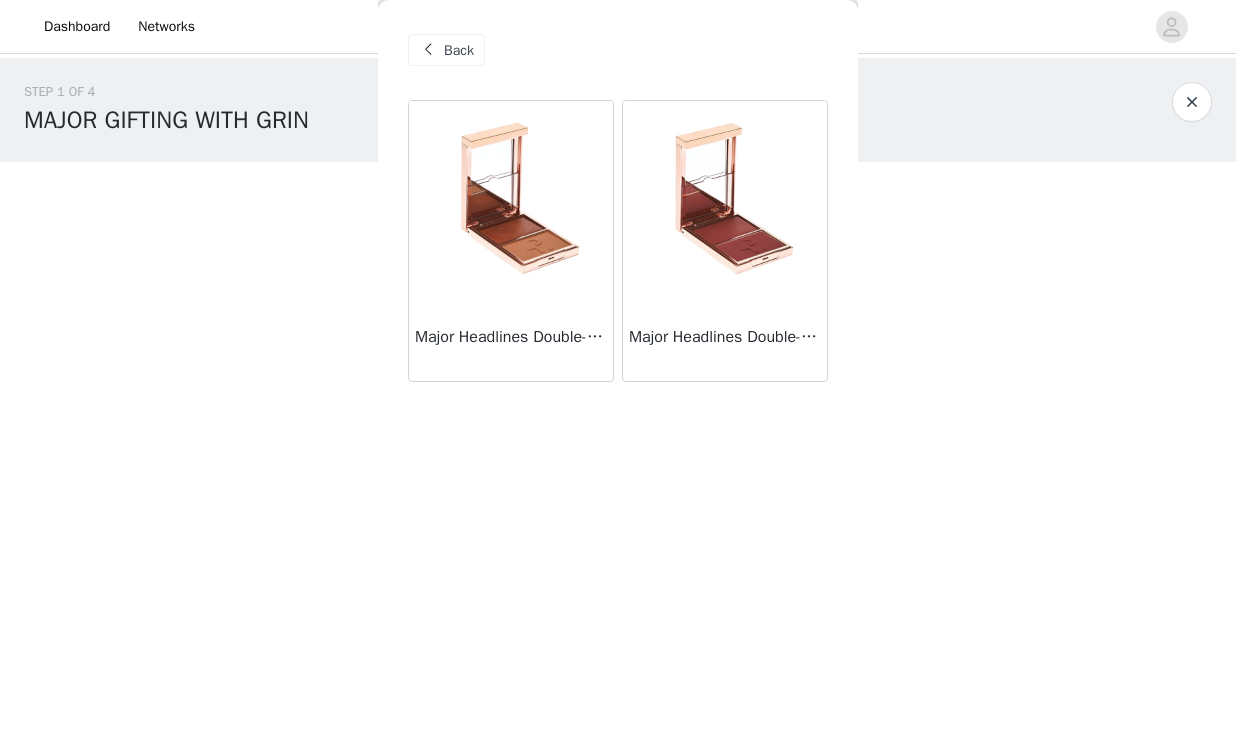 click at bounding box center (725, 201) 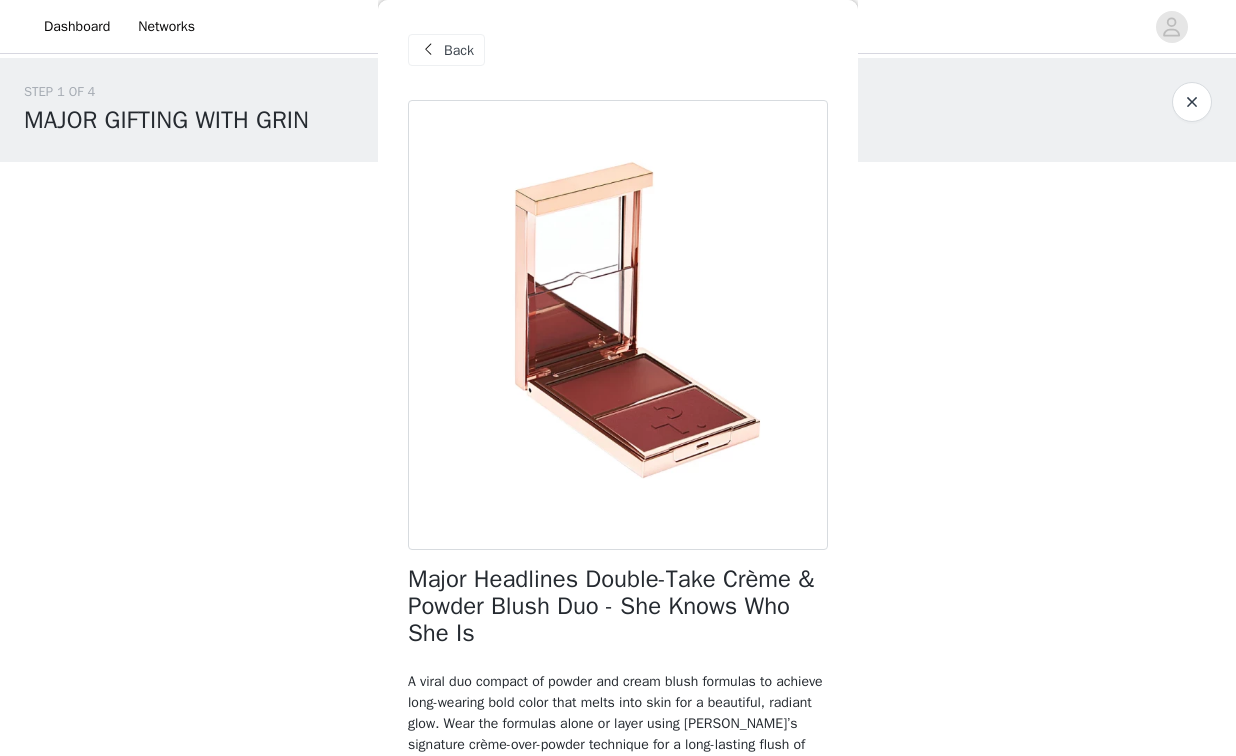 scroll, scrollTop: 104, scrollLeft: 0, axis: vertical 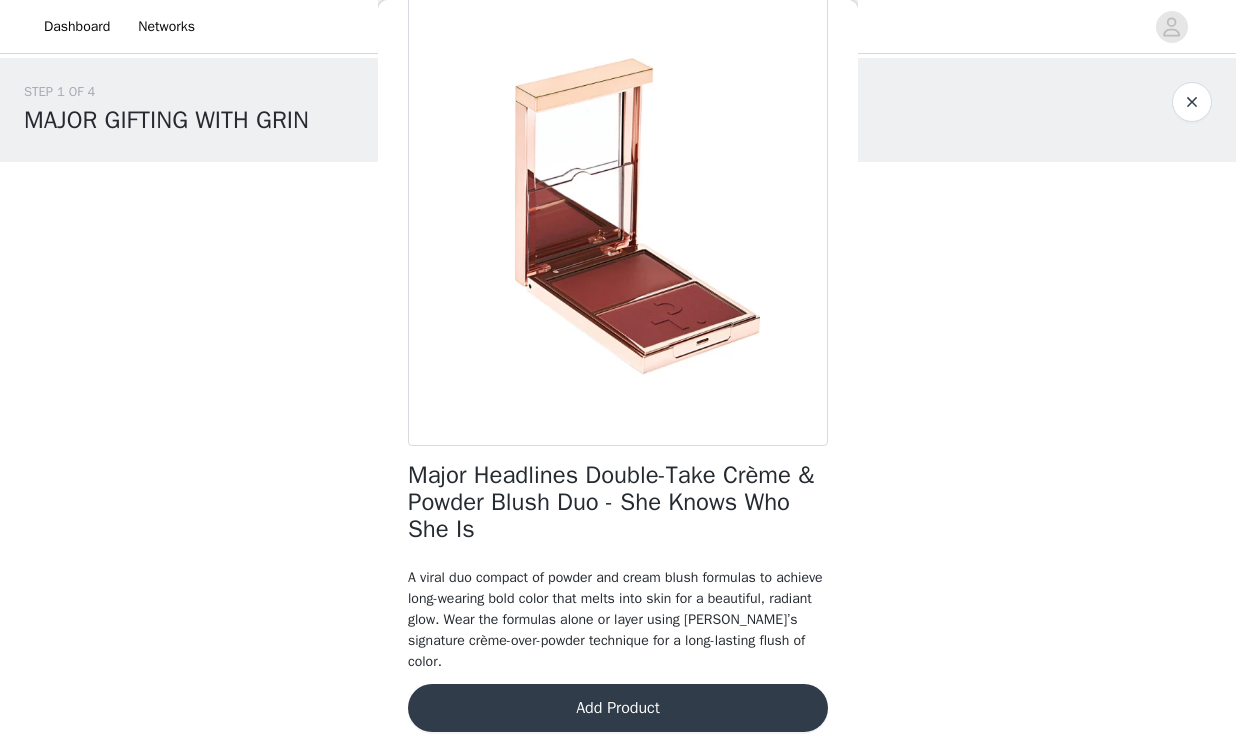 click on "Add Product" at bounding box center [618, 708] 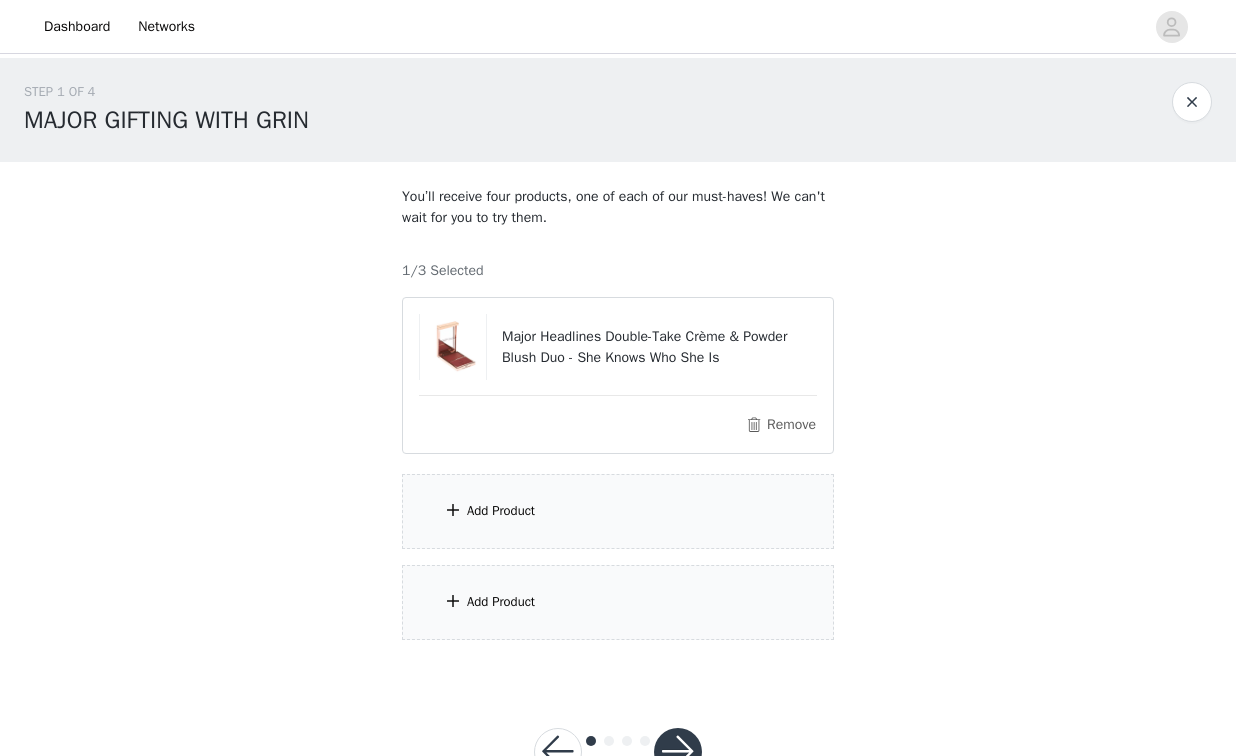 click on "Add Product" at bounding box center (618, 511) 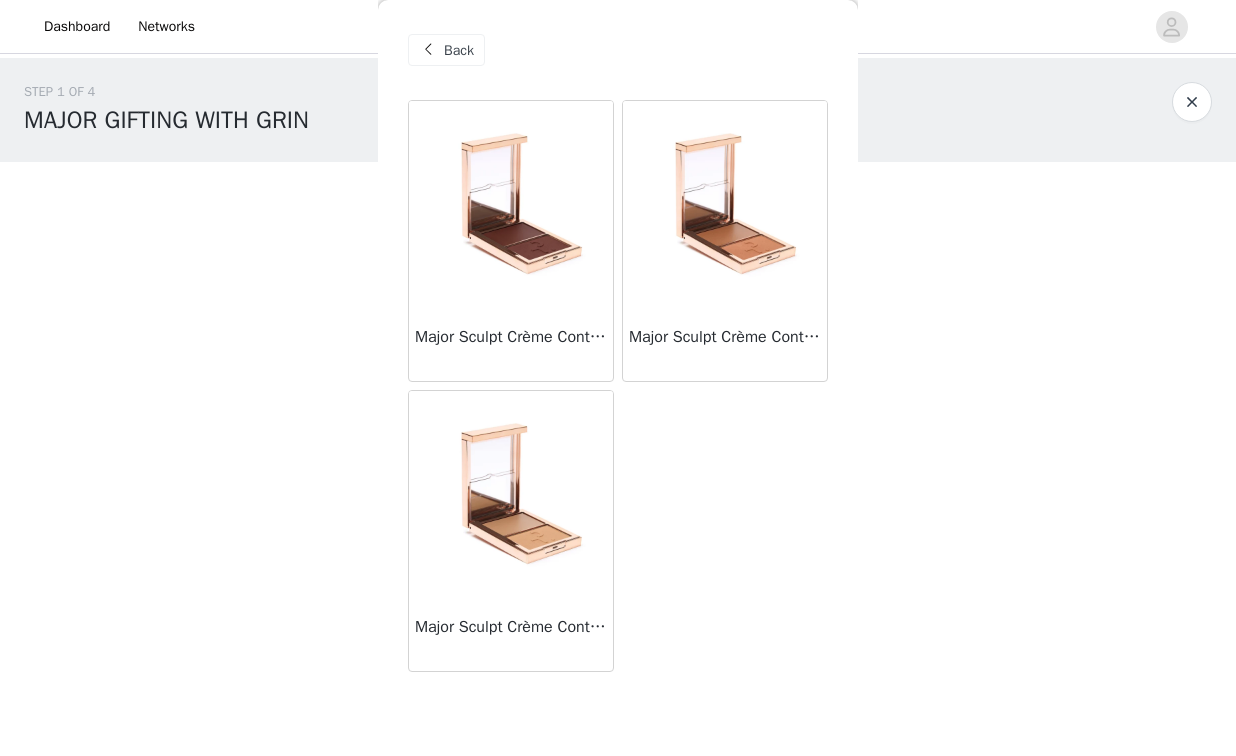 click at bounding box center (725, 201) 